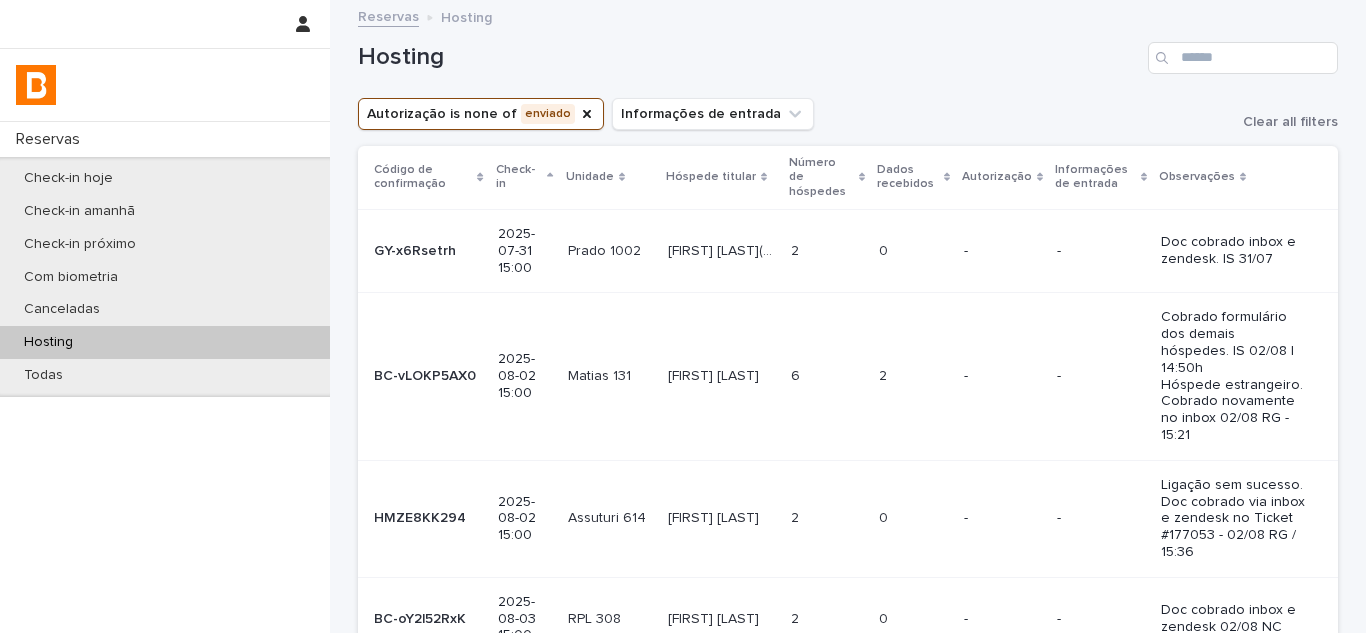 scroll, scrollTop: 0, scrollLeft: 0, axis: both 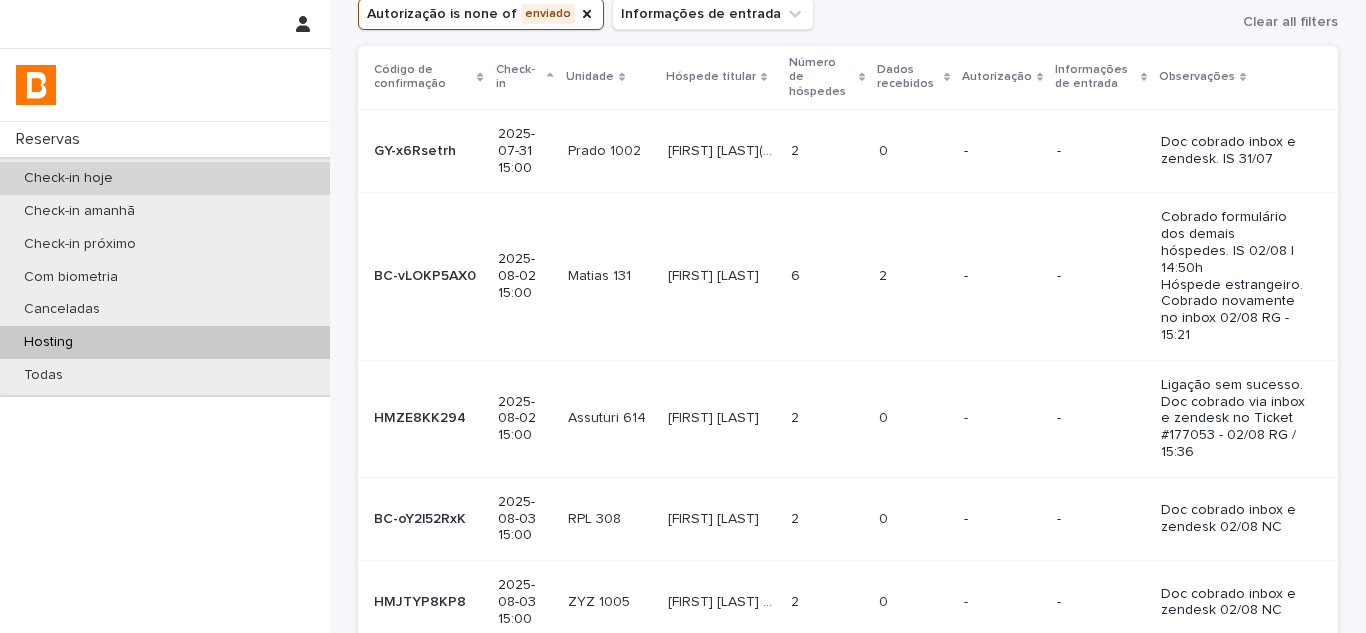 click on "Check-in hoje" at bounding box center [165, 178] 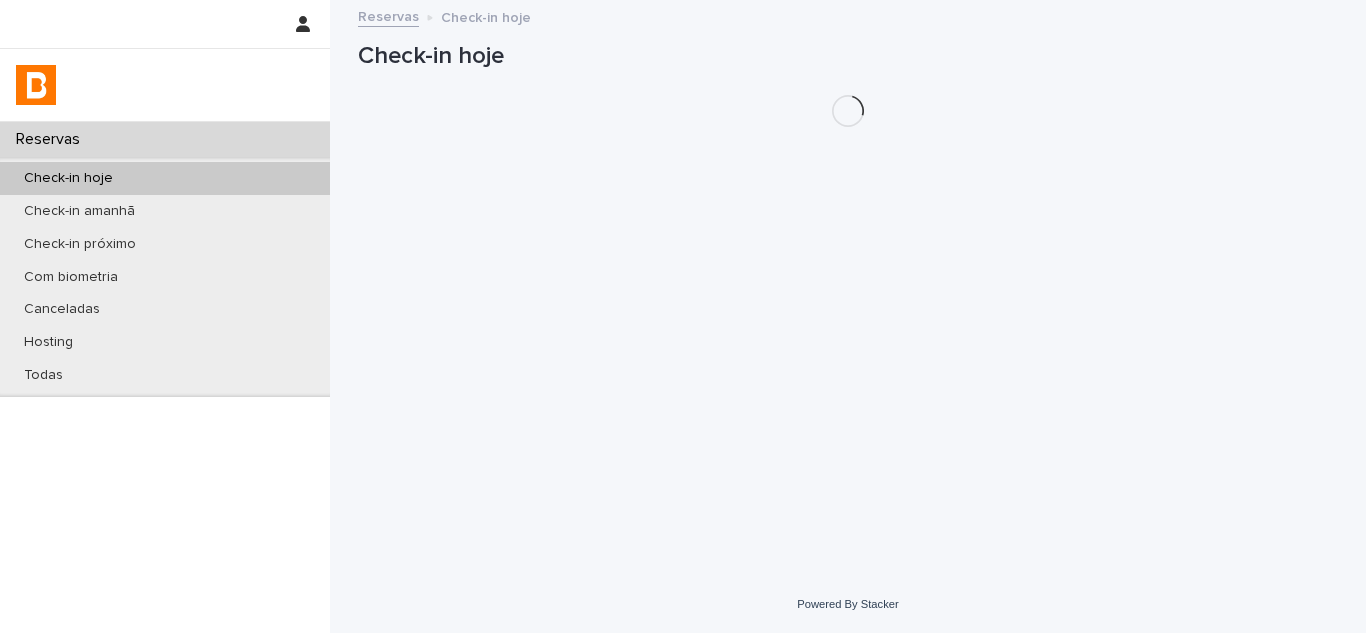 scroll, scrollTop: 0, scrollLeft: 0, axis: both 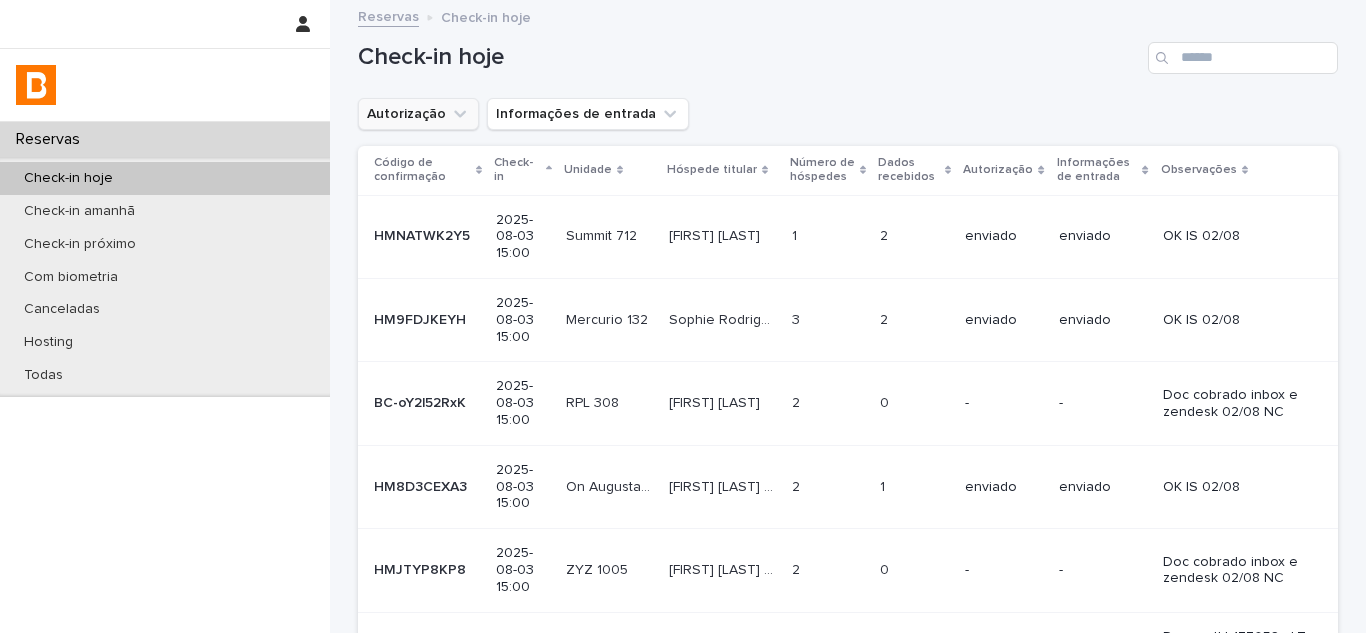 click 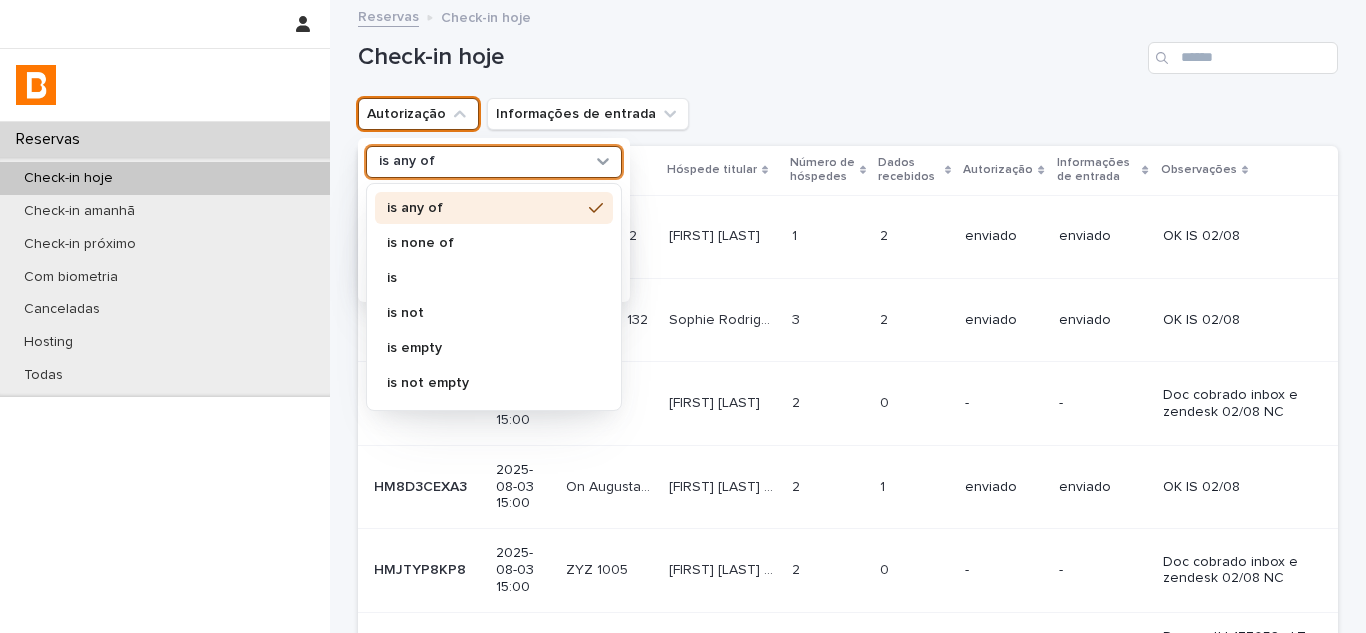 click on "is any of" at bounding box center (481, 161) 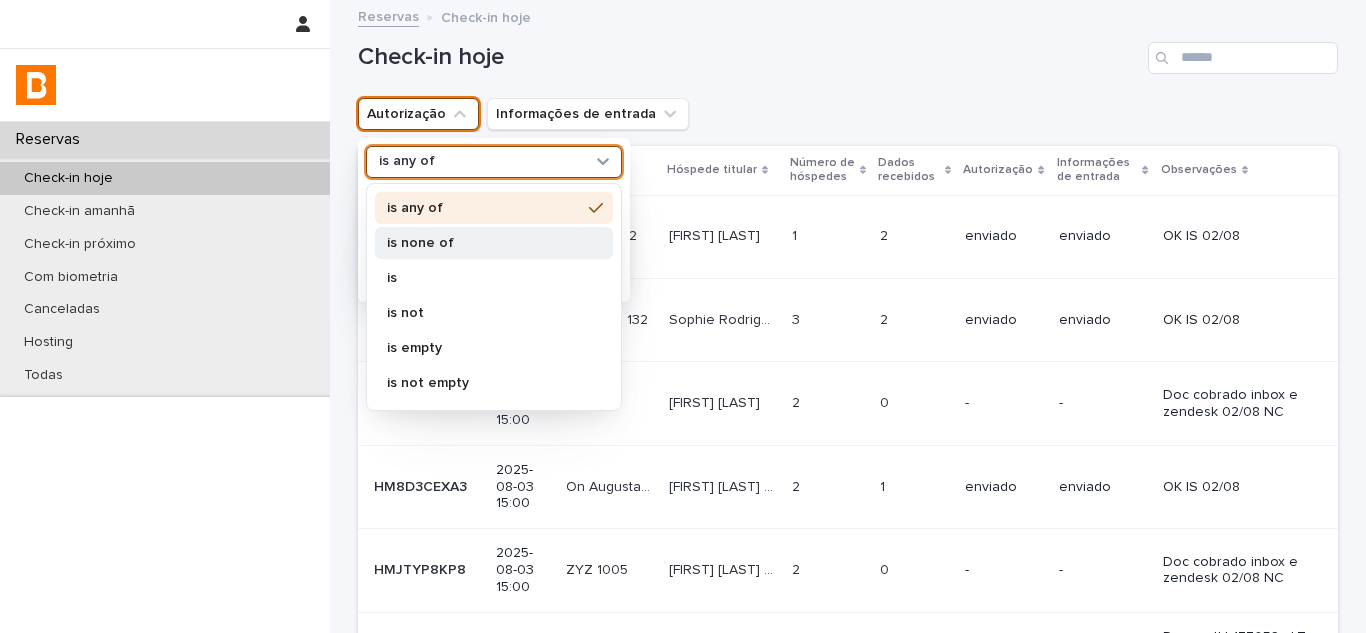 click on "is none of" at bounding box center (484, 243) 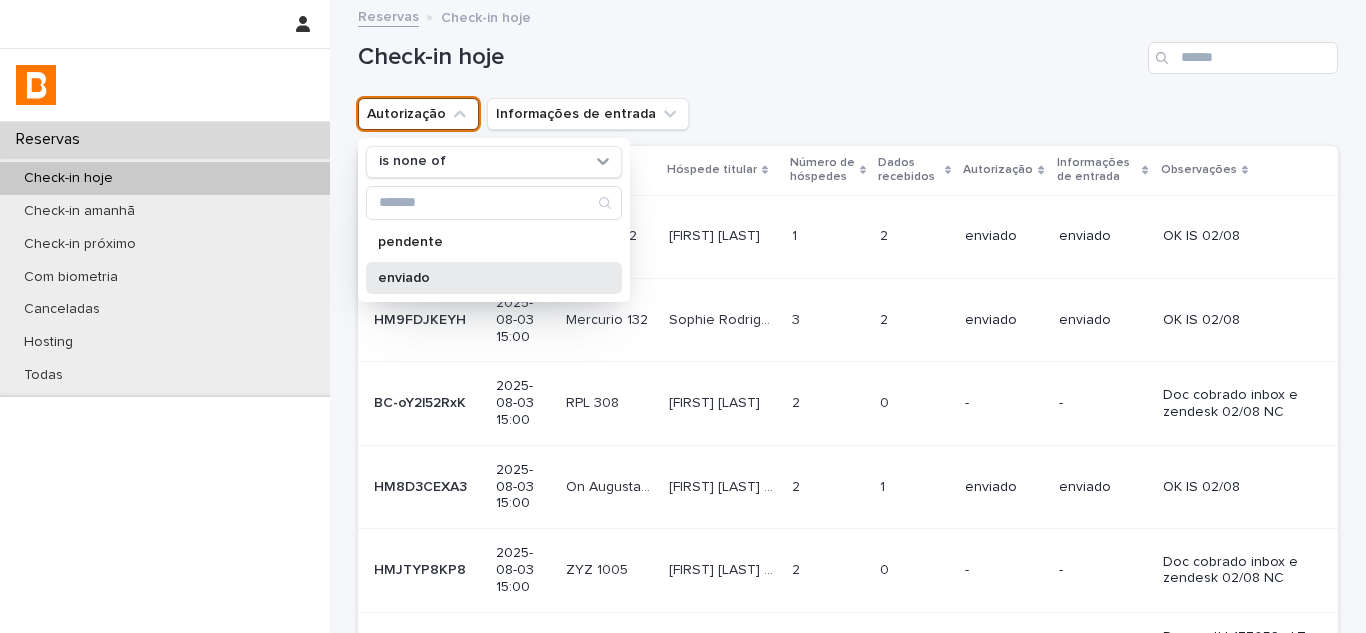 click on "enviado" at bounding box center (494, 278) 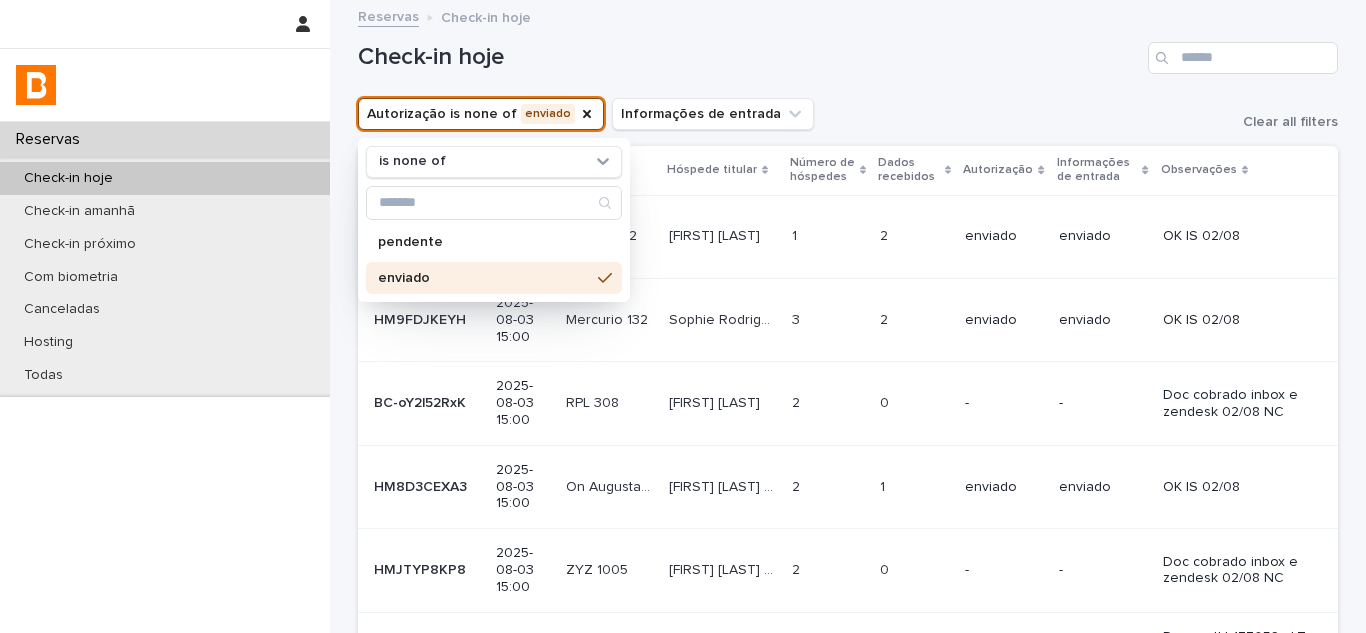 click on "Autorização is none of enviado is none of pendente enviado Informações de entrada Clear all filters" at bounding box center (848, 114) 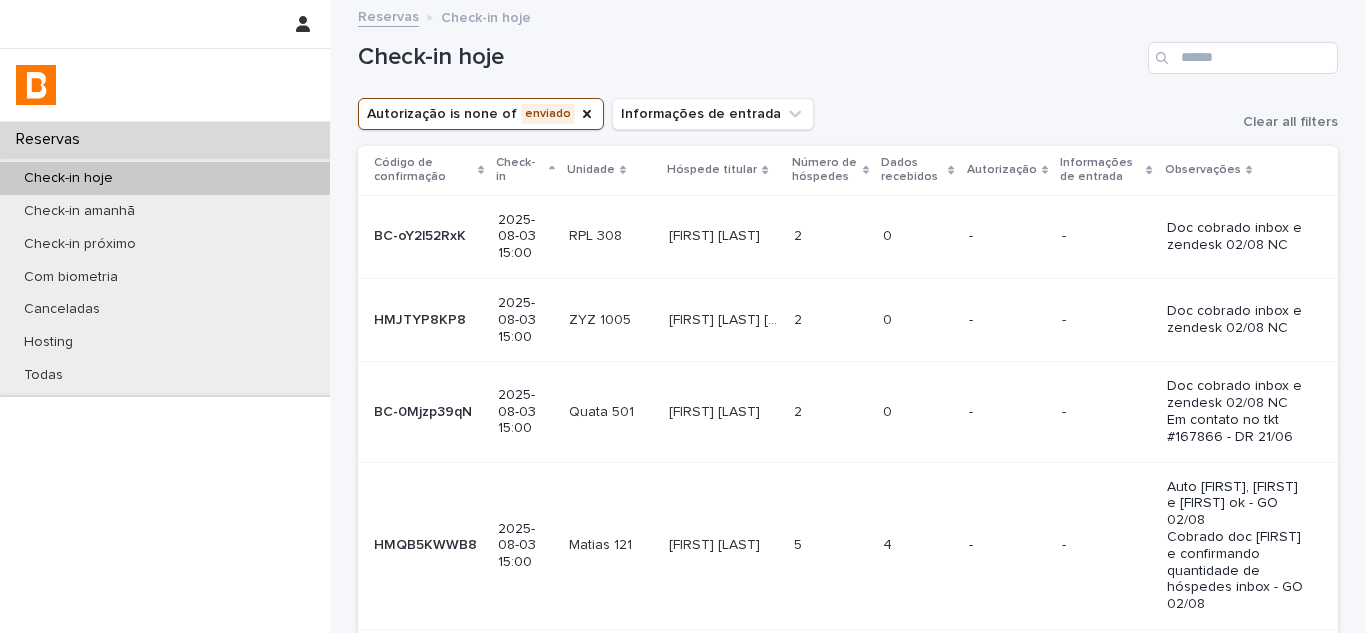 click on "Dados recebidos" at bounding box center [912, 170] 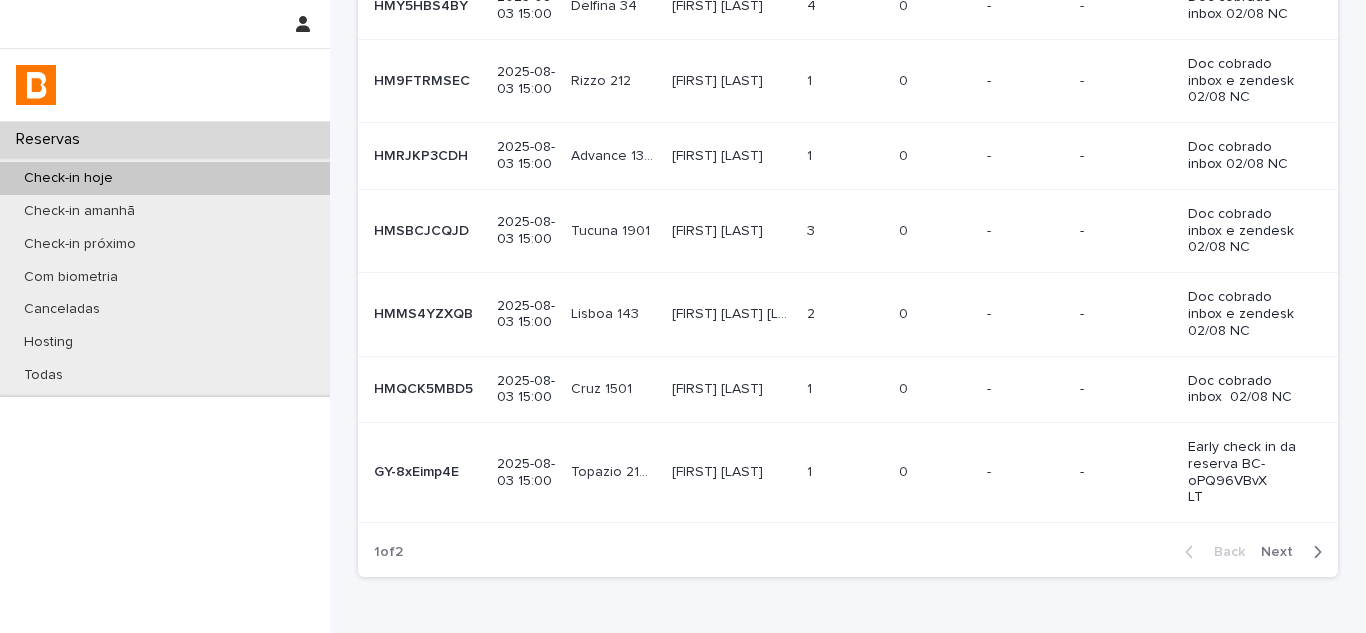 scroll, scrollTop: 558, scrollLeft: 0, axis: vertical 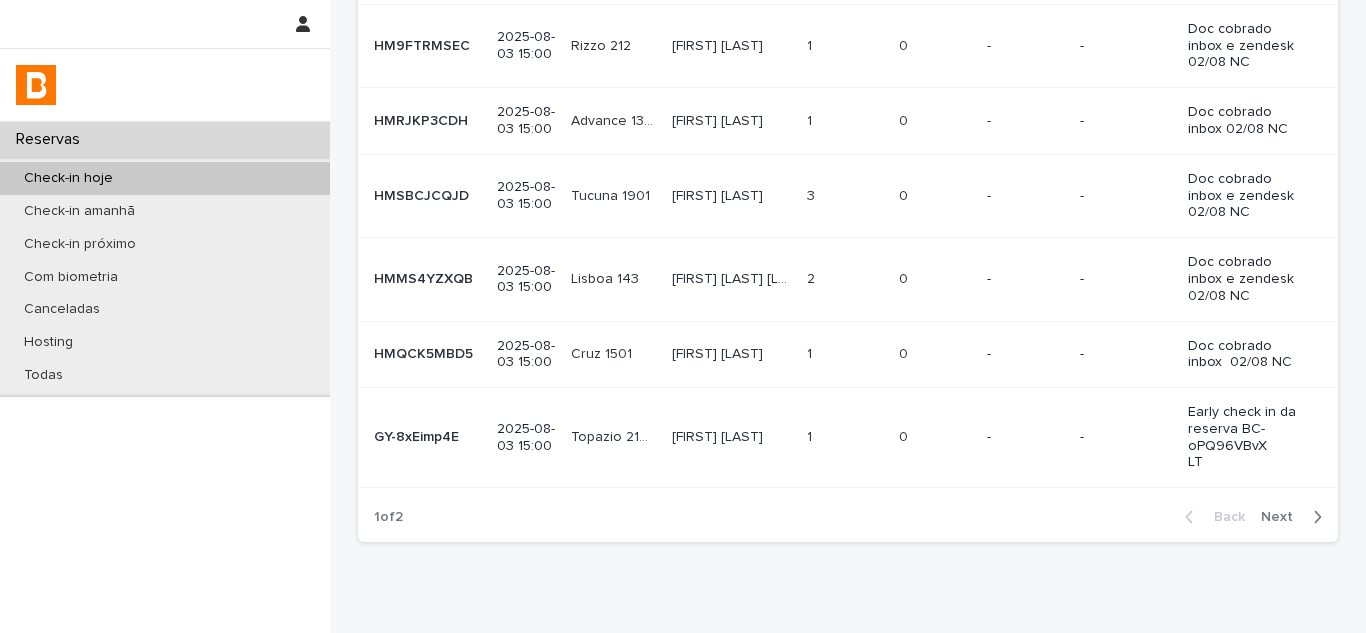 click on "Next" at bounding box center (1283, 517) 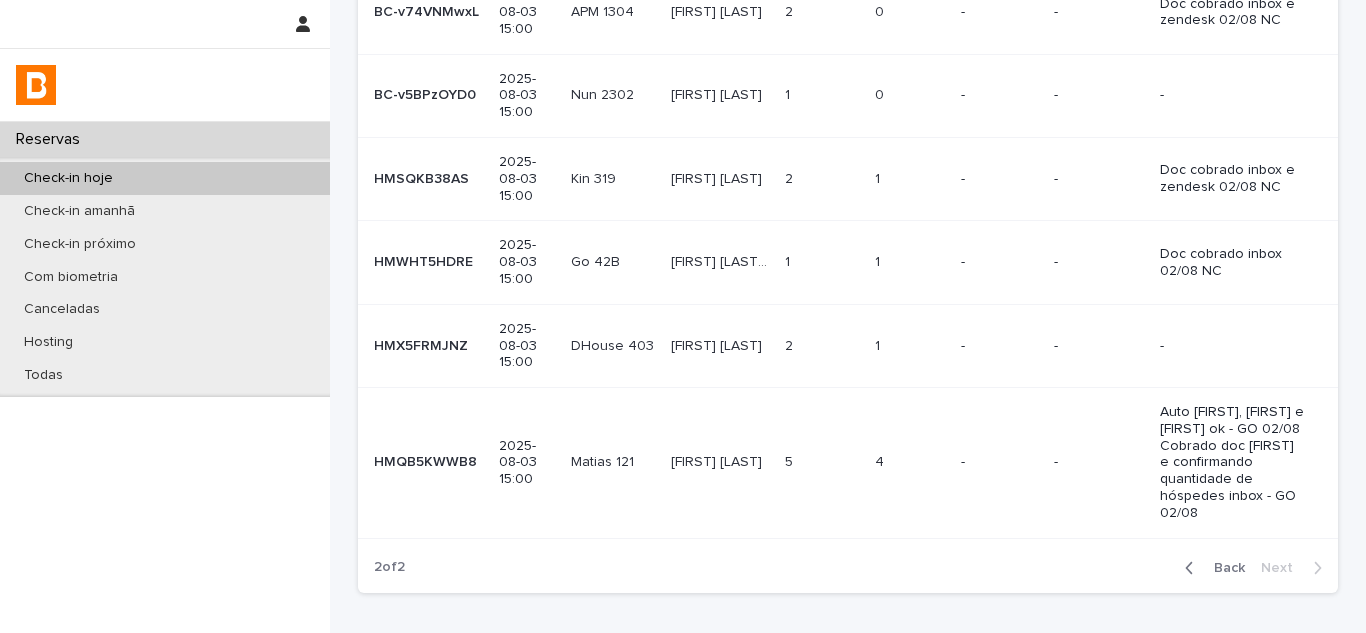 click on "-" at bounding box center [999, 463] 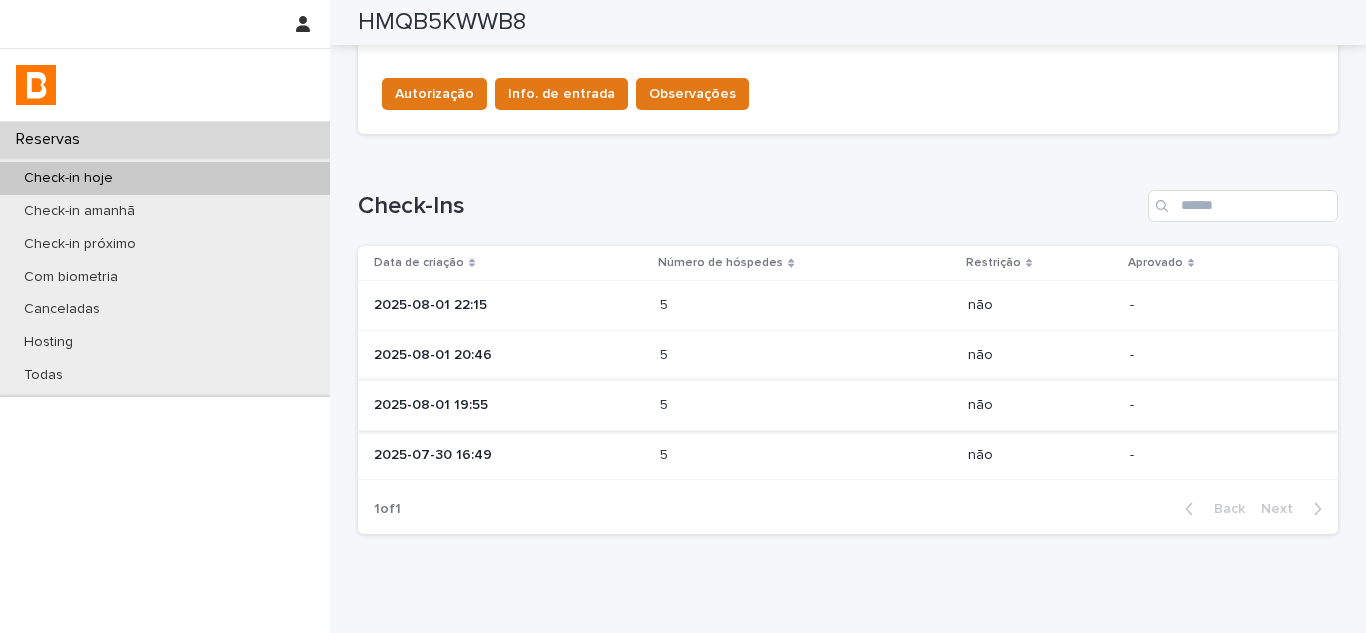 scroll, scrollTop: 730, scrollLeft: 0, axis: vertical 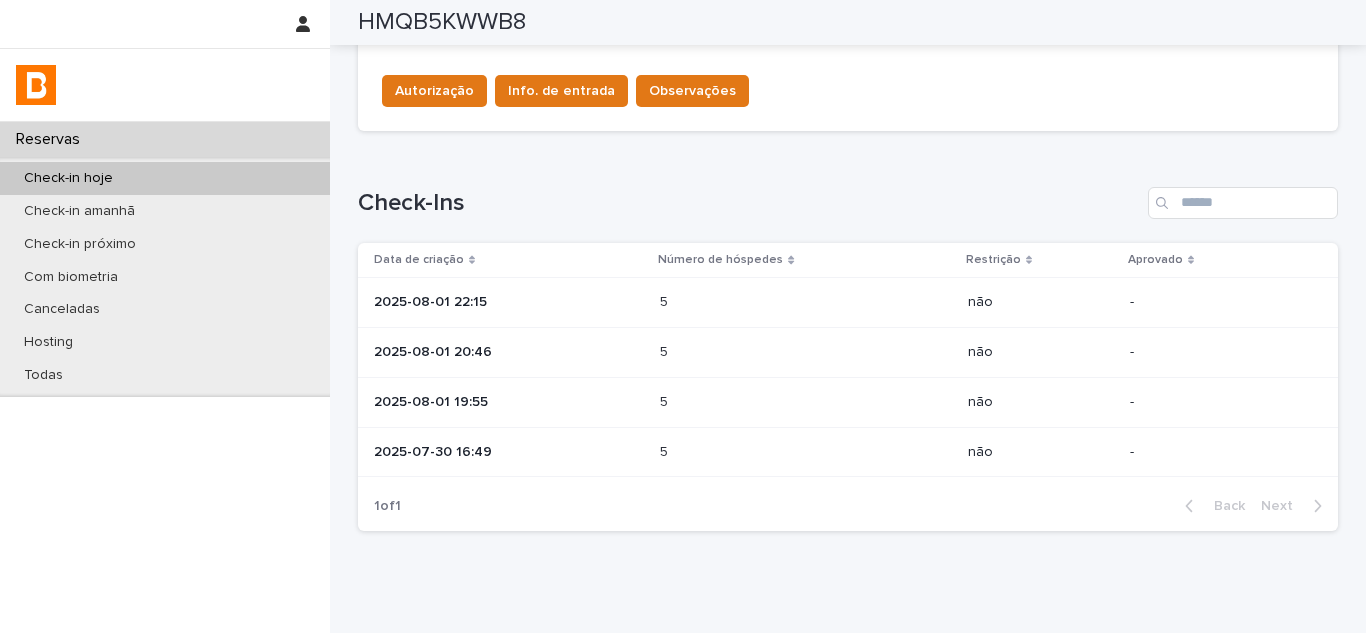 click at bounding box center (747, 452) 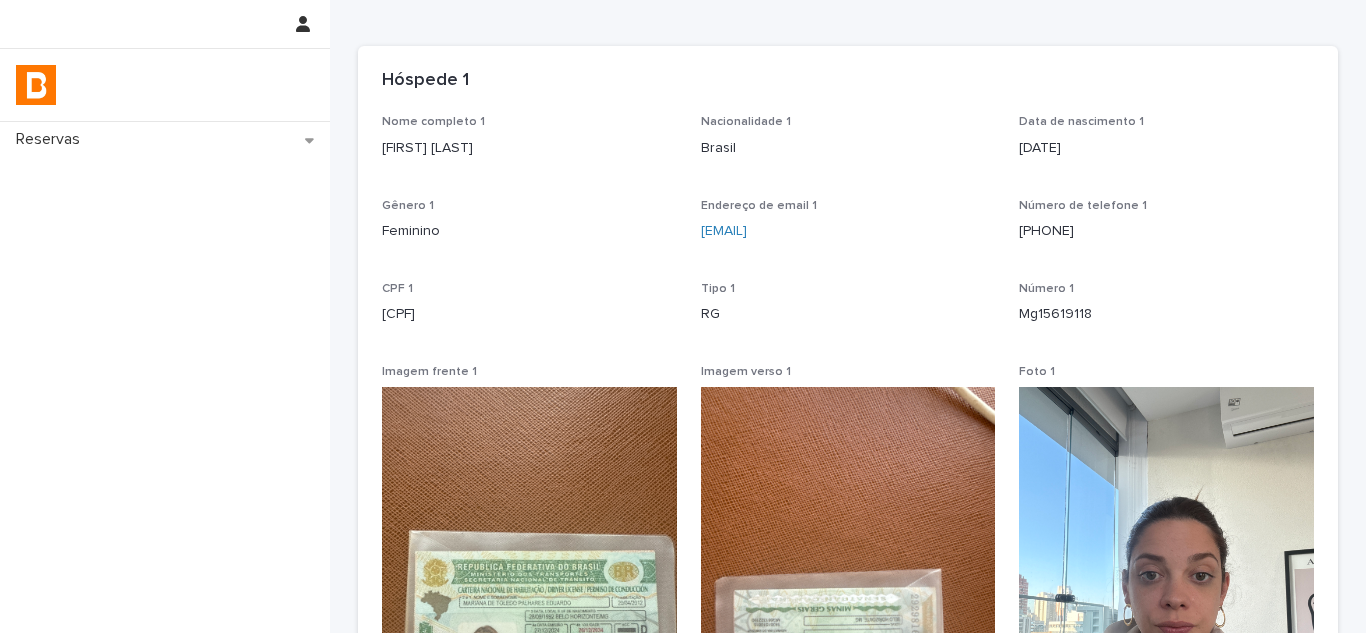 scroll, scrollTop: 296, scrollLeft: 0, axis: vertical 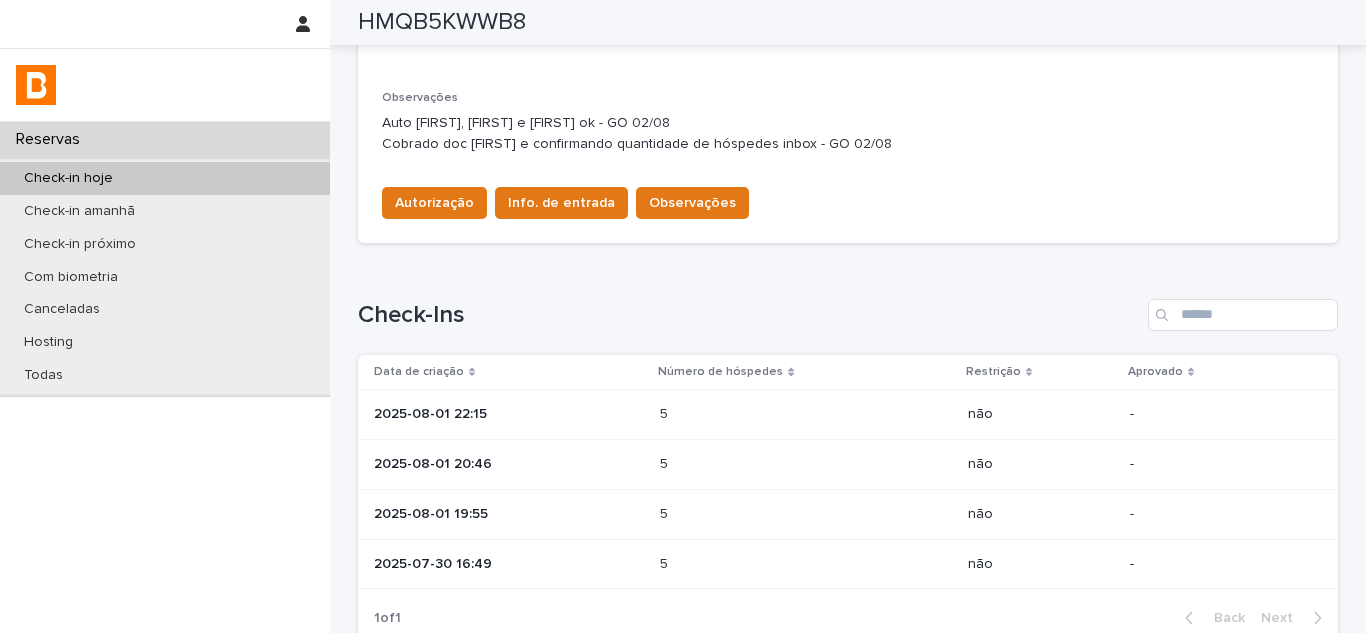 click on "2025-08-01 19:55" at bounding box center (509, 514) 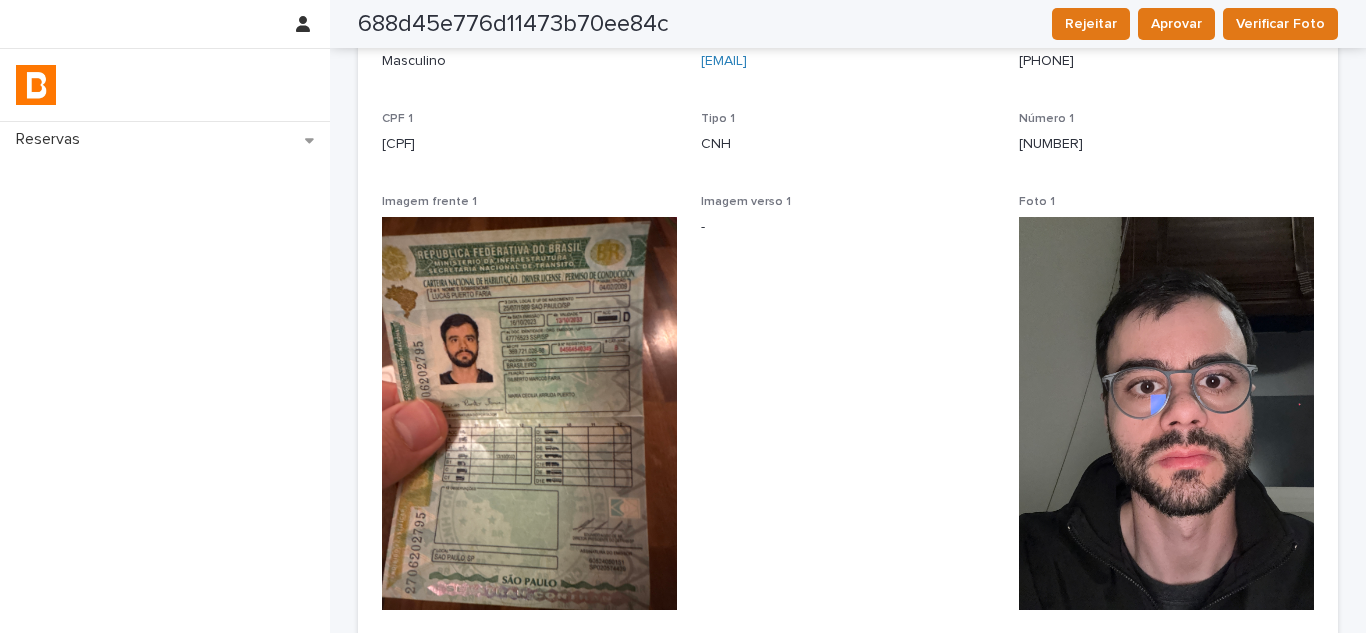 scroll, scrollTop: 300, scrollLeft: 0, axis: vertical 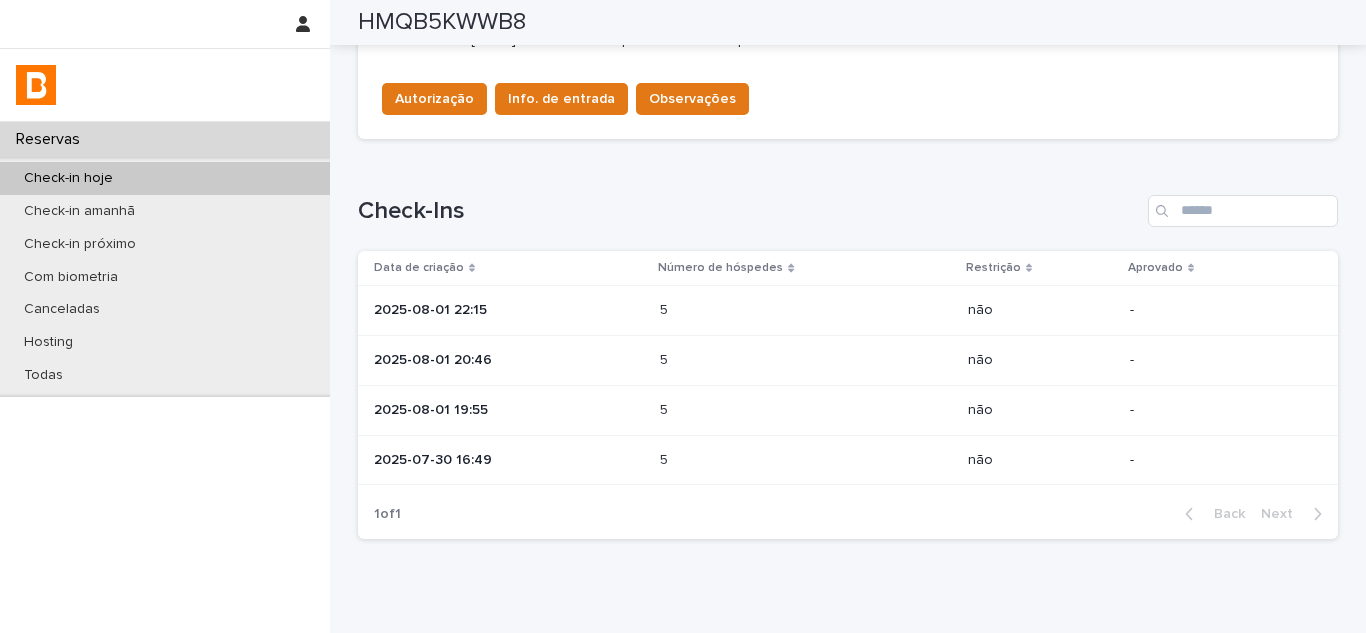 click at bounding box center [747, 360] 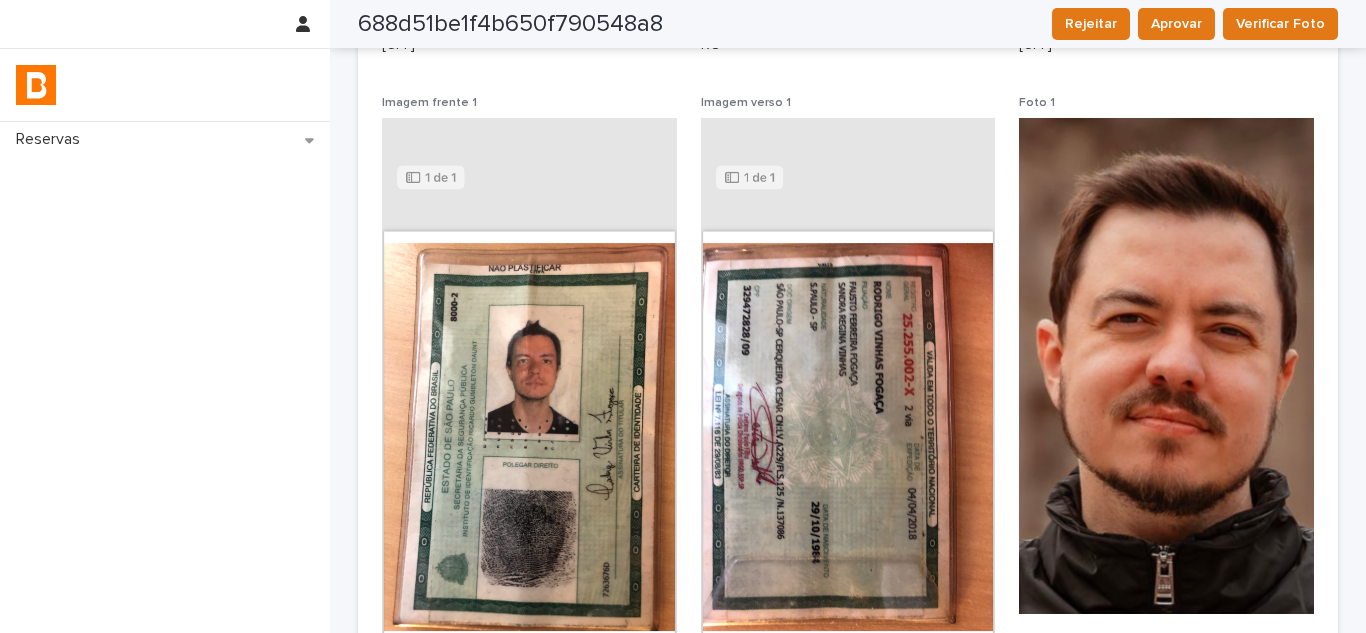 scroll, scrollTop: 600, scrollLeft: 0, axis: vertical 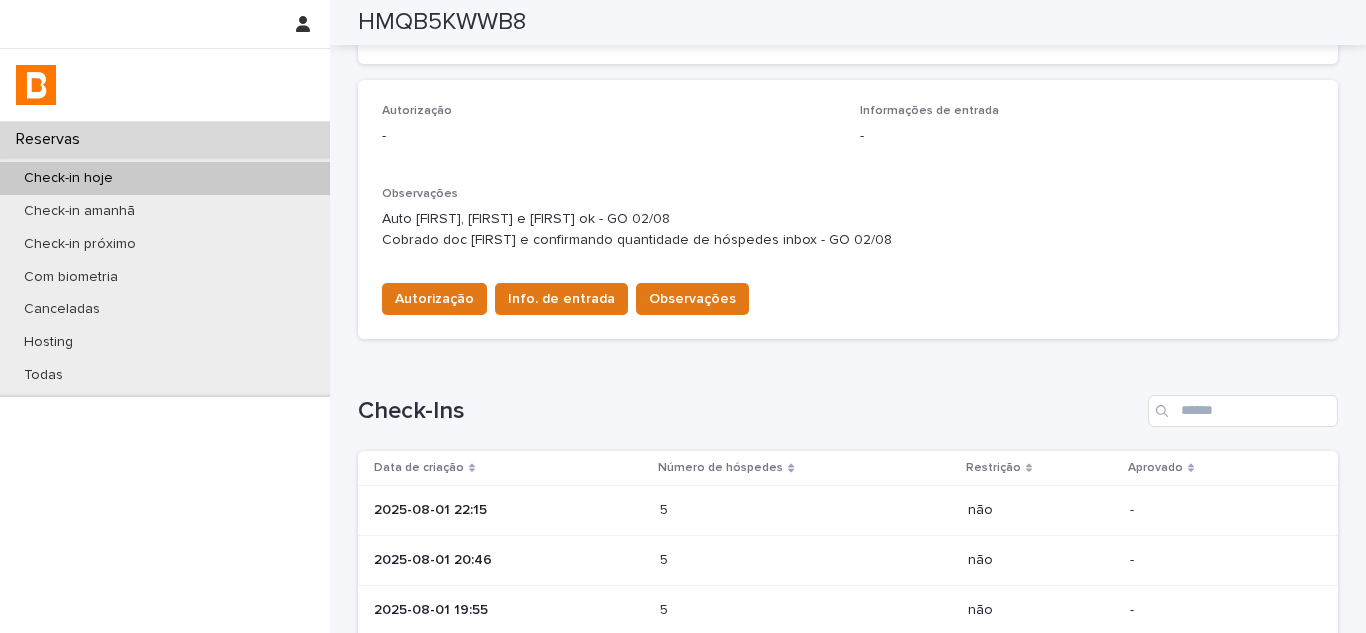 click on "5 5" at bounding box center [805, 510] 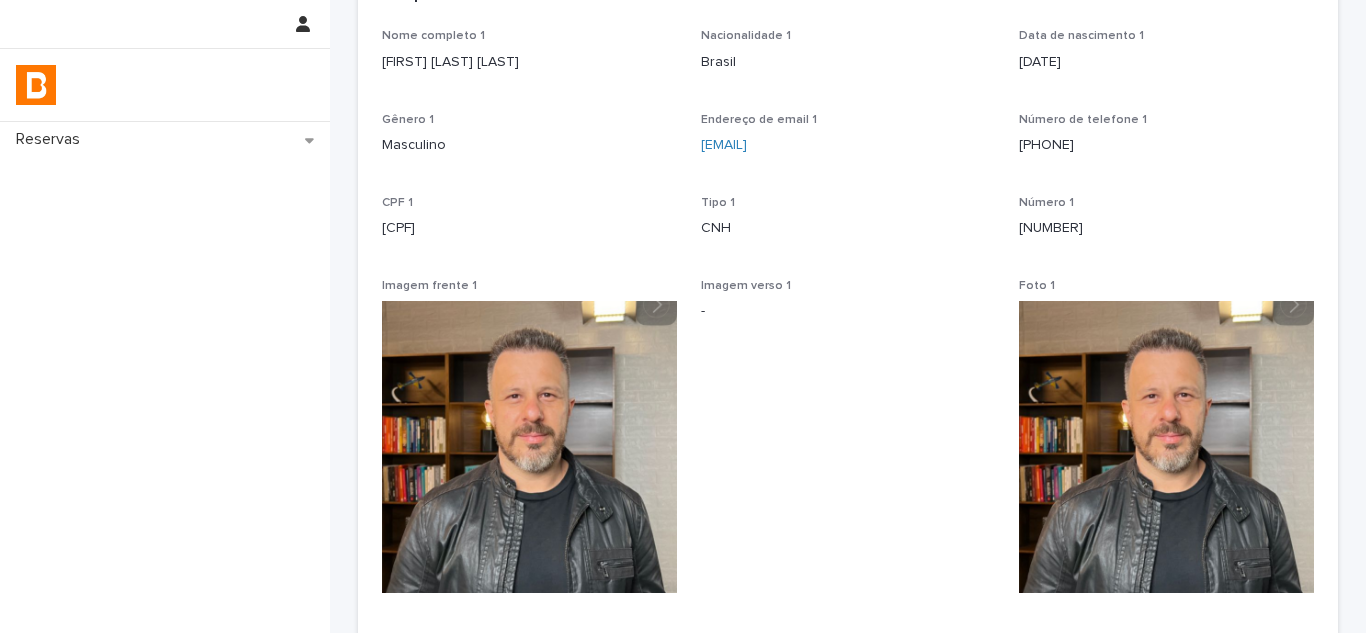 scroll, scrollTop: 200, scrollLeft: 0, axis: vertical 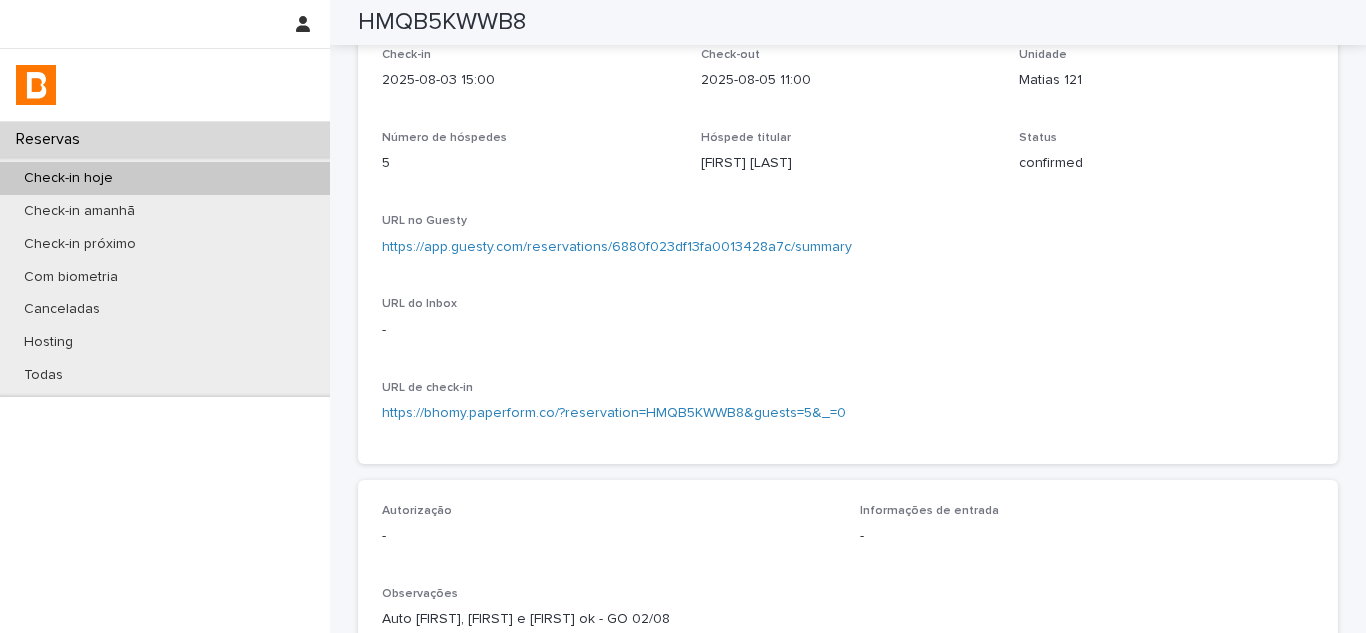 click on "https://app.guesty.com/reservations/6880f023df13fa0013428a7c/summary" at bounding box center [617, 247] 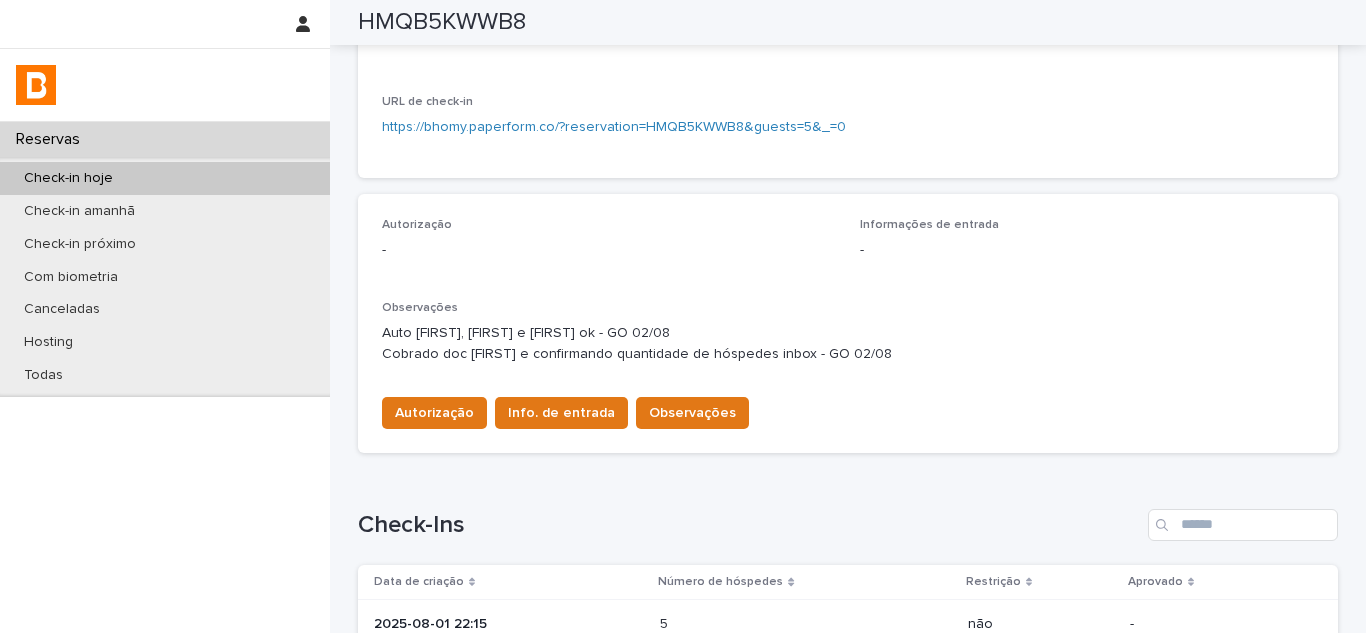 scroll, scrollTop: 422, scrollLeft: 0, axis: vertical 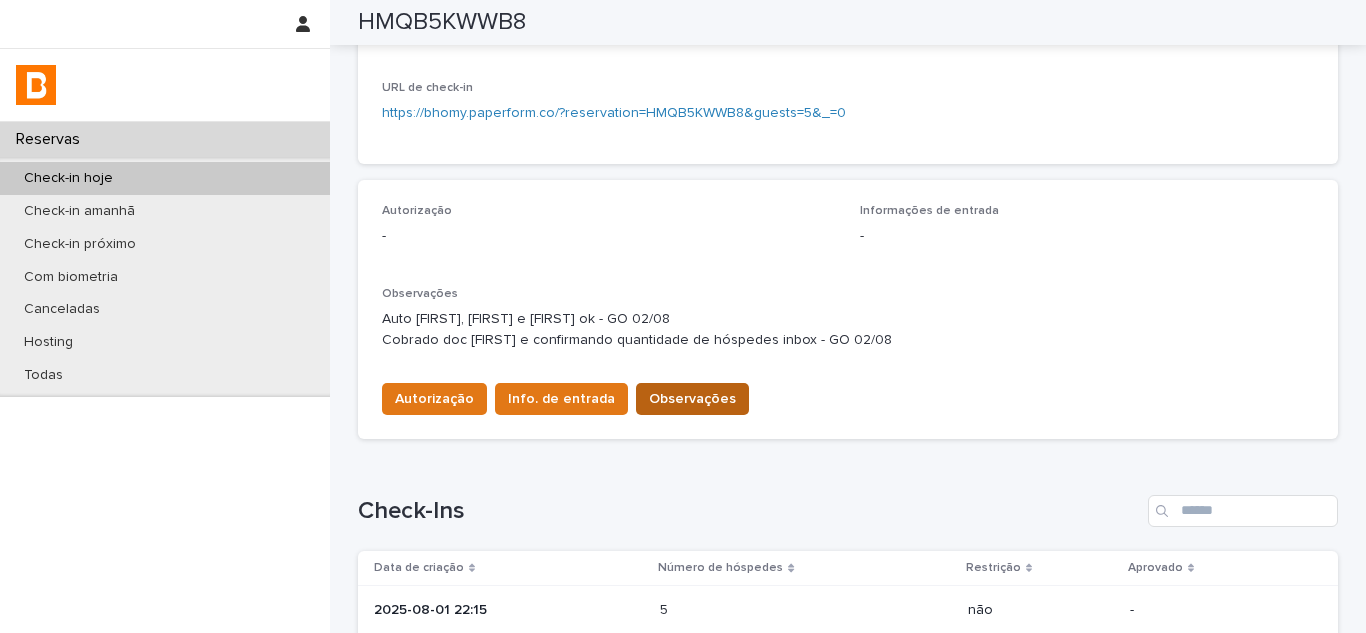 click on "Observações" at bounding box center [692, 399] 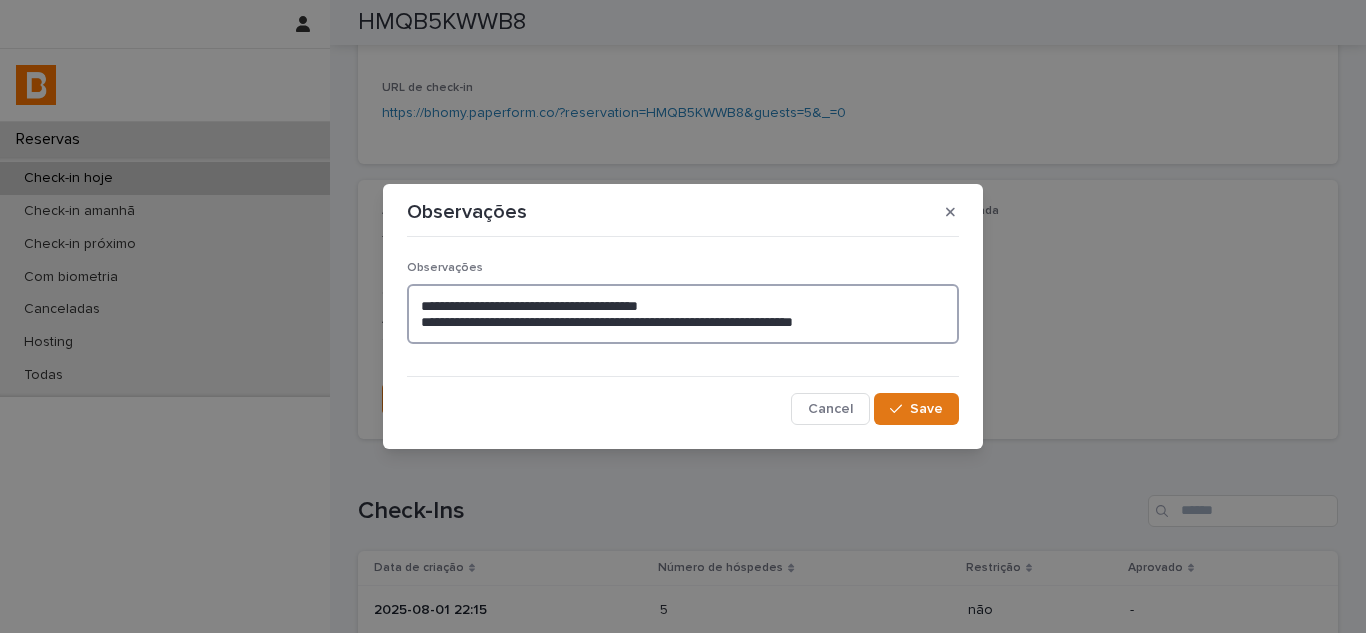click on "**********" at bounding box center [683, 314] 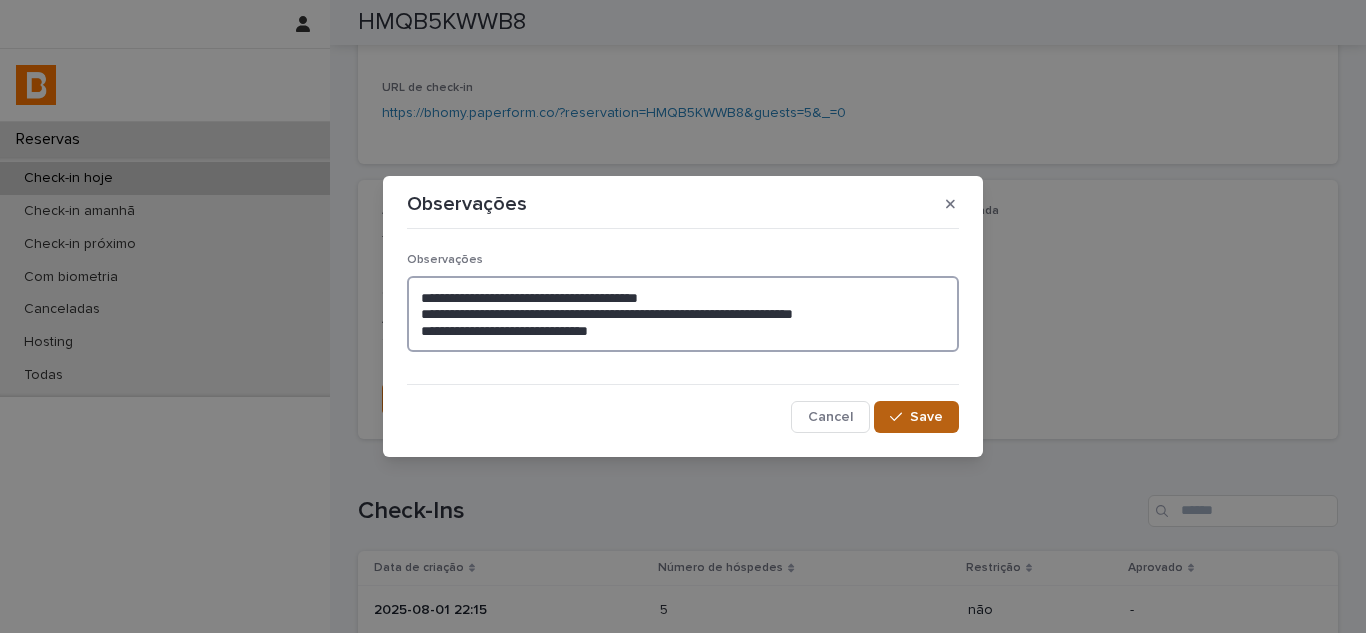 type on "**********" 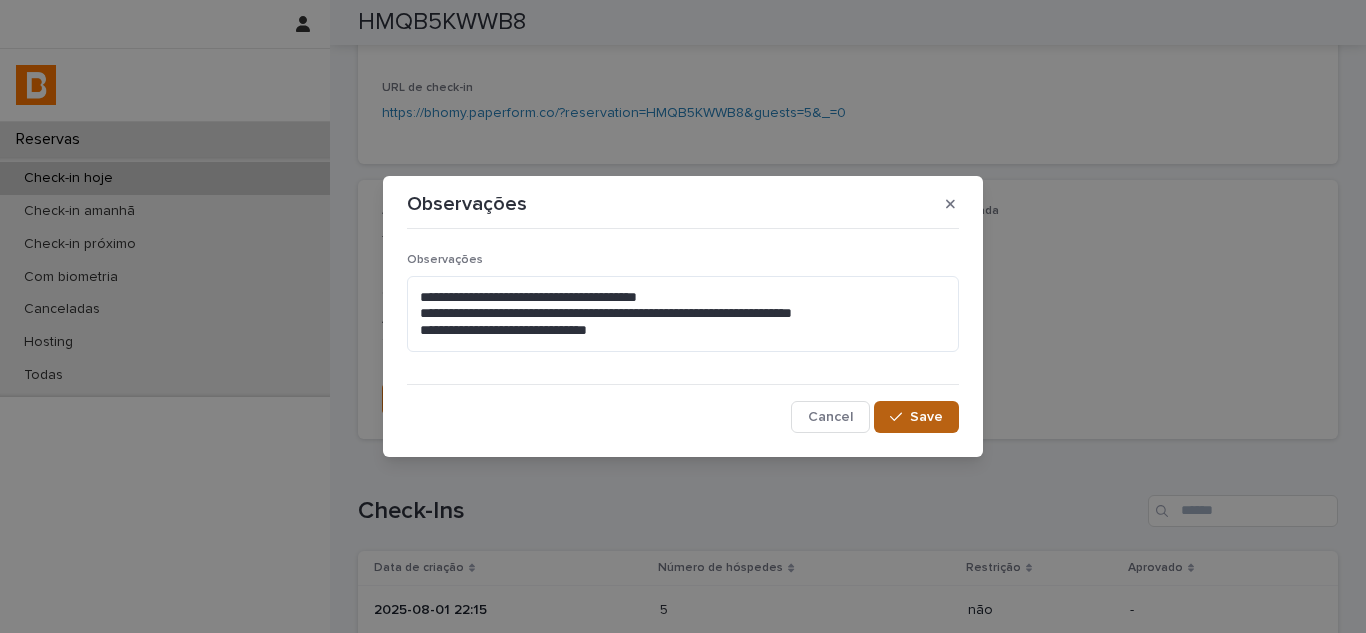 drag, startPoint x: 896, startPoint y: 420, endPoint x: 889, endPoint y: 405, distance: 16.552946 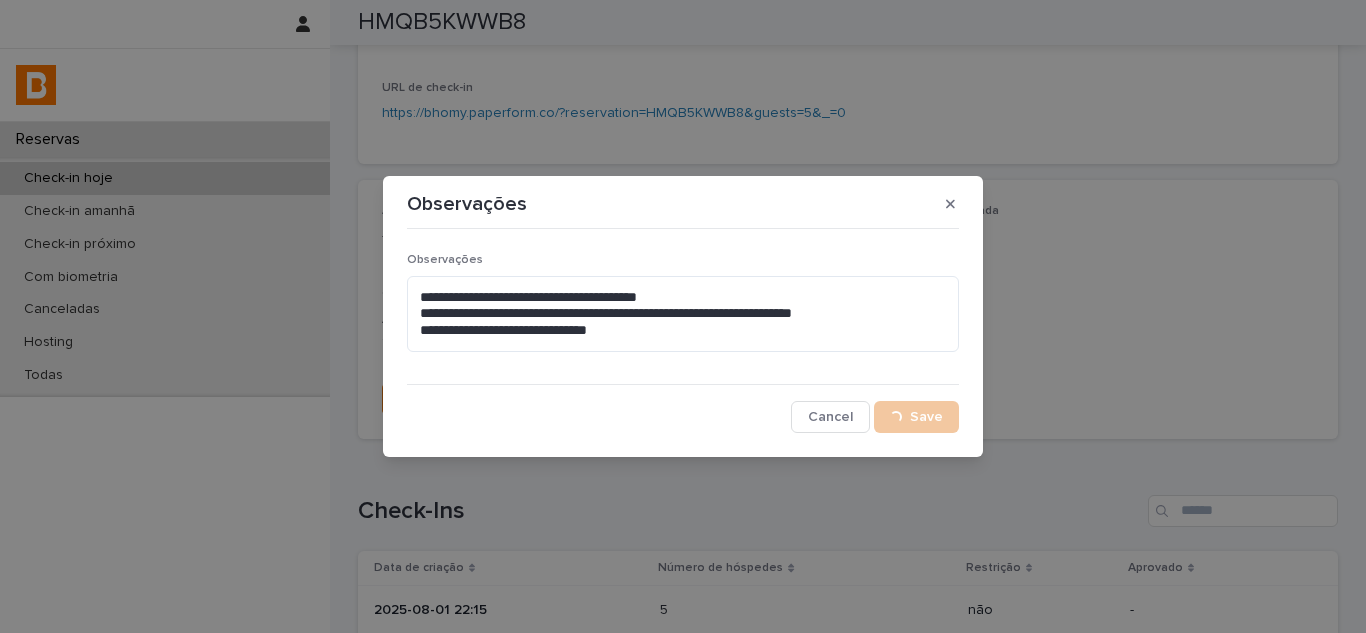 scroll, scrollTop: 433, scrollLeft: 0, axis: vertical 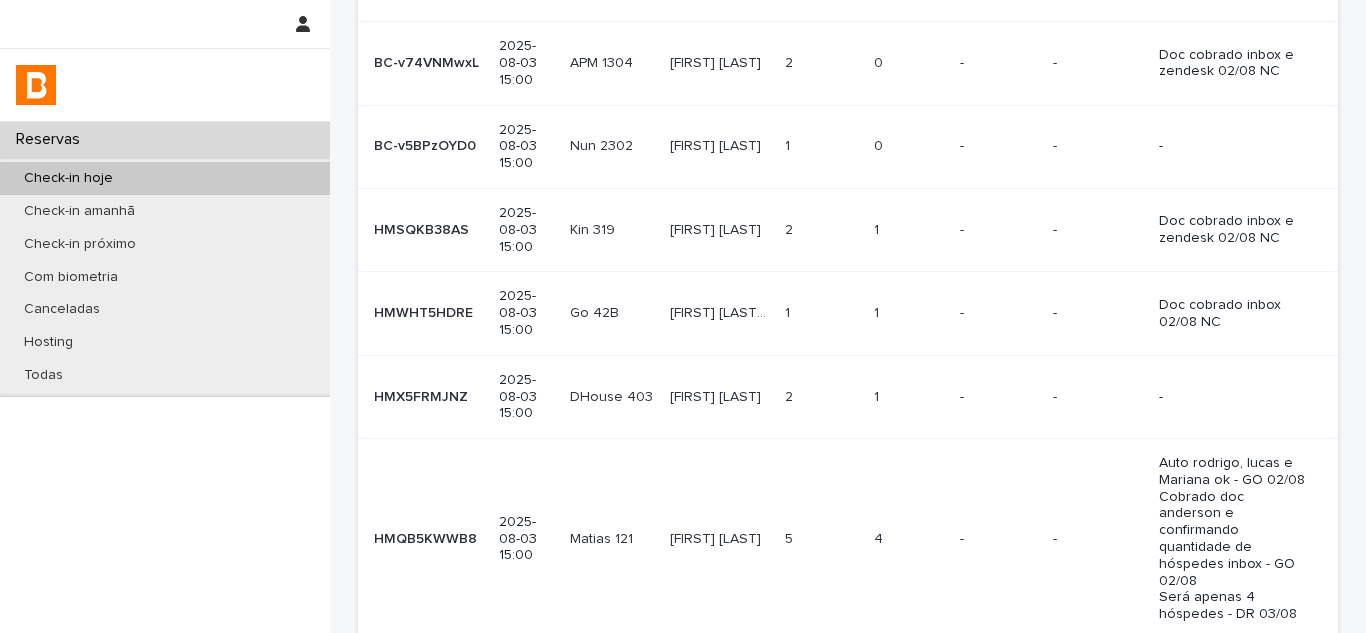 click on "1 1" at bounding box center [909, 396] 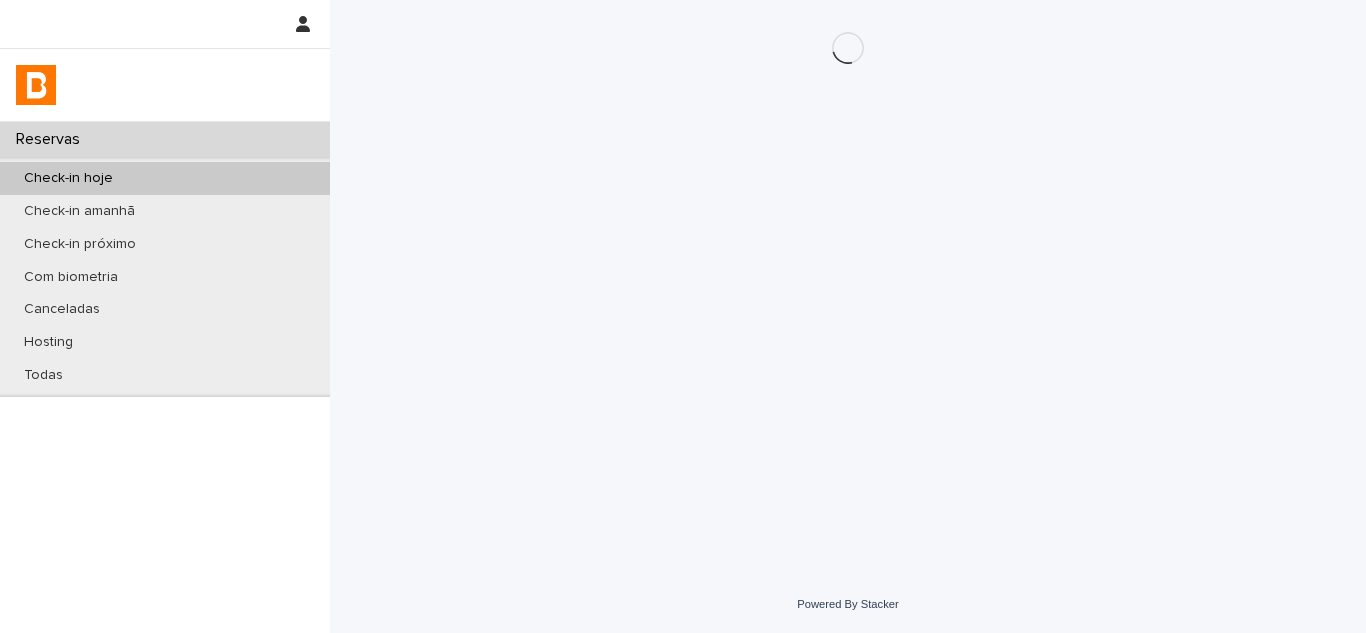 scroll, scrollTop: 0, scrollLeft: 0, axis: both 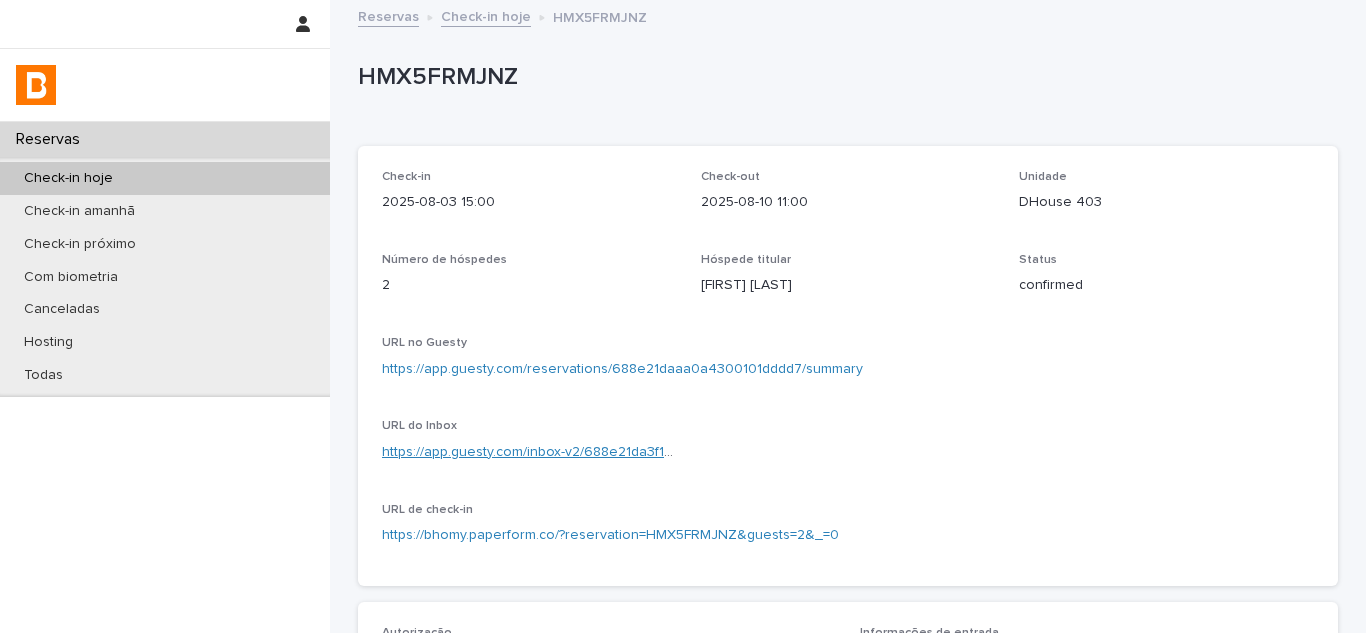 click on "https://app.guesty.com/inbox-v2/688e21da3f1e19000fa81182?reservationId=688e21daaa0a4300101dddd7" at bounding box center [715, 452] 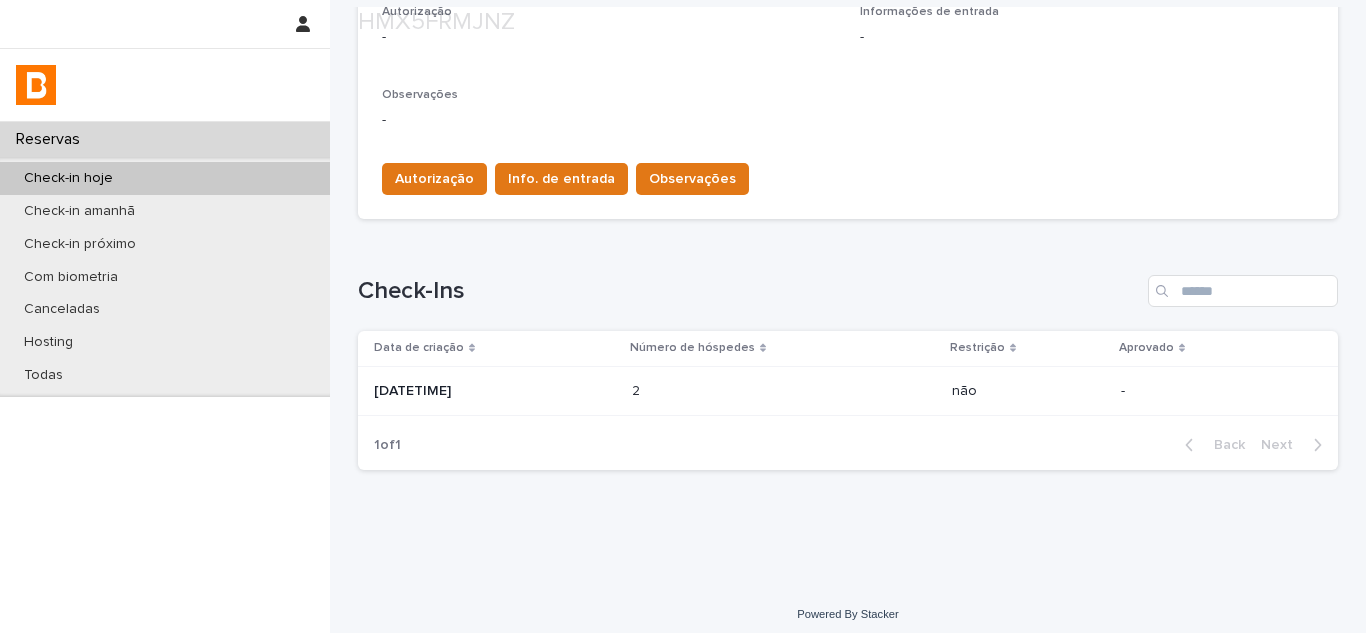 scroll, scrollTop: 631, scrollLeft: 0, axis: vertical 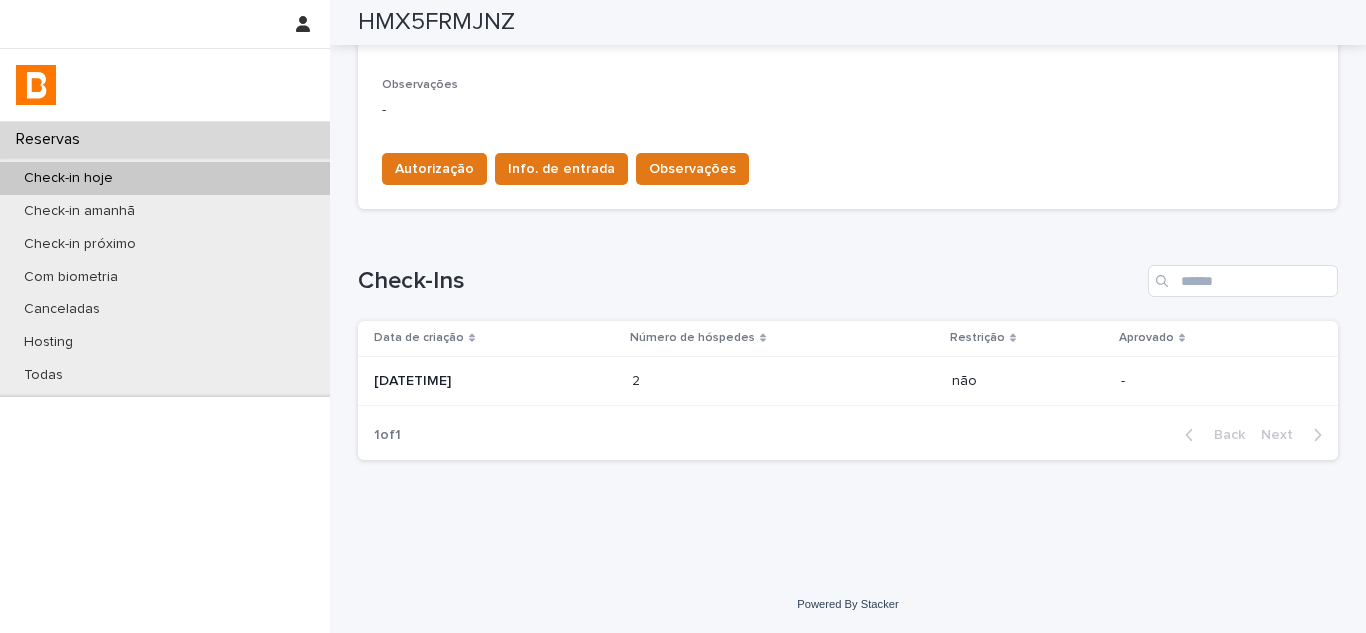 click on "[DATETIME]" at bounding box center [495, 381] 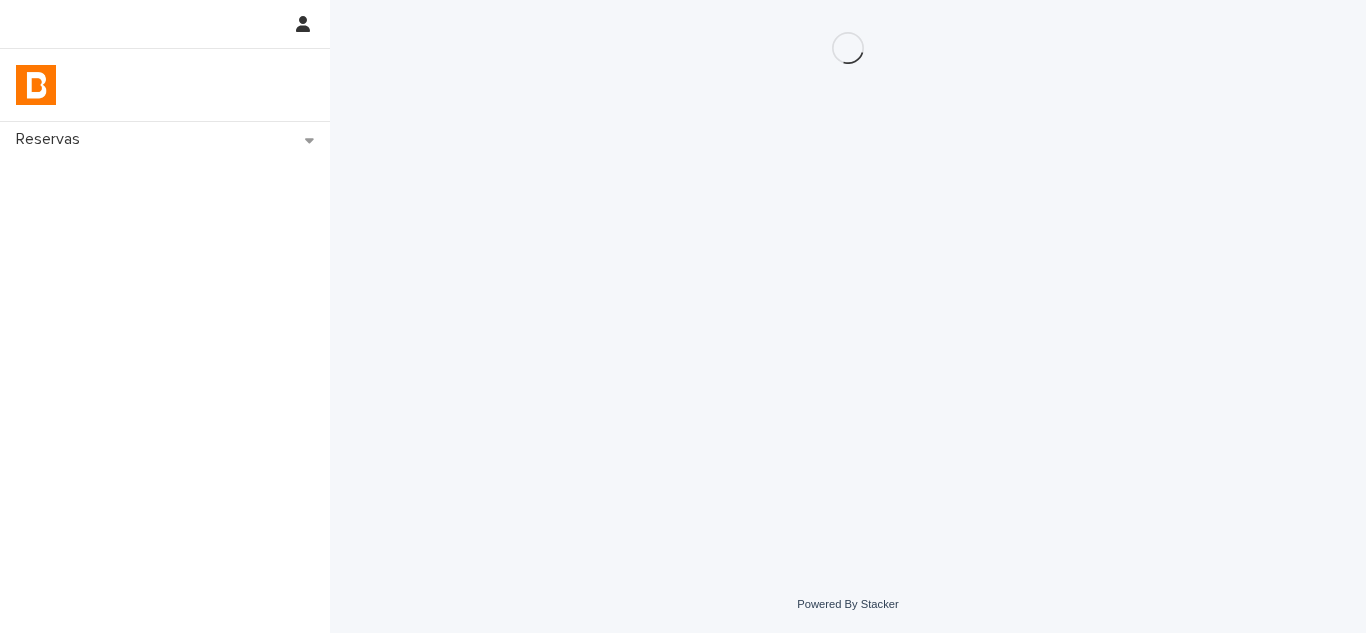 scroll, scrollTop: 0, scrollLeft: 0, axis: both 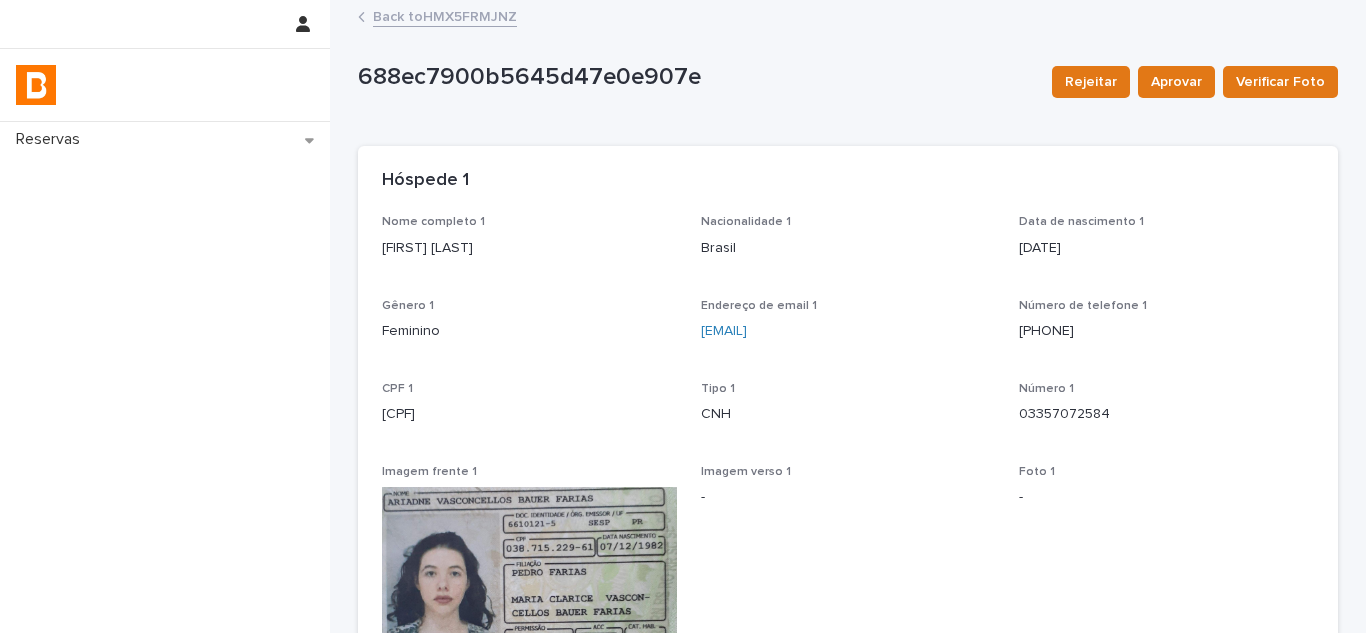 drag, startPoint x: 399, startPoint y: 245, endPoint x: 361, endPoint y: 245, distance: 38 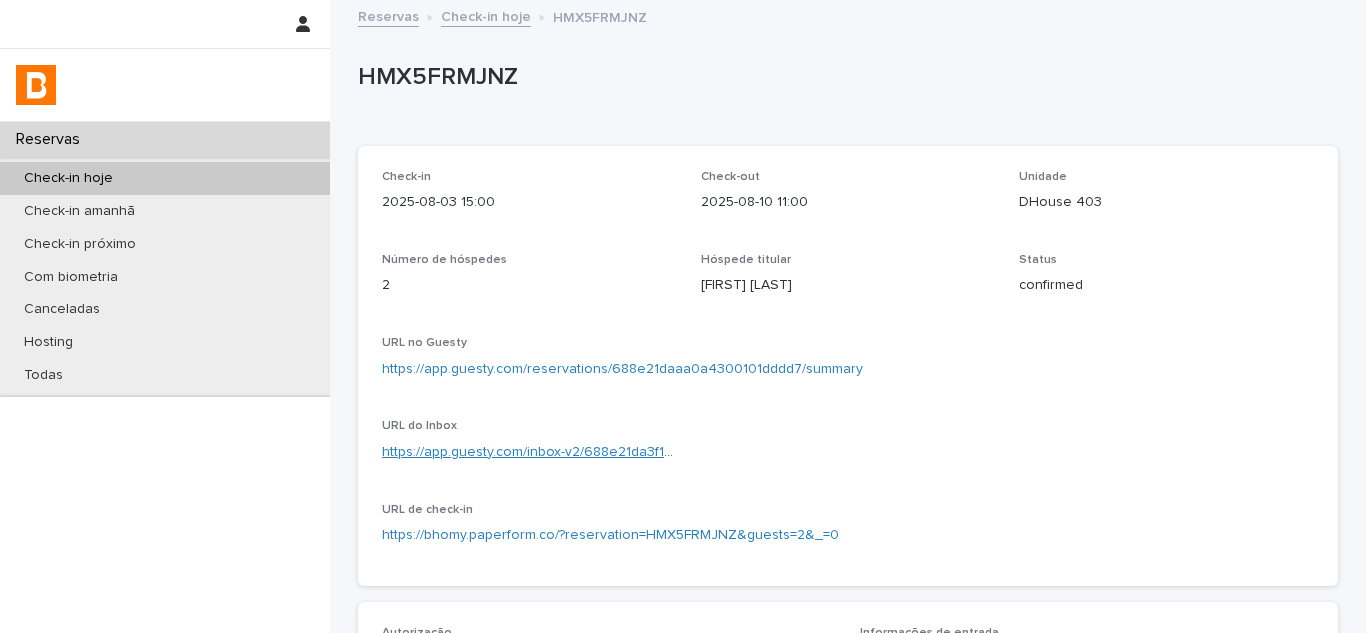click on "https://app.guesty.com/inbox-v2/688e21da3f1e19000fa81182?reservationId=688e21daaa0a4300101dddd7" at bounding box center [715, 452] 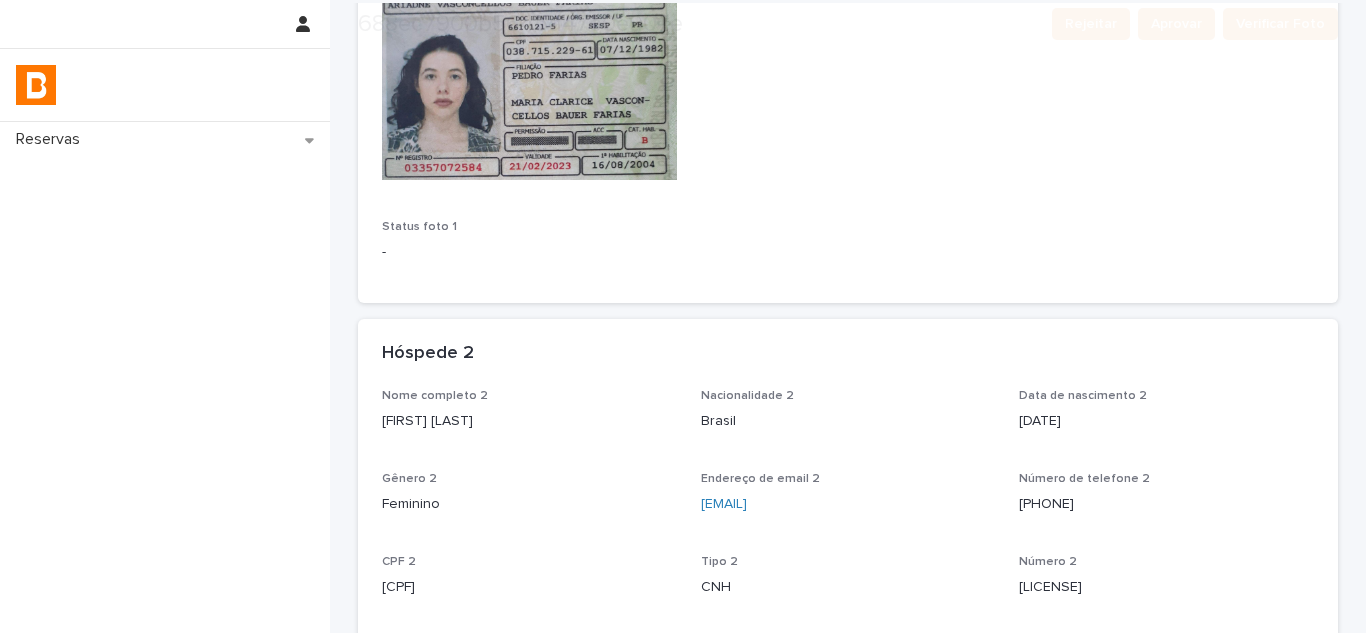 scroll, scrollTop: 600, scrollLeft: 0, axis: vertical 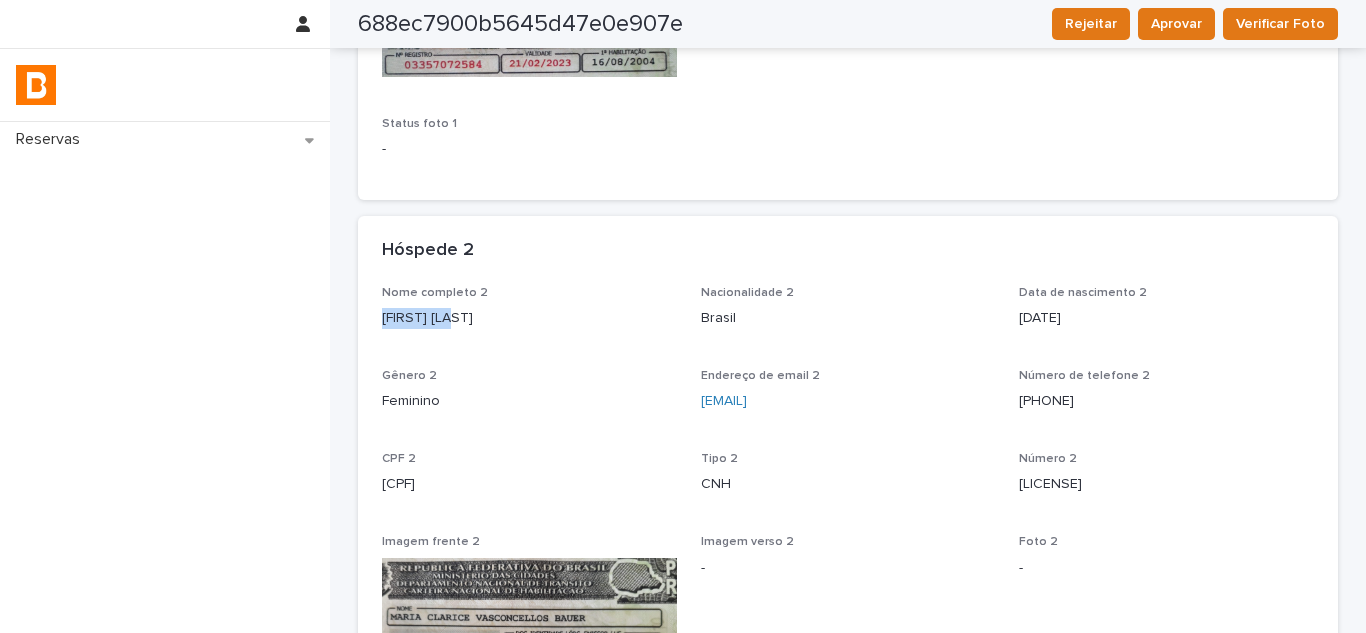 click on "[FIRST] [LAST]" at bounding box center [529, 318] 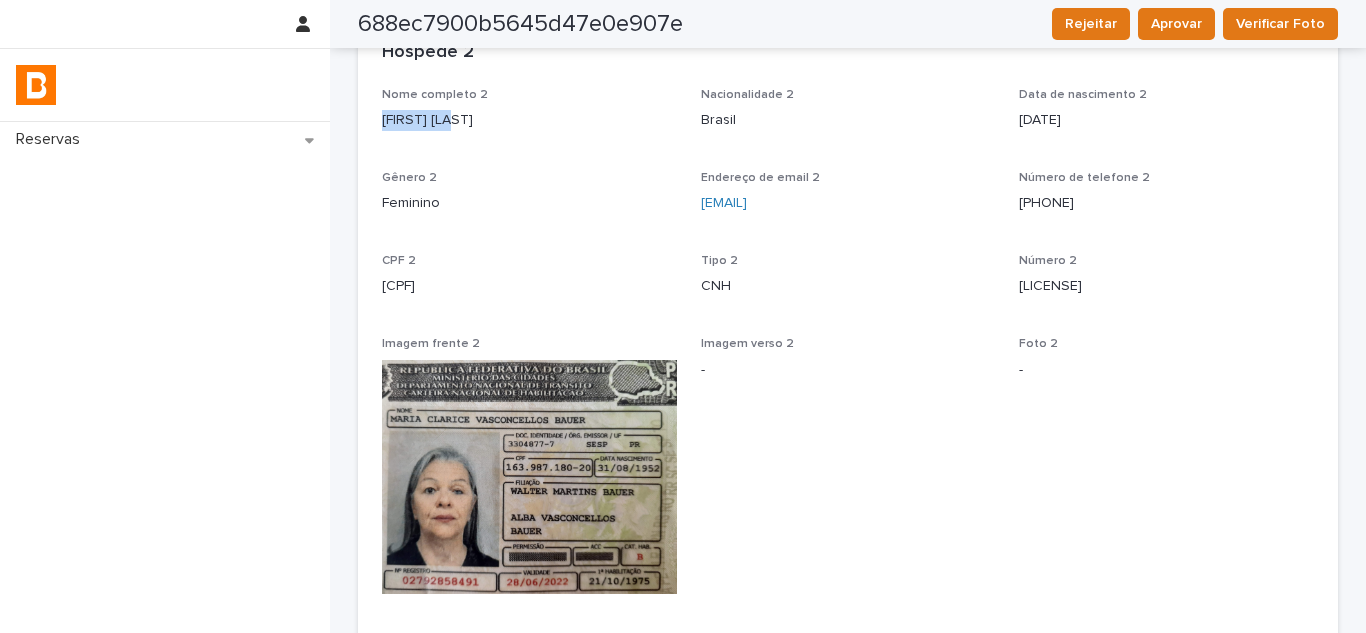 scroll, scrollTop: 800, scrollLeft: 0, axis: vertical 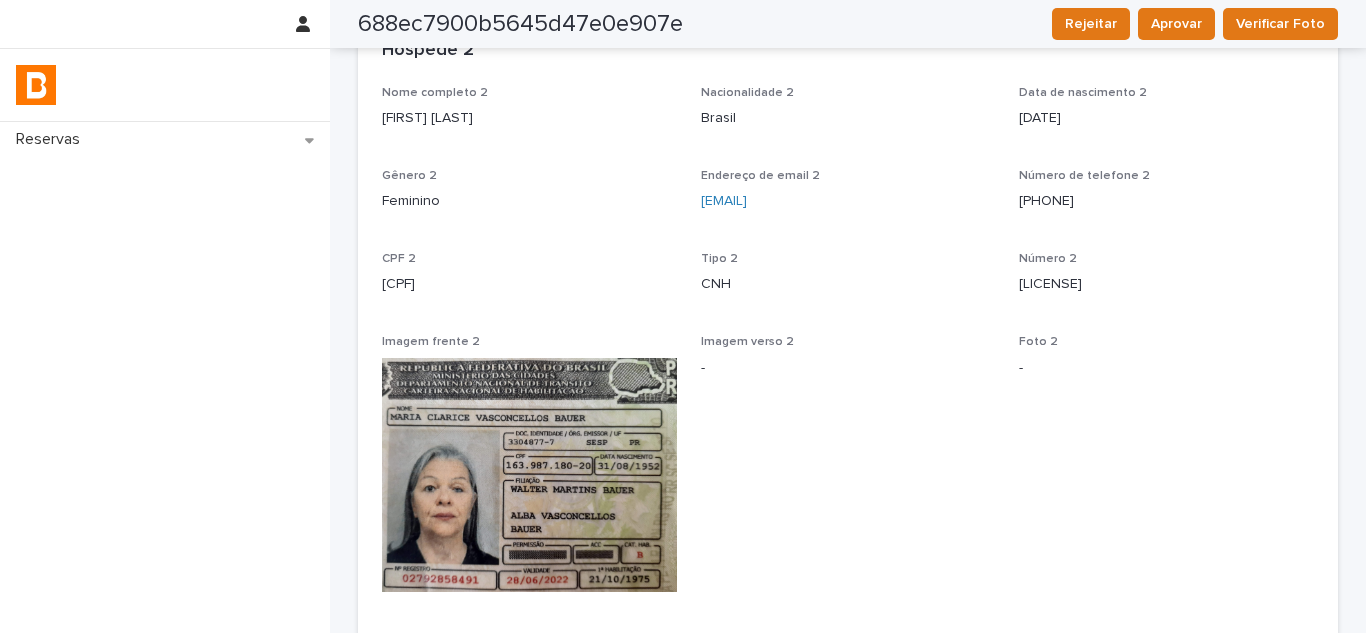click on "[CPF]" at bounding box center [529, 282] 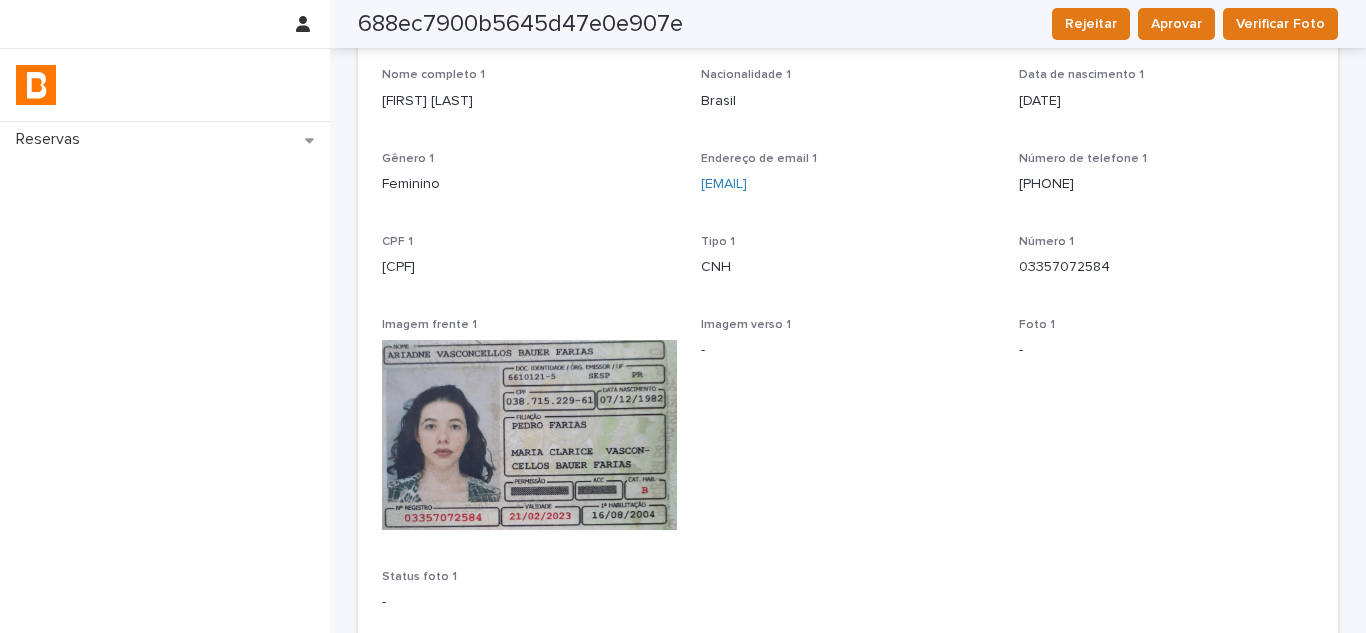 scroll, scrollTop: 0, scrollLeft: 0, axis: both 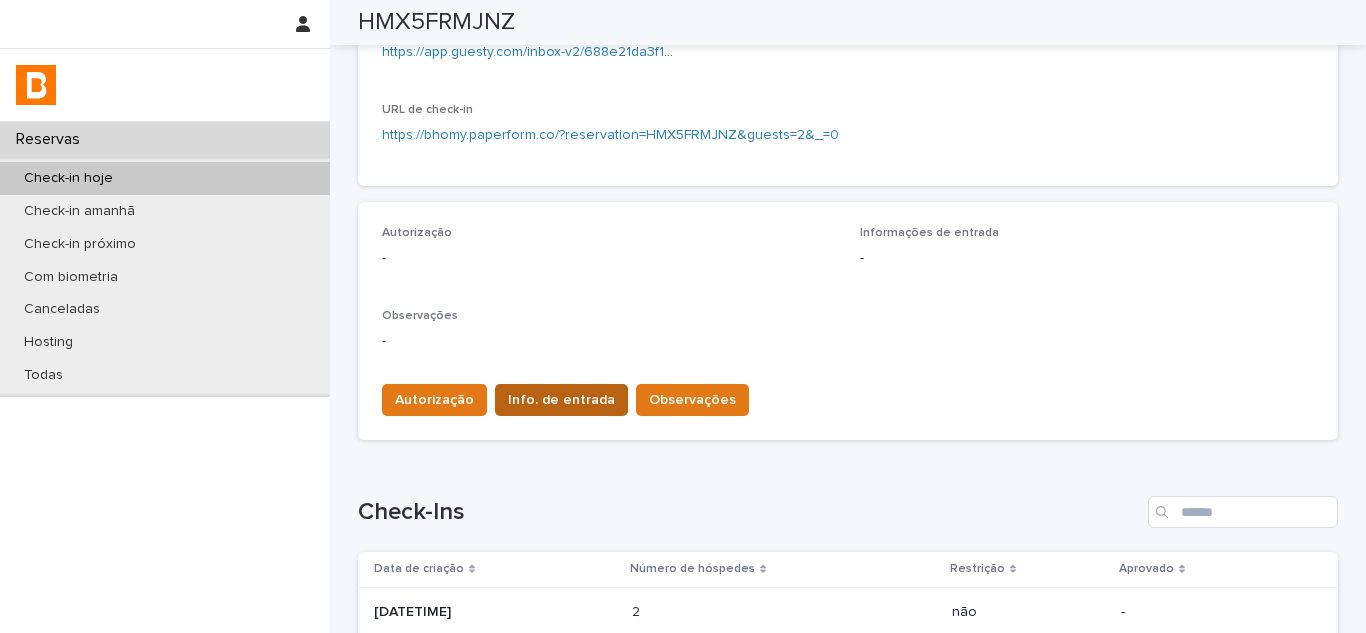 click on "Info. de entrada" at bounding box center [561, 400] 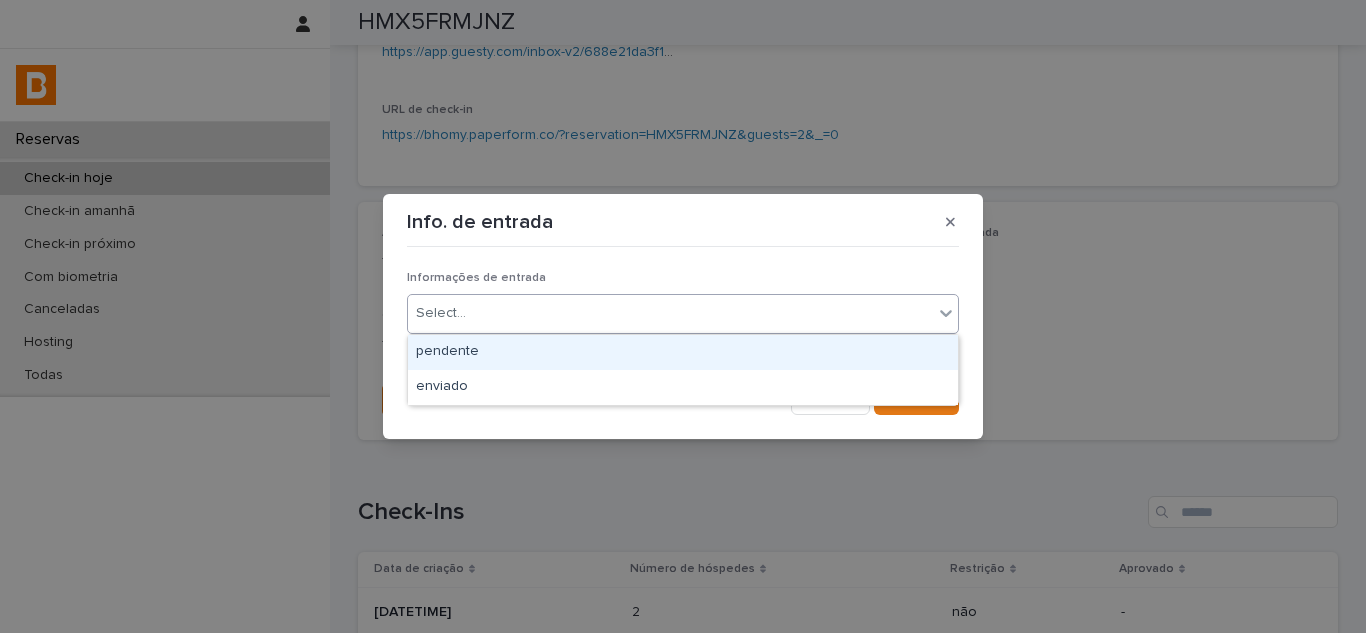 click on "Select..." at bounding box center [670, 313] 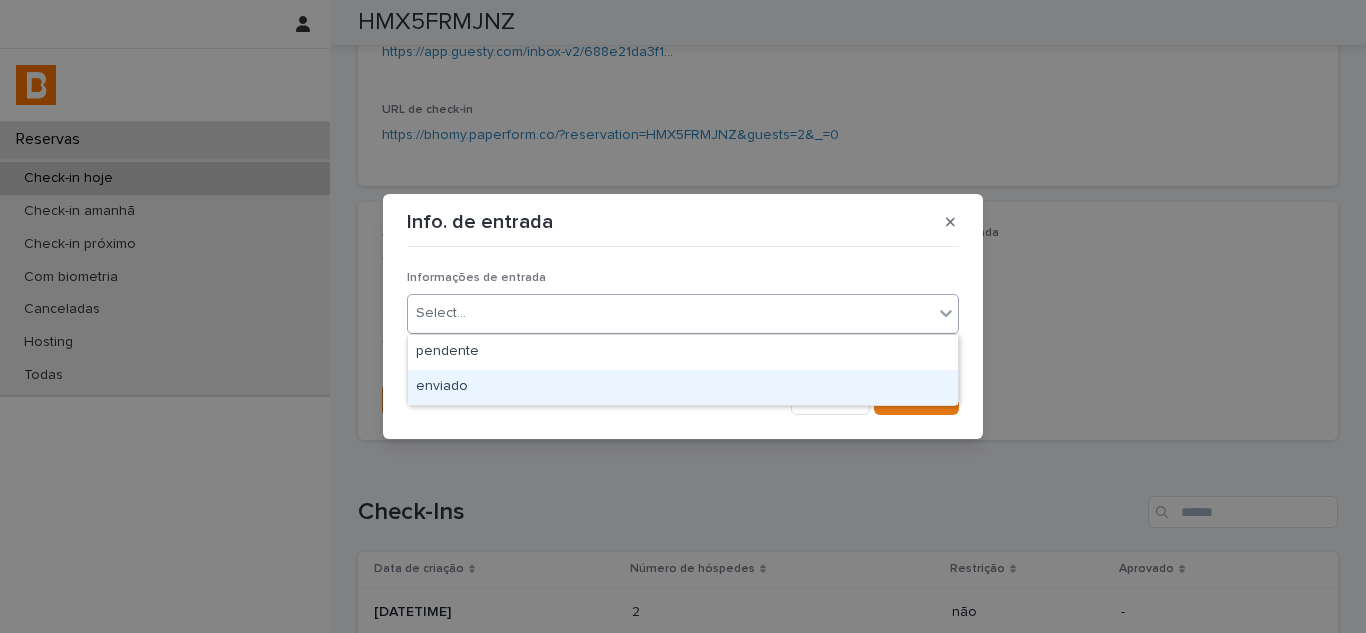 click on "enviado" at bounding box center (683, 387) 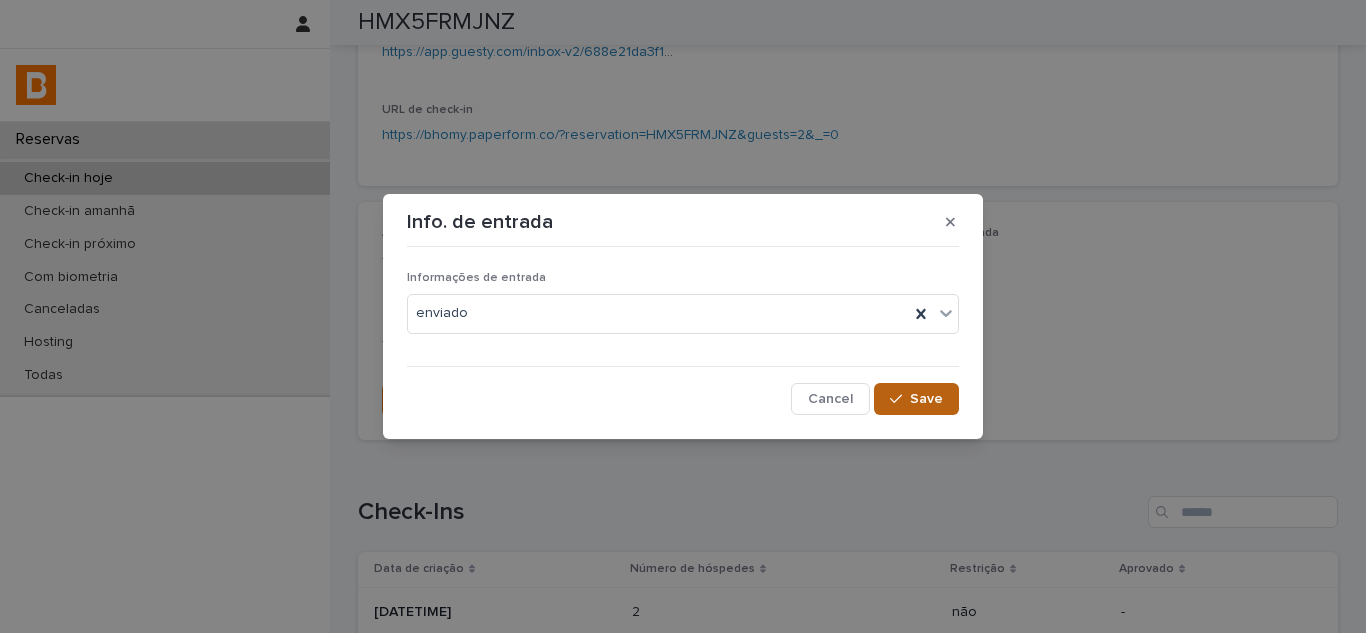 click on "Save" at bounding box center (926, 399) 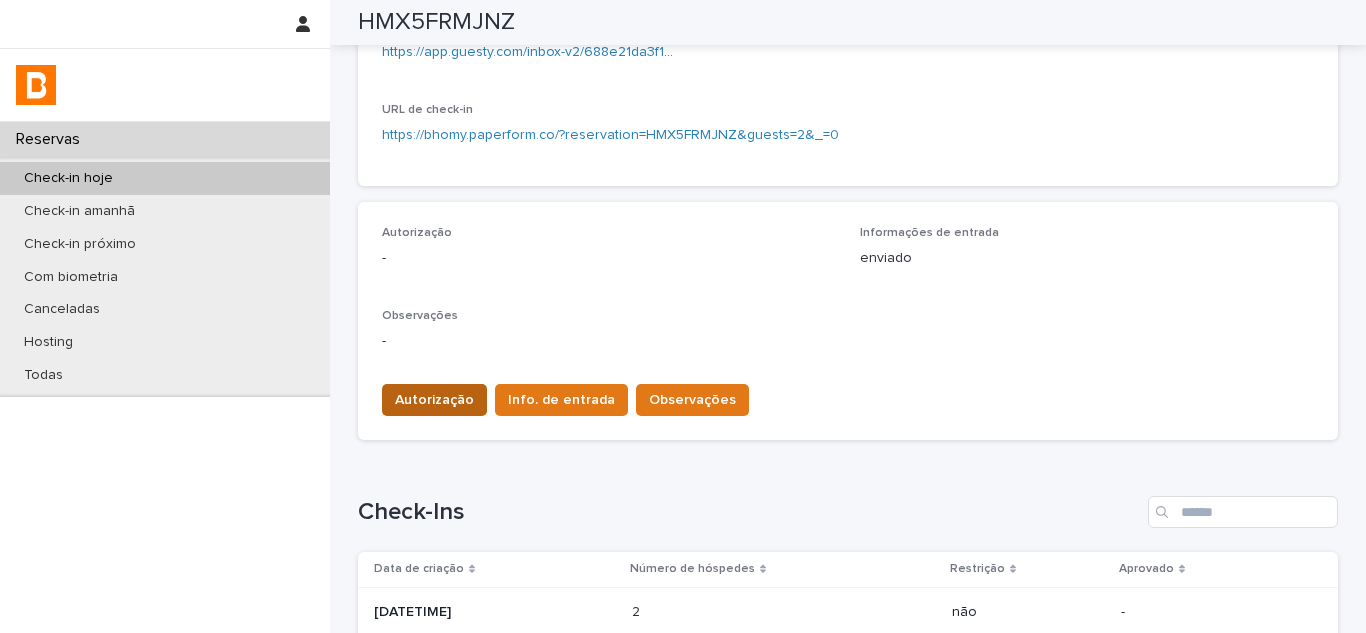 click on "Autorização" at bounding box center [434, 400] 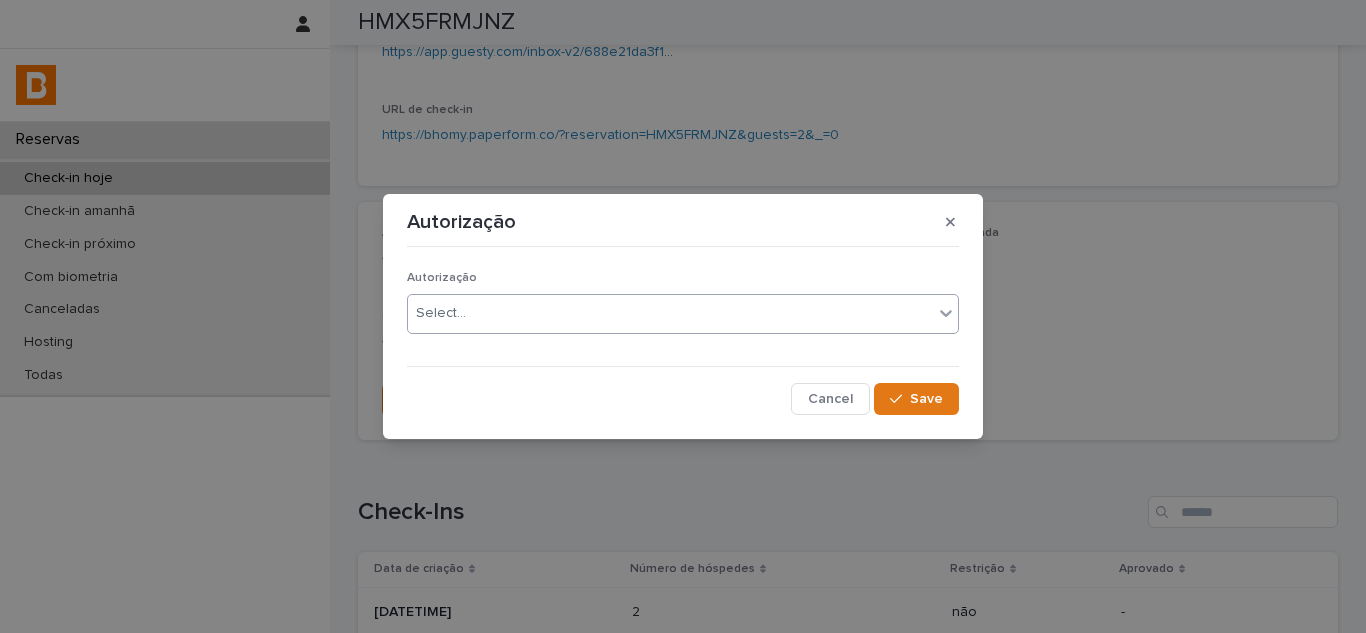 click on "Select..." at bounding box center (683, 314) 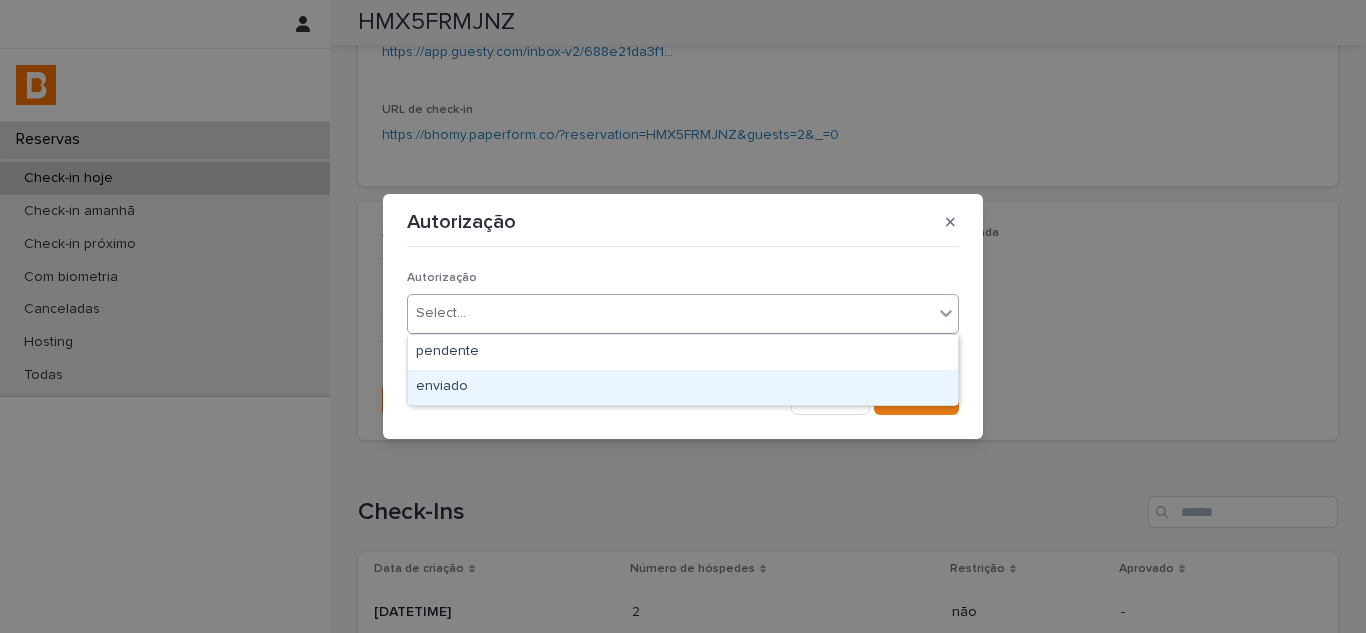 click on "enviado" at bounding box center (683, 387) 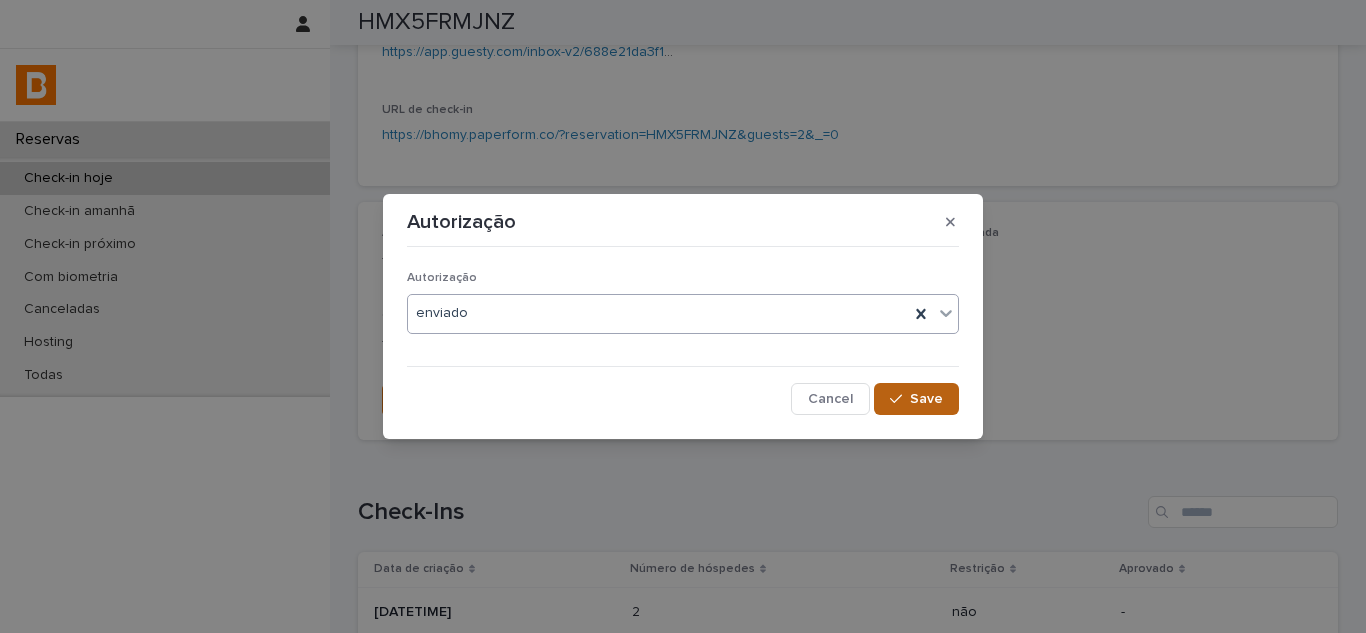 click on "Save" at bounding box center (926, 399) 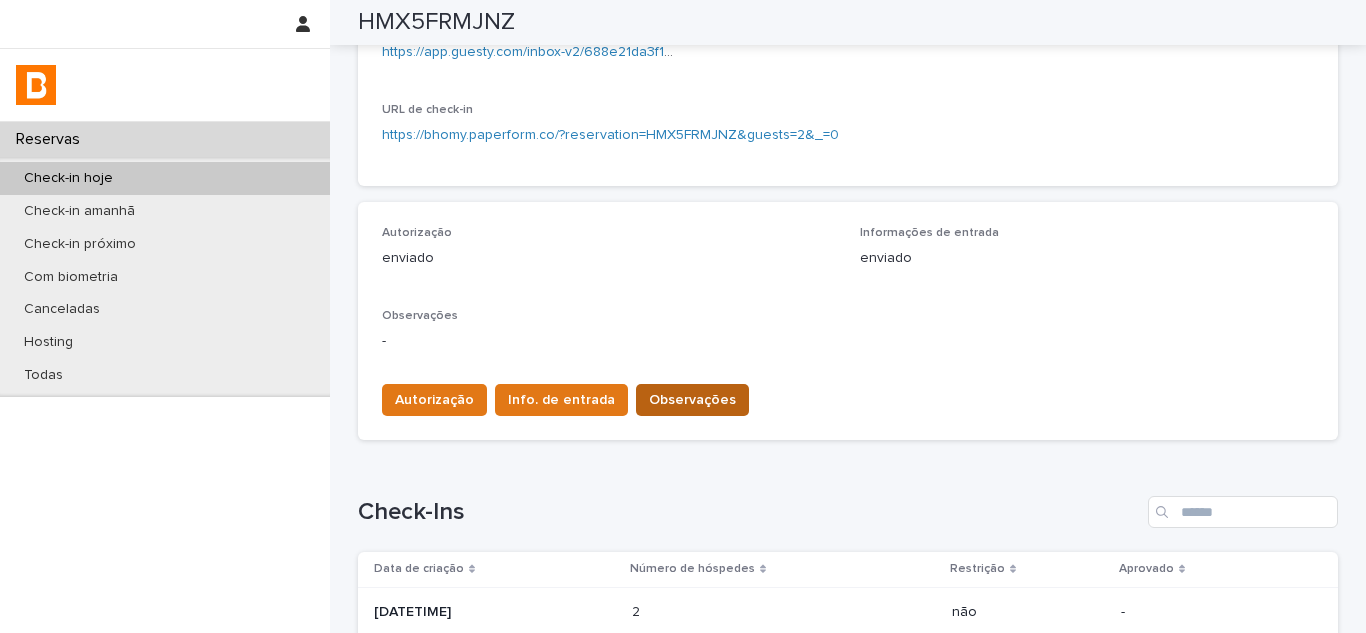 click on "Observações" at bounding box center (692, 400) 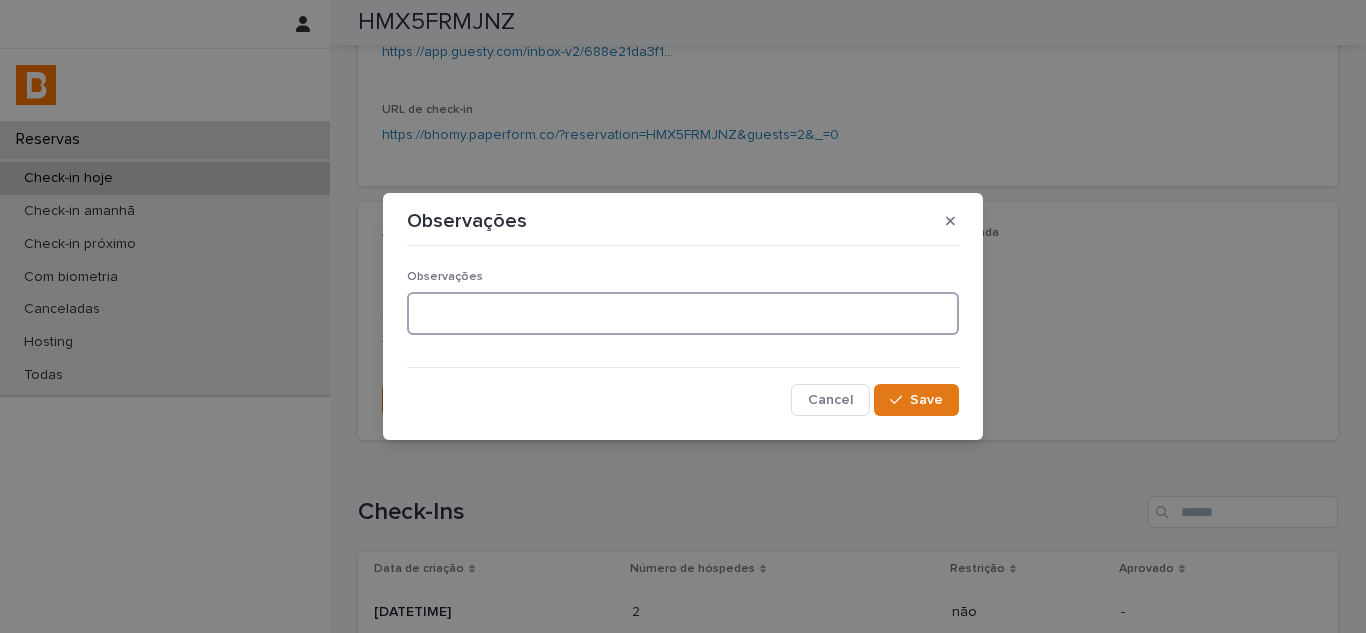 click at bounding box center (683, 313) 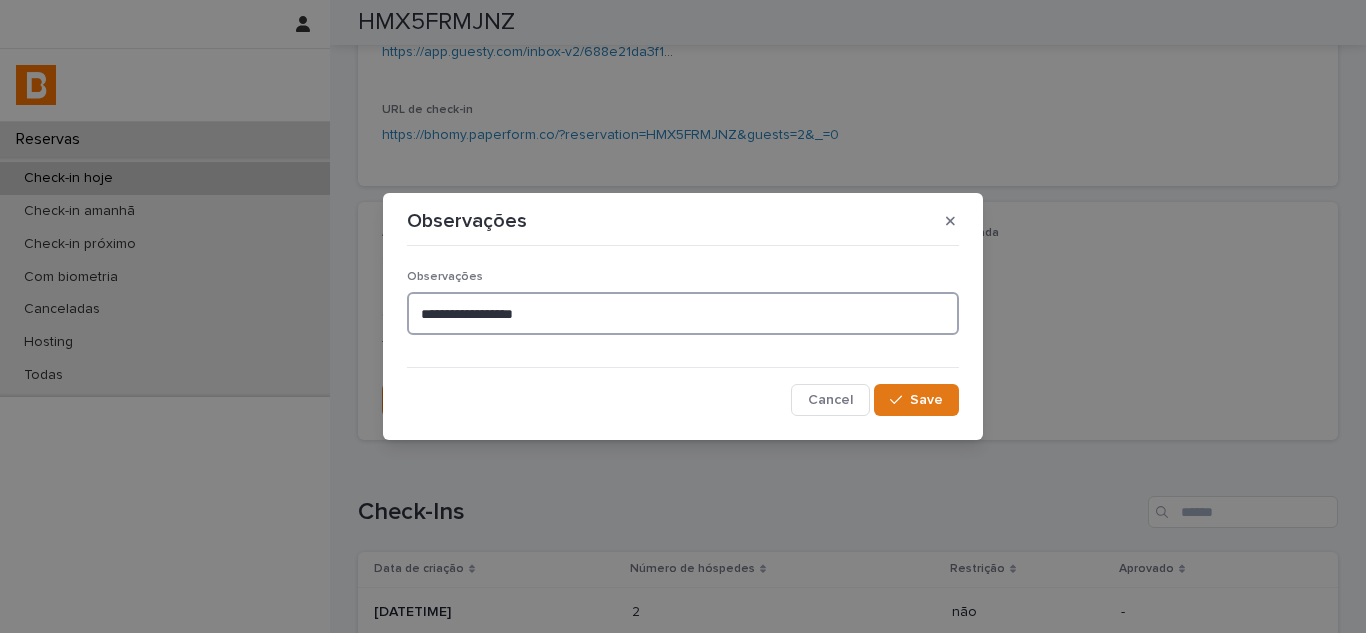 click on "**********" at bounding box center [683, 313] 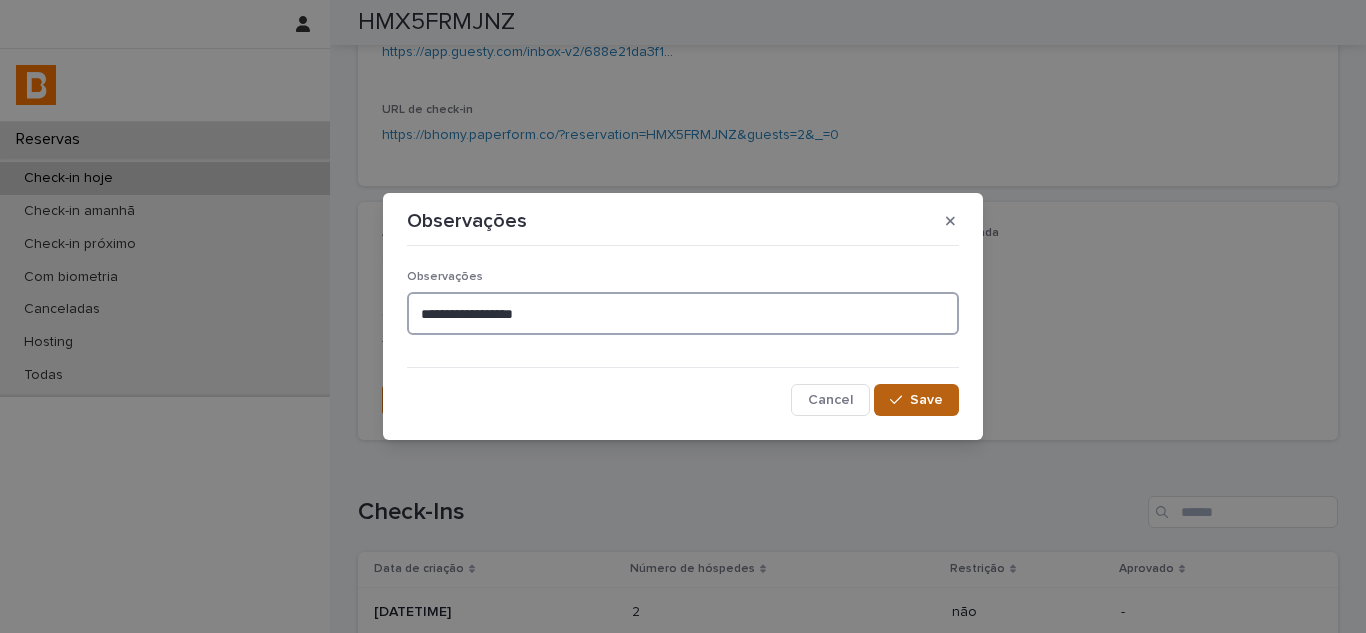 type on "**********" 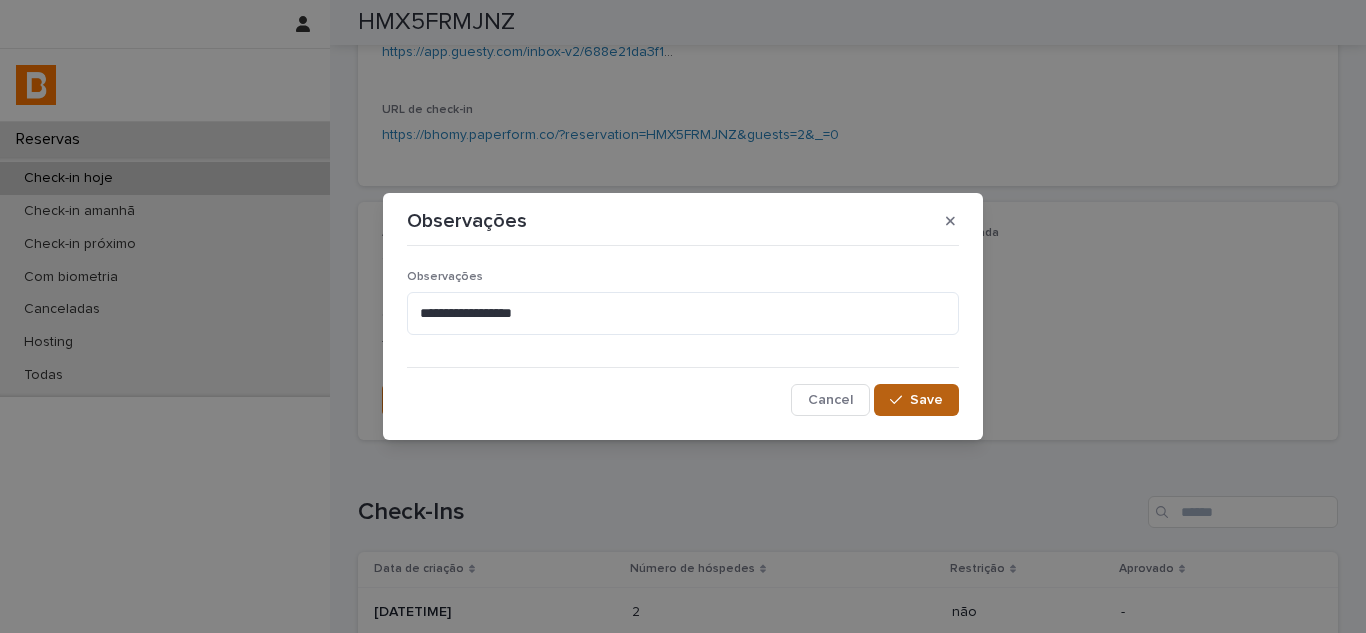 click on "Save" at bounding box center (926, 400) 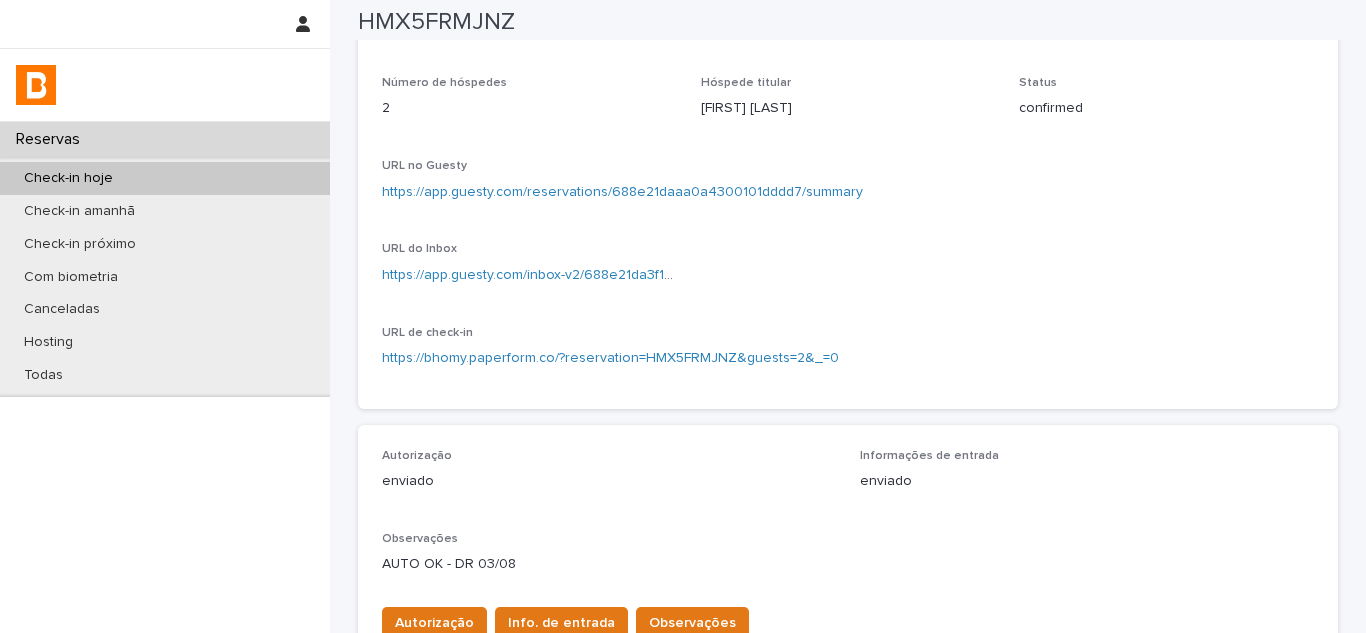 scroll, scrollTop: 0, scrollLeft: 0, axis: both 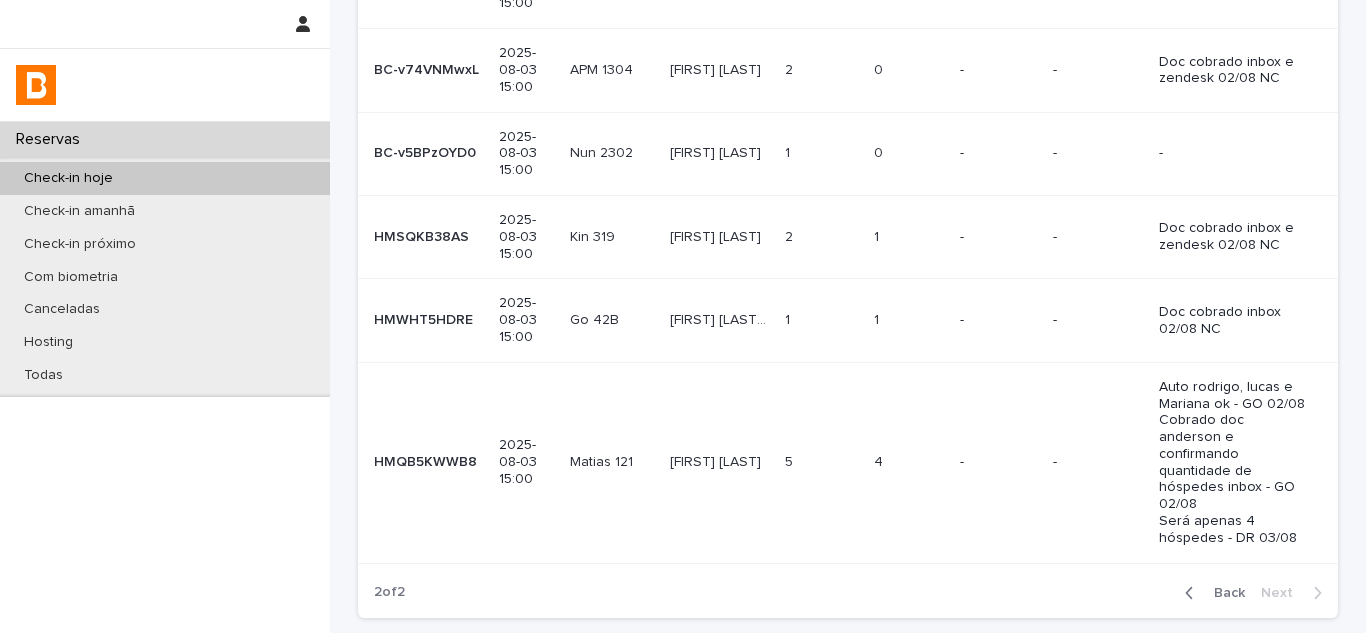 click on "-" at bounding box center [998, 237] 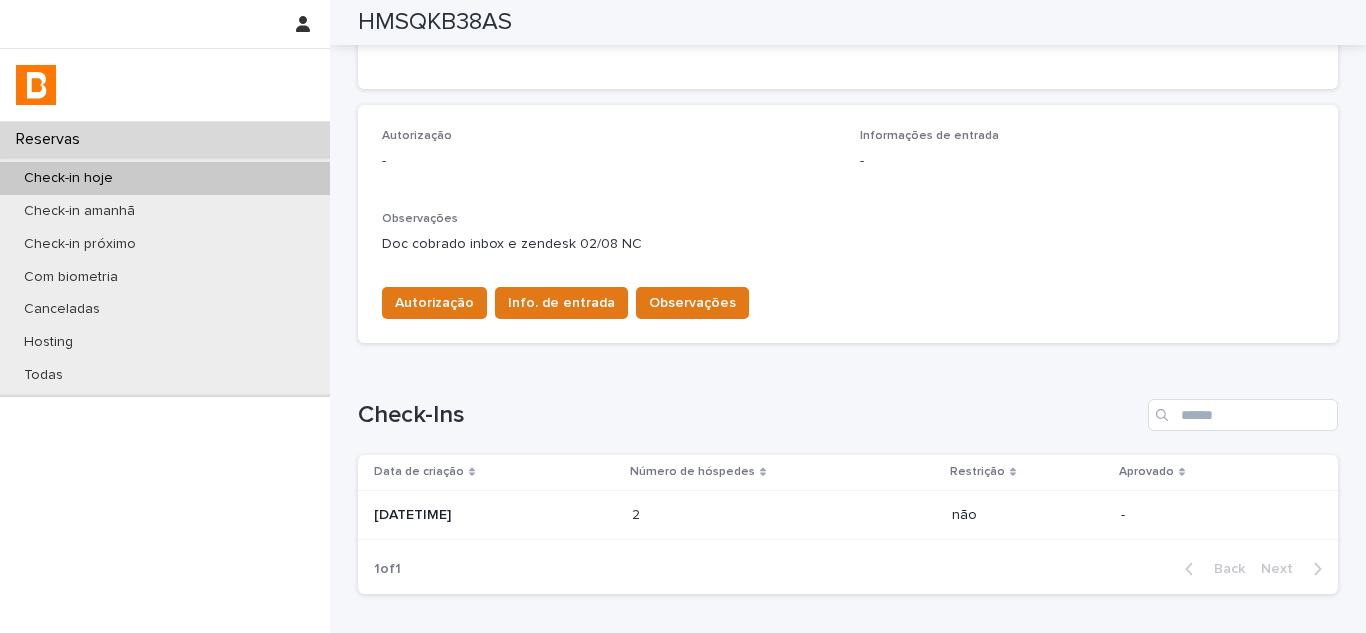 scroll, scrollTop: 500, scrollLeft: 0, axis: vertical 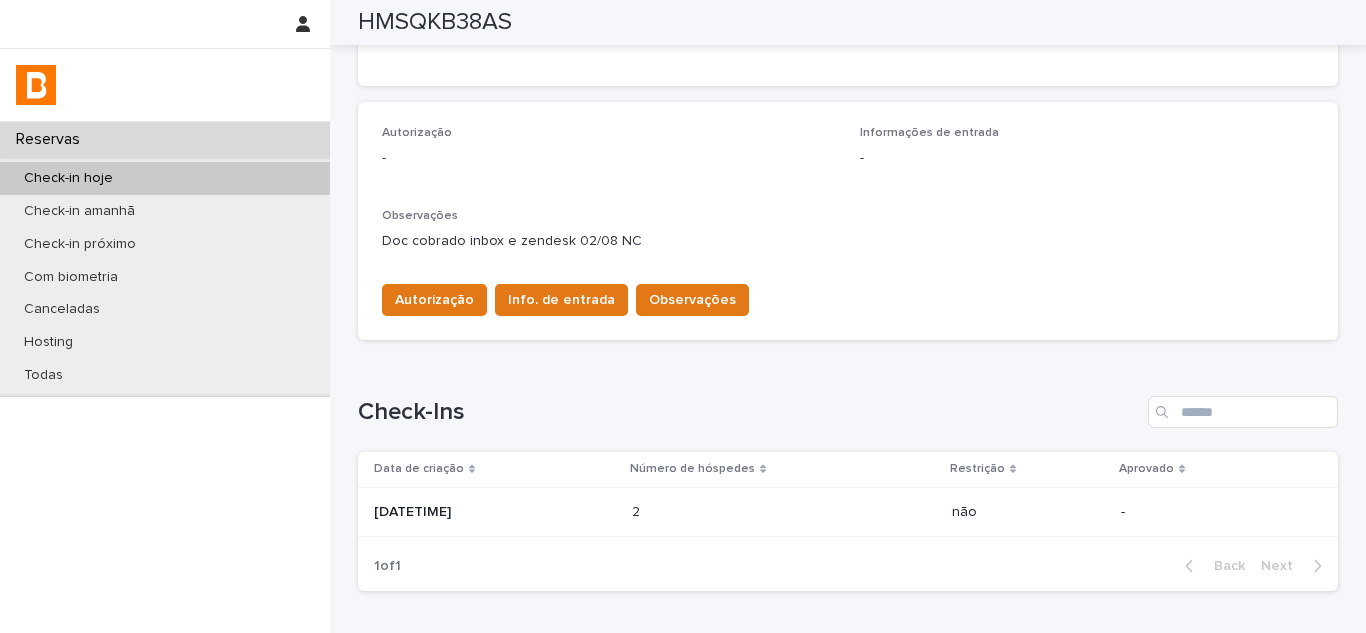 click on "[DATETIME]" at bounding box center (495, 512) 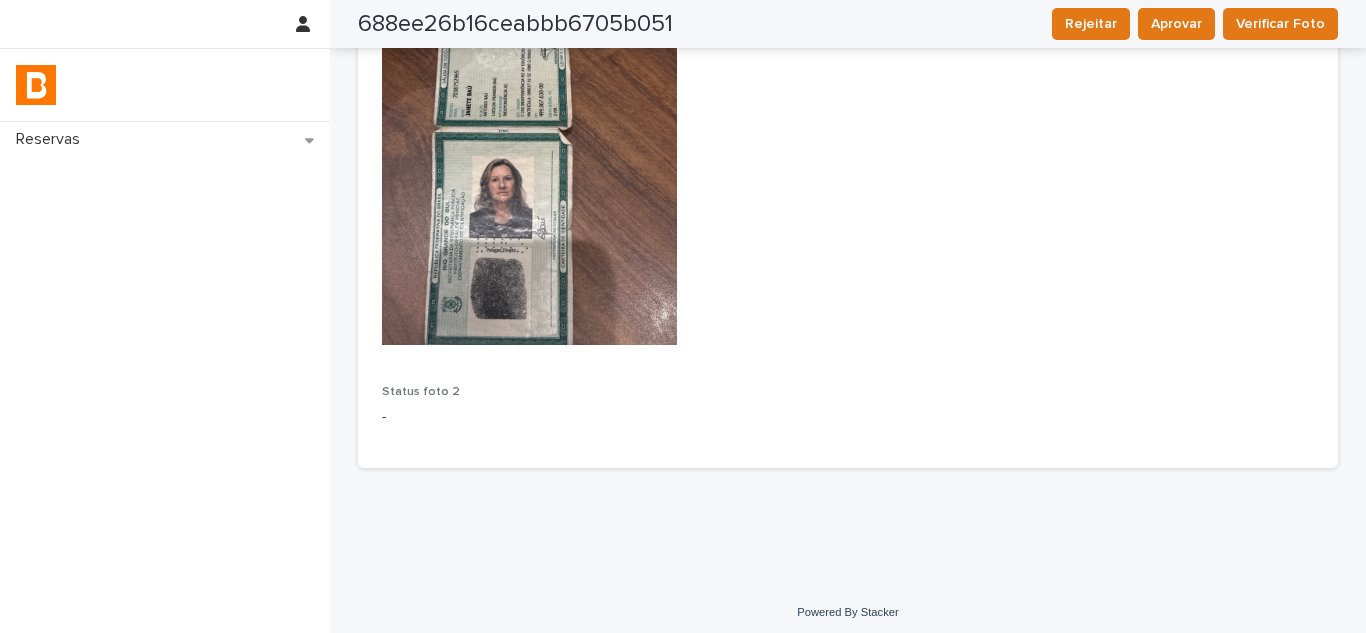 scroll, scrollTop: 1417, scrollLeft: 0, axis: vertical 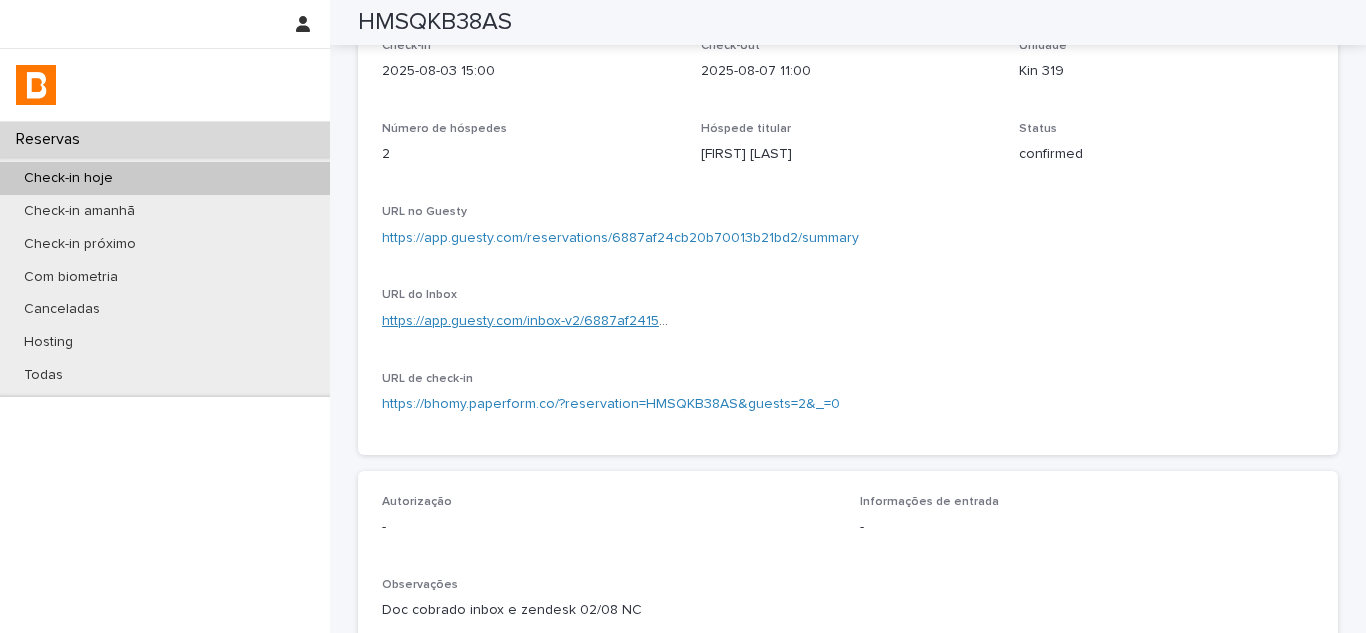 click on "https://app.guesty.com/inbox-v2/6887af241504700010b9fc90?reservationId=6887af24cb20b70013b21bd2" at bounding box center (719, 321) 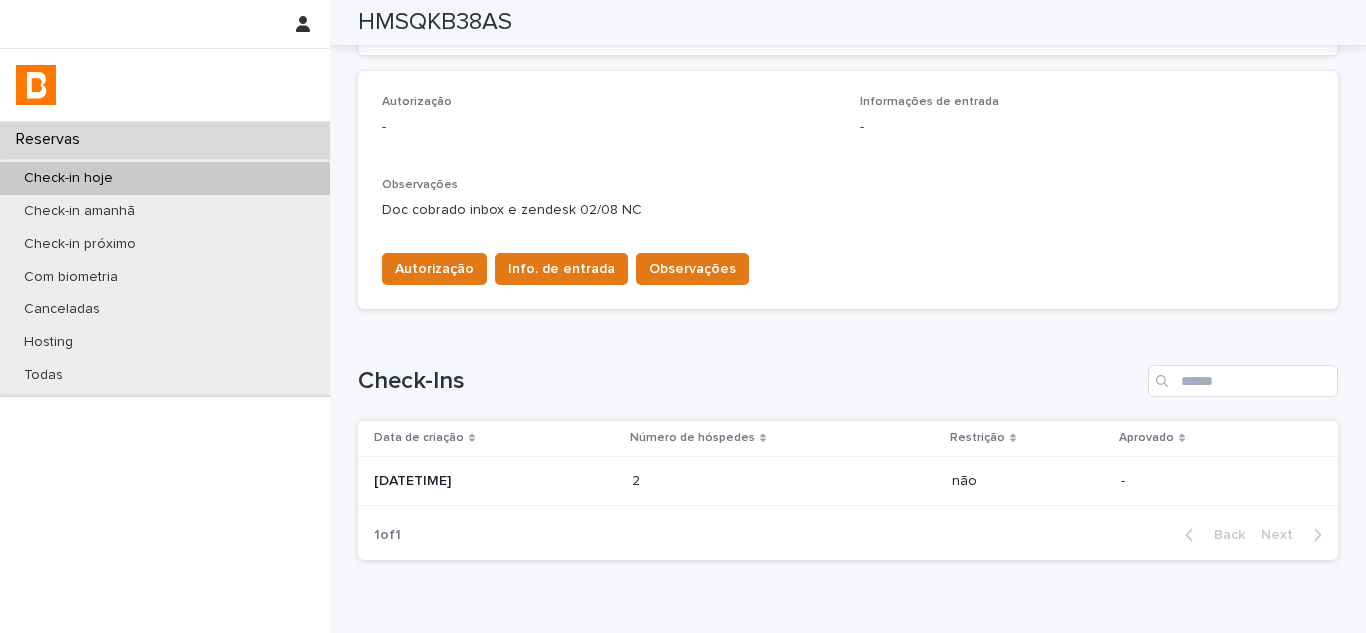 click at bounding box center [719, 481] 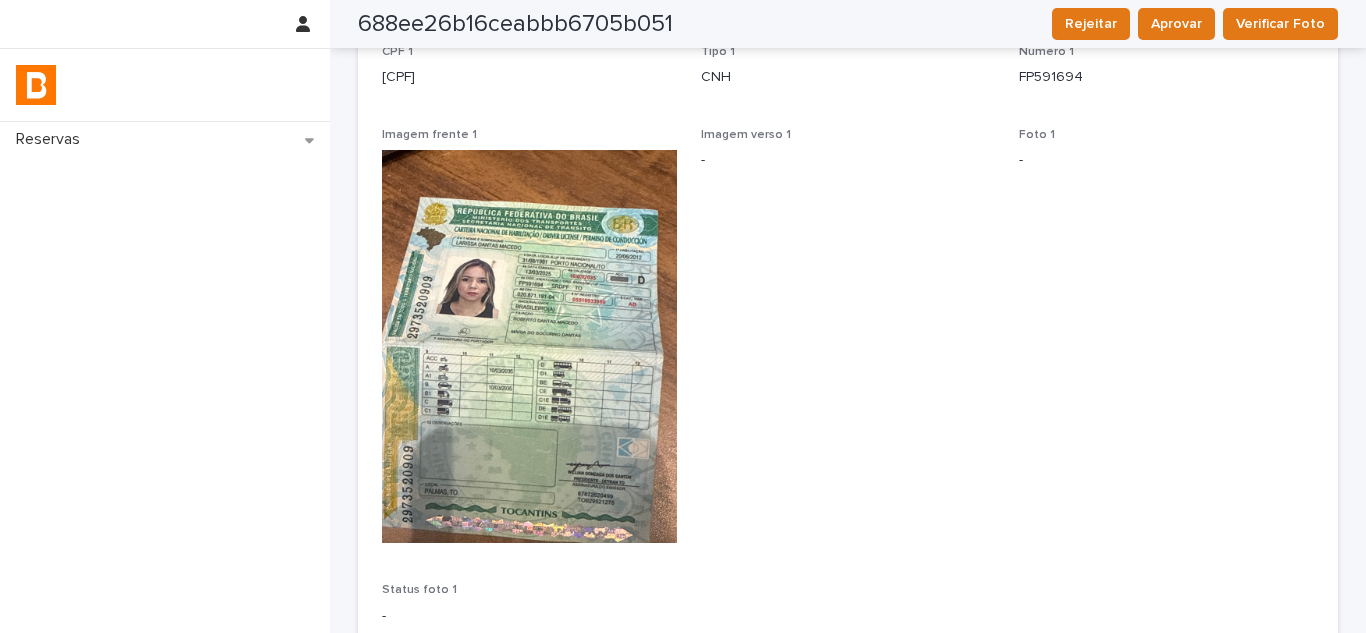 scroll, scrollTop: 0, scrollLeft: 0, axis: both 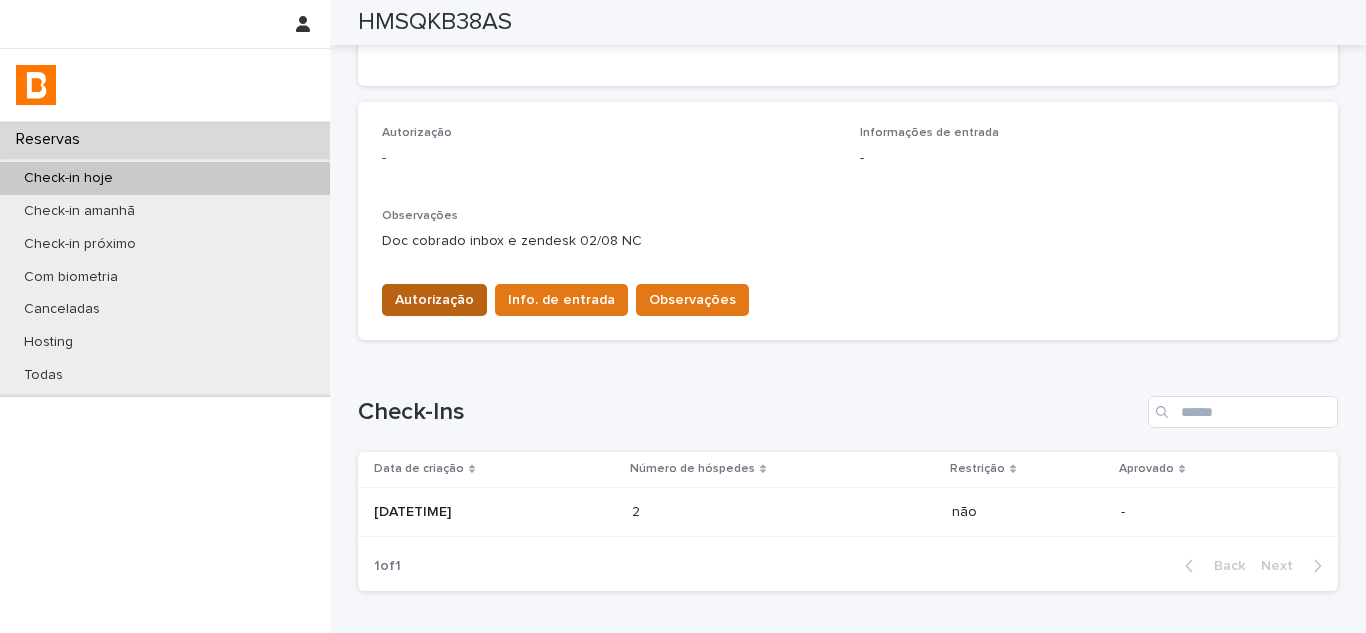 click on "Autorização" at bounding box center (434, 300) 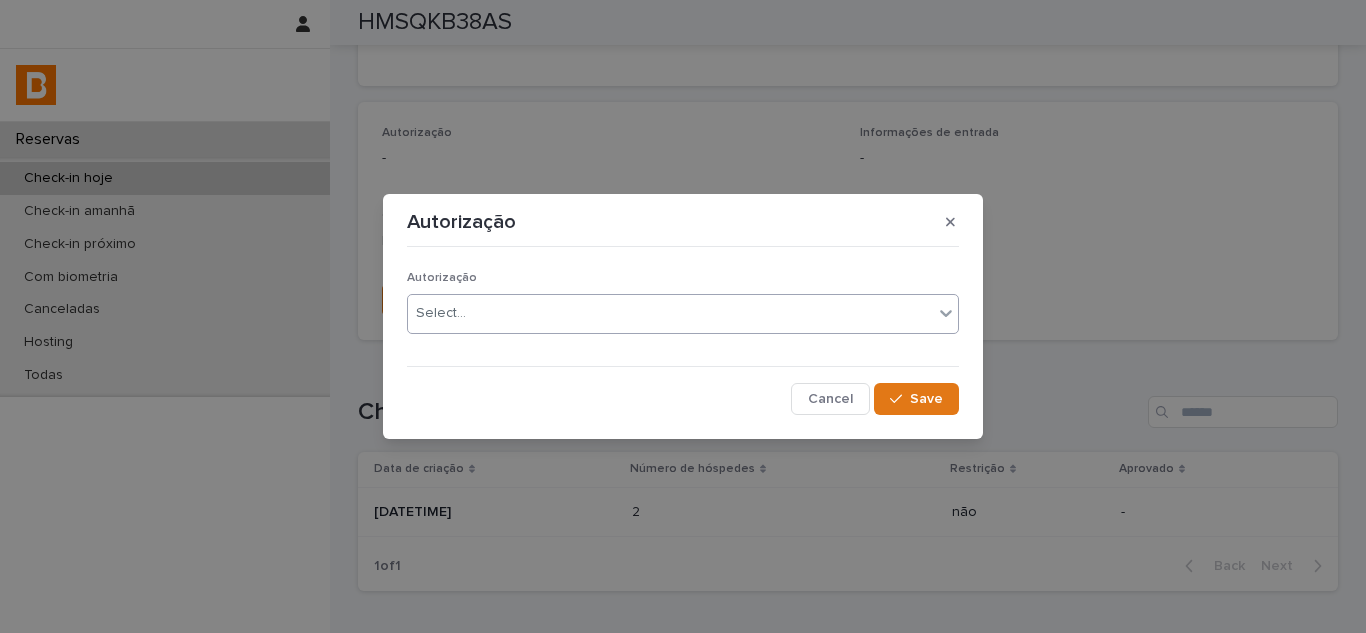 click on "Select..." at bounding box center [670, 313] 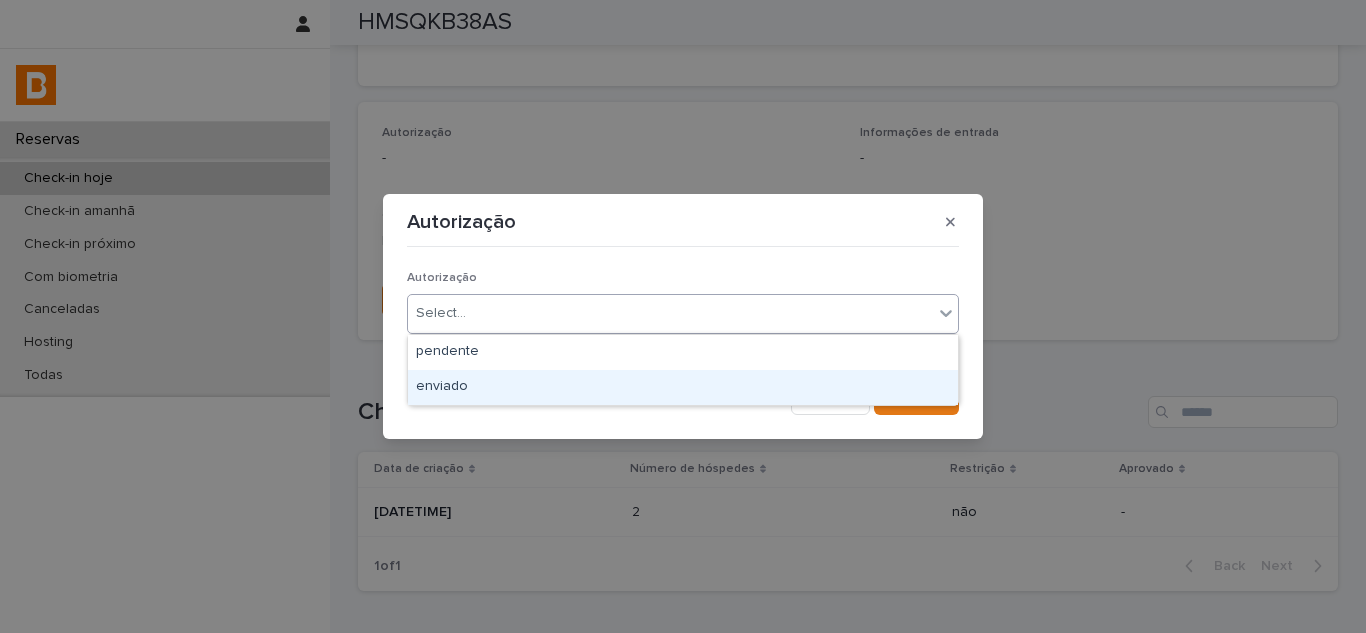 click on "enviado" at bounding box center (683, 387) 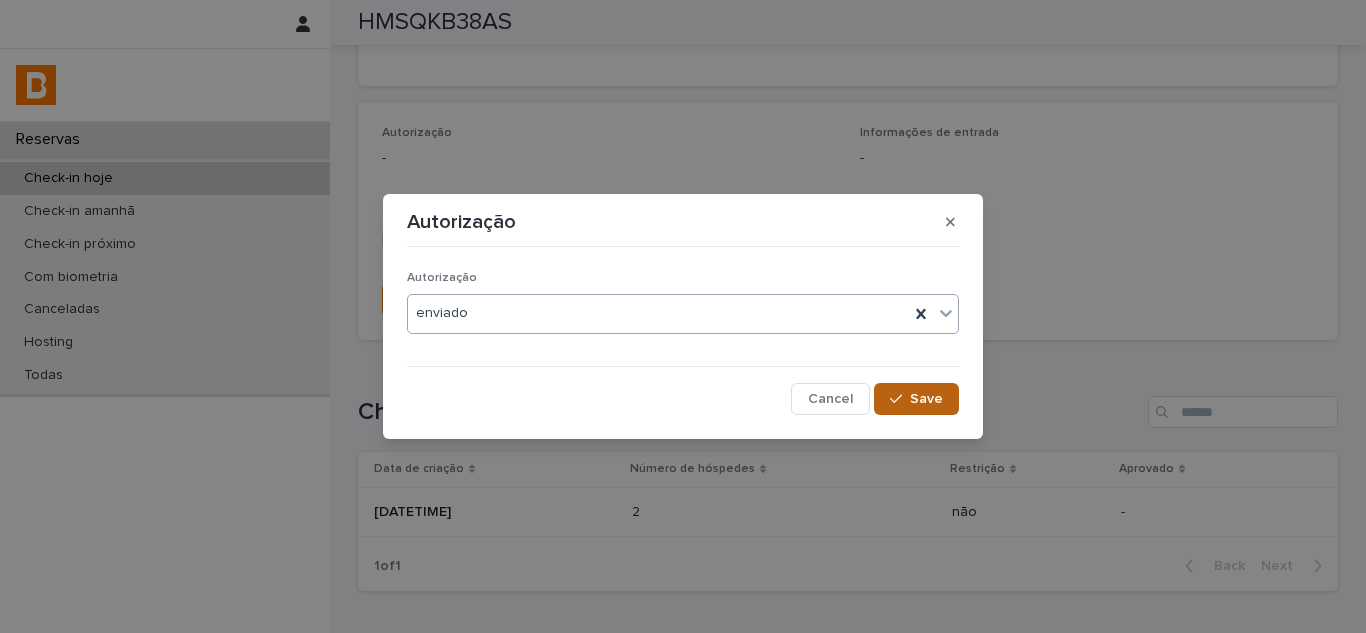 click on "Save" at bounding box center [926, 399] 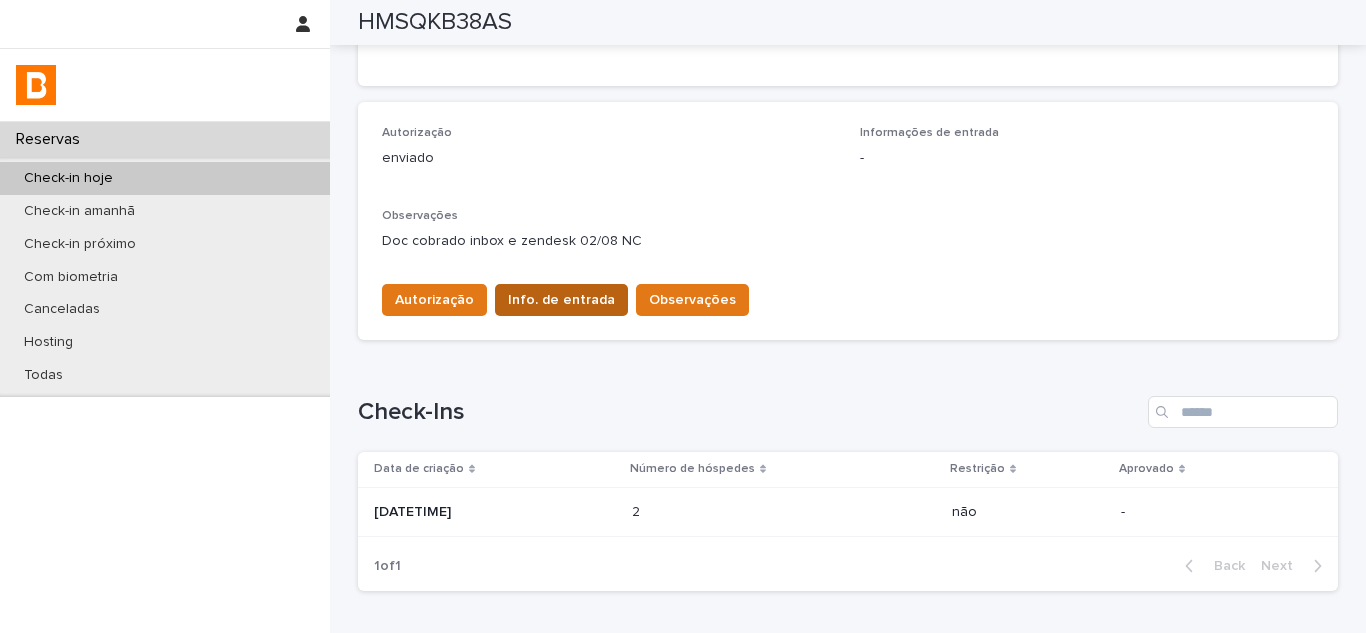 click on "Info. de entrada" at bounding box center [561, 300] 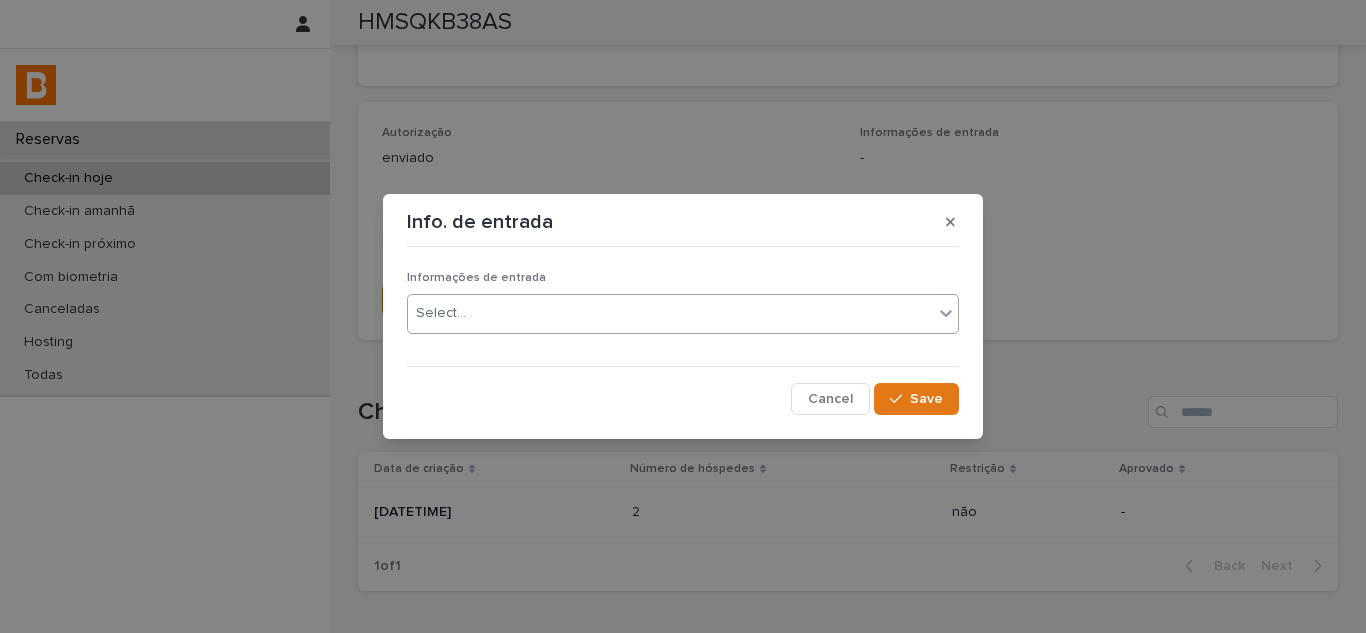 click on "Select..." at bounding box center (670, 313) 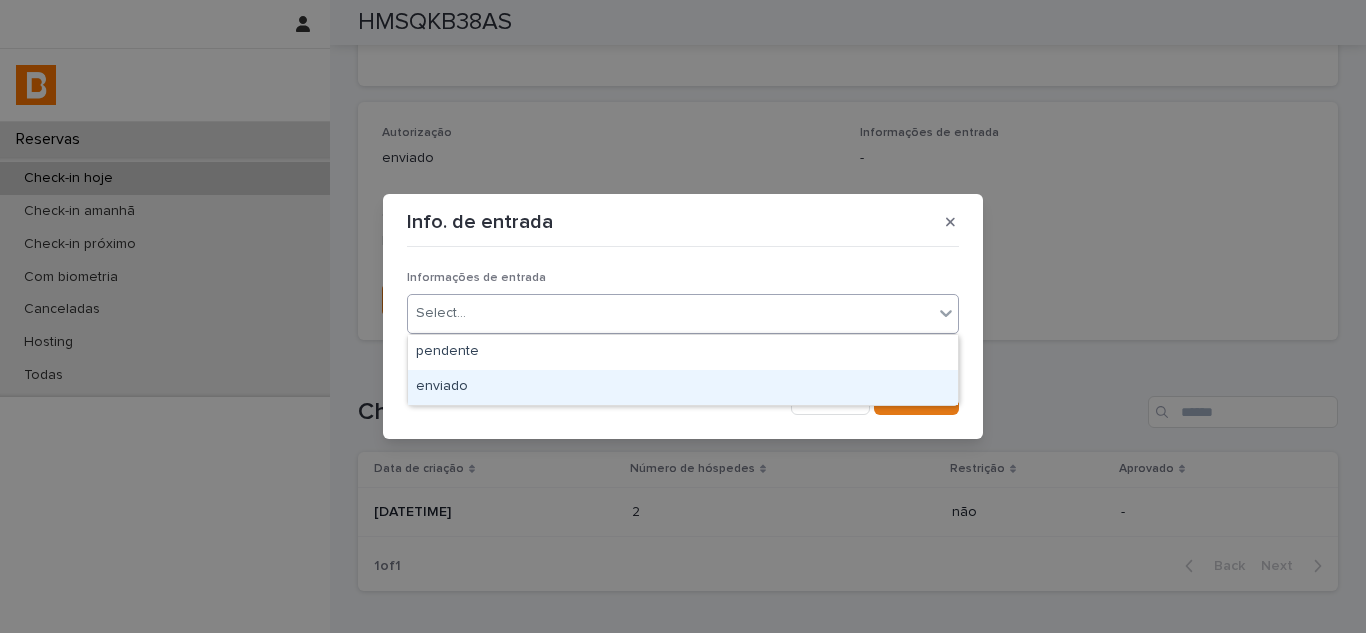 click on "enviado" at bounding box center [683, 387] 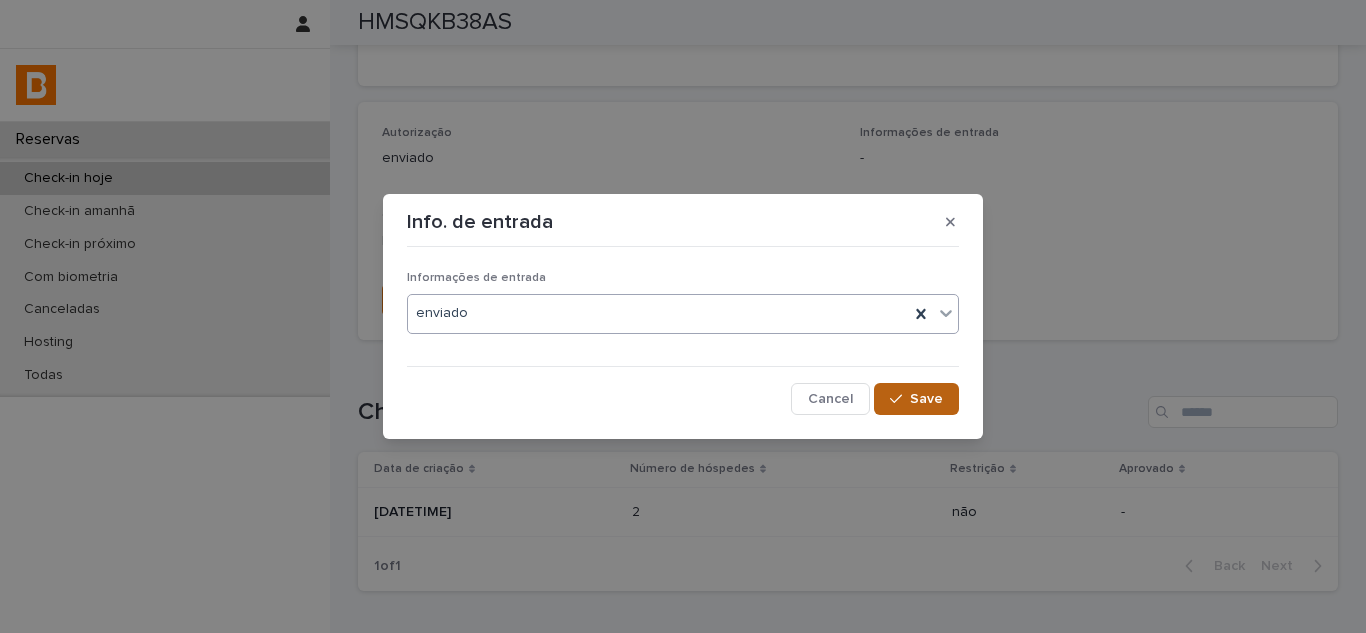 click 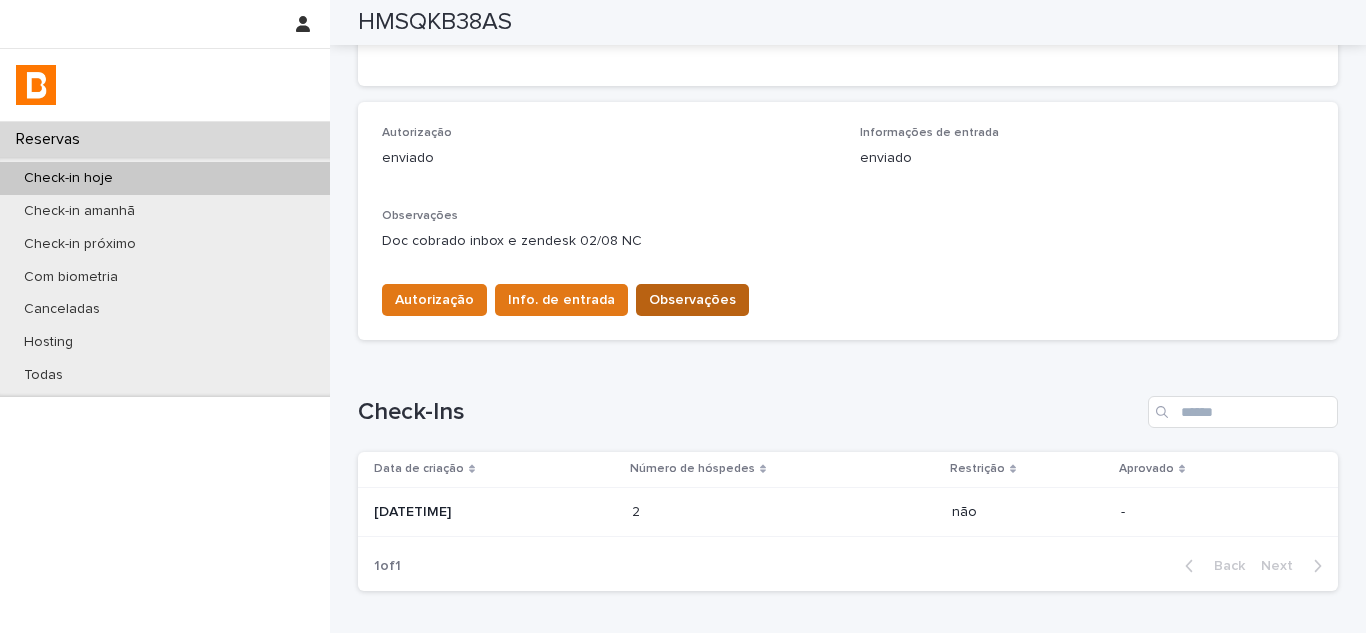 click on "Observações" at bounding box center (692, 300) 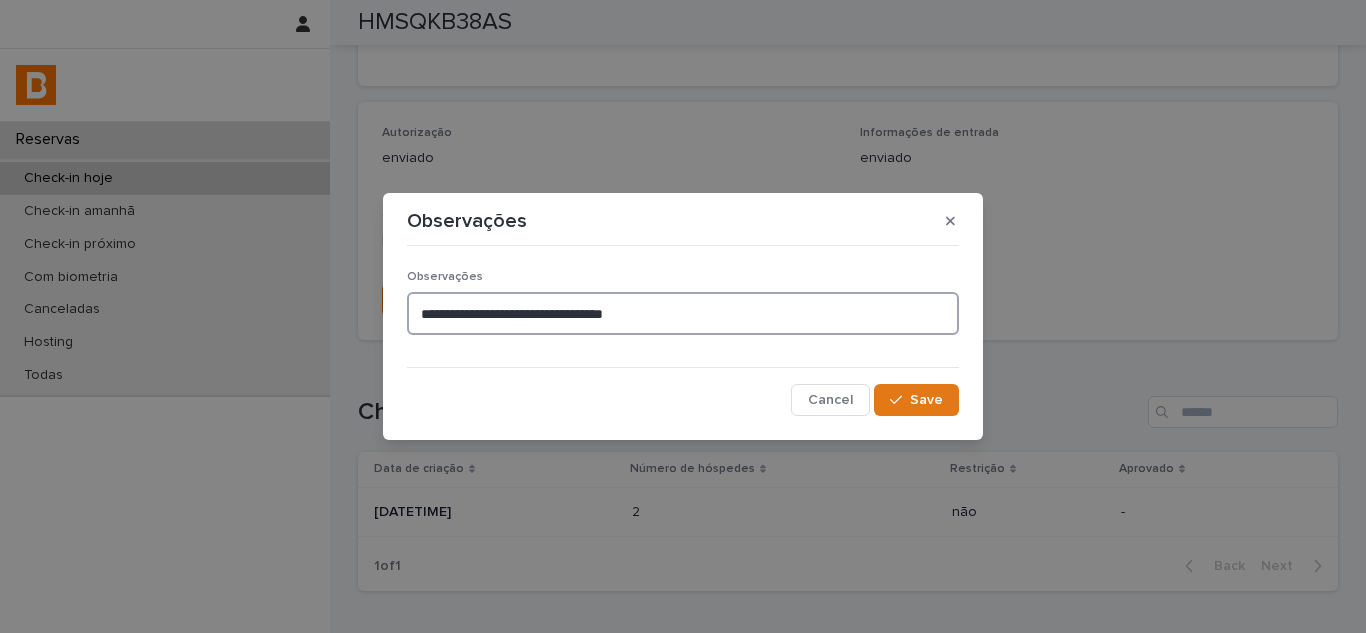 click on "**********" at bounding box center (683, 313) 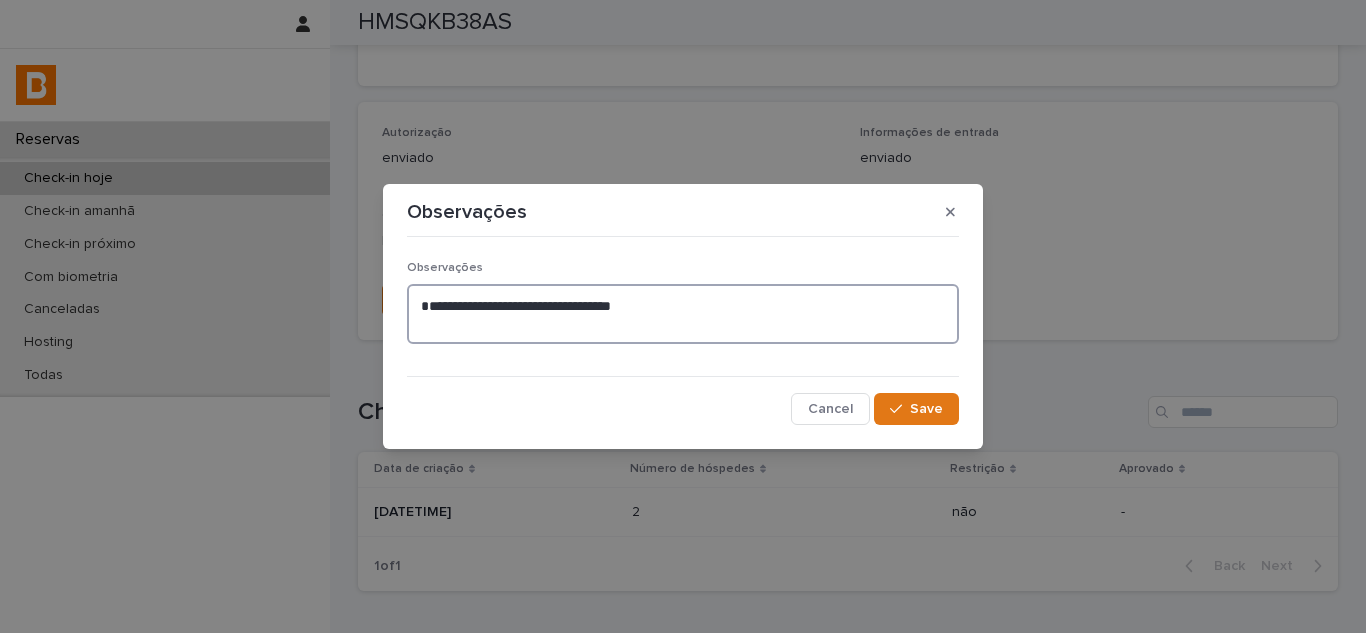 paste on "**********" 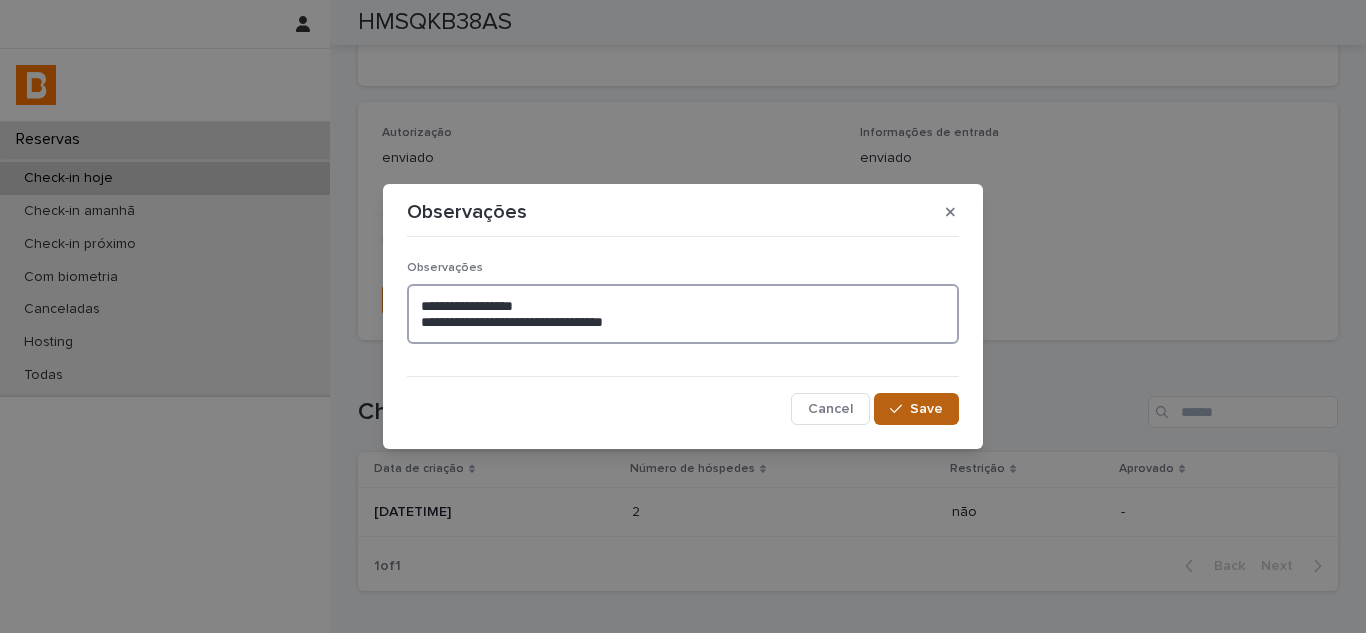 type on "**********" 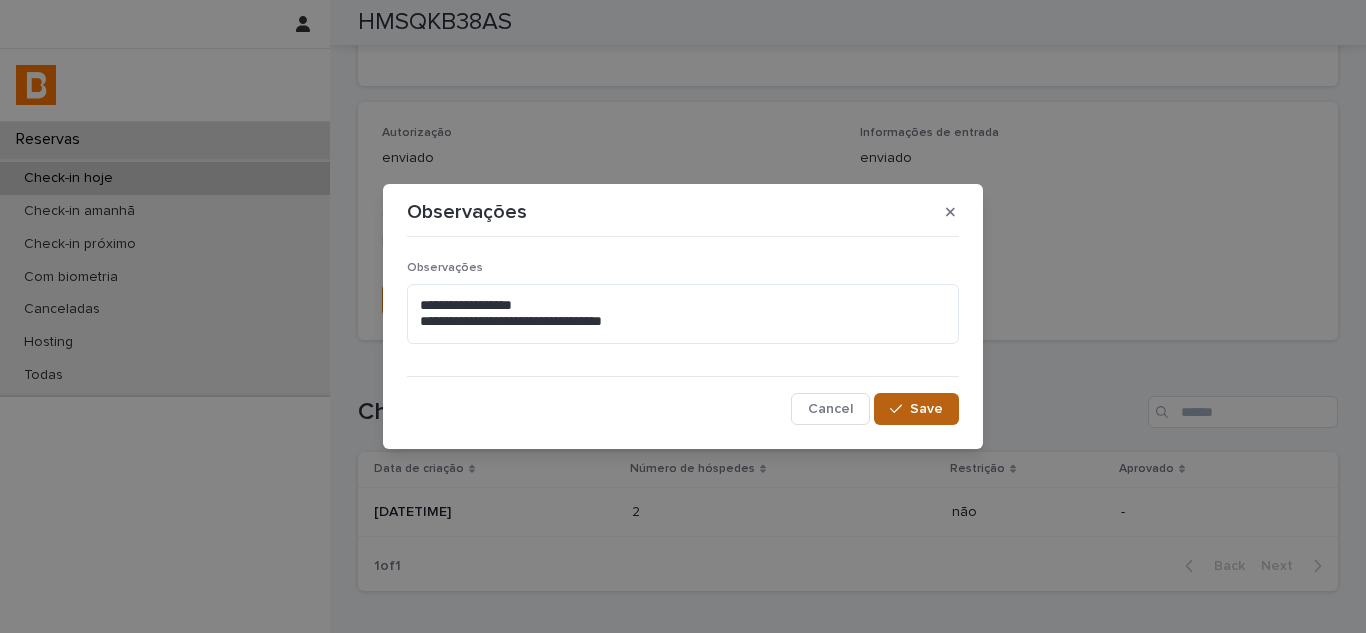 click on "Save" at bounding box center [916, 409] 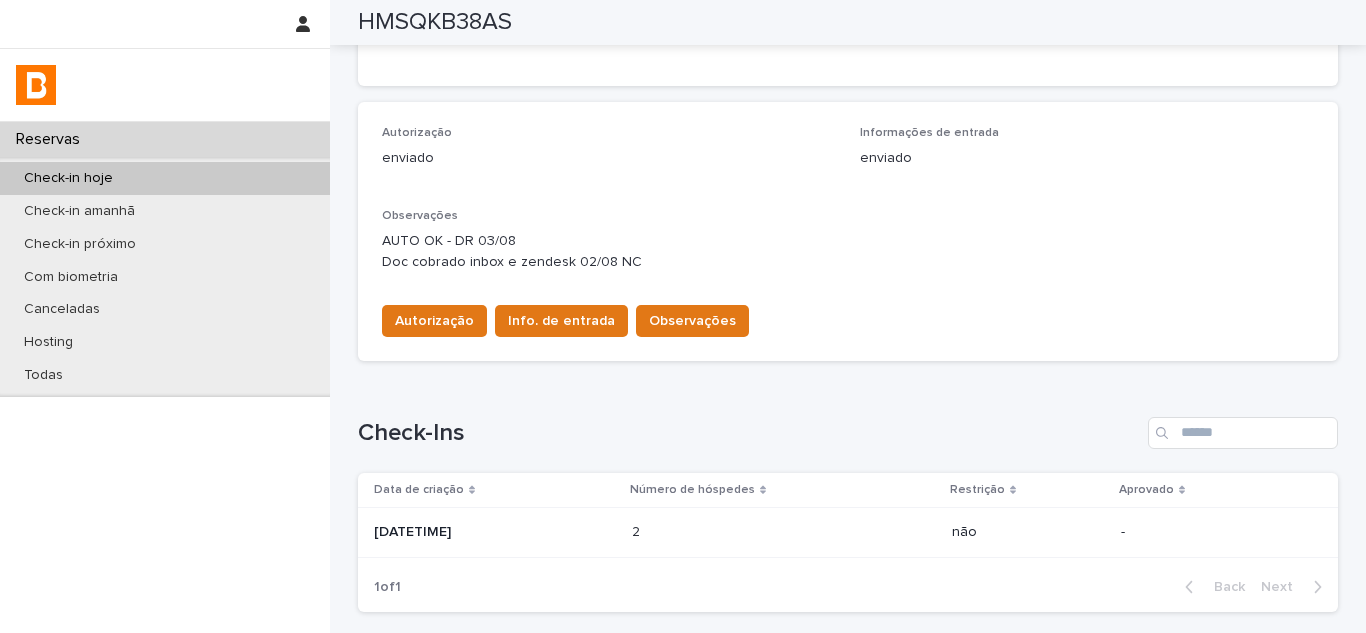 scroll, scrollTop: 511, scrollLeft: 0, axis: vertical 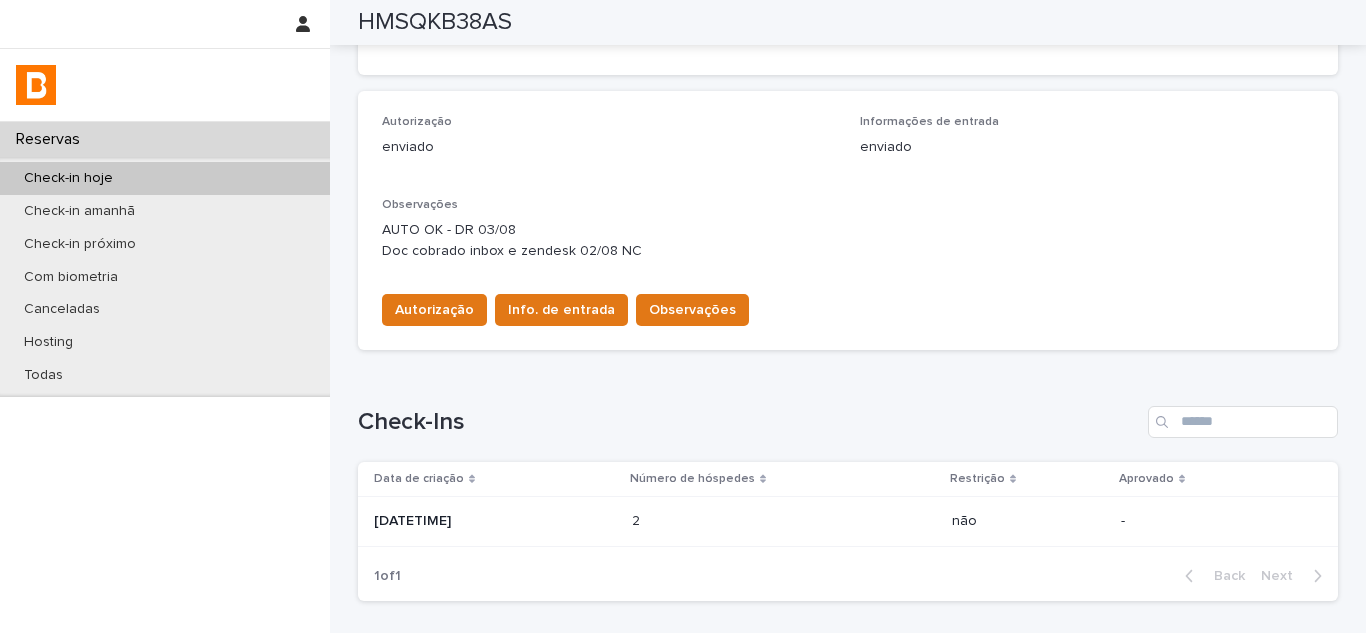 type 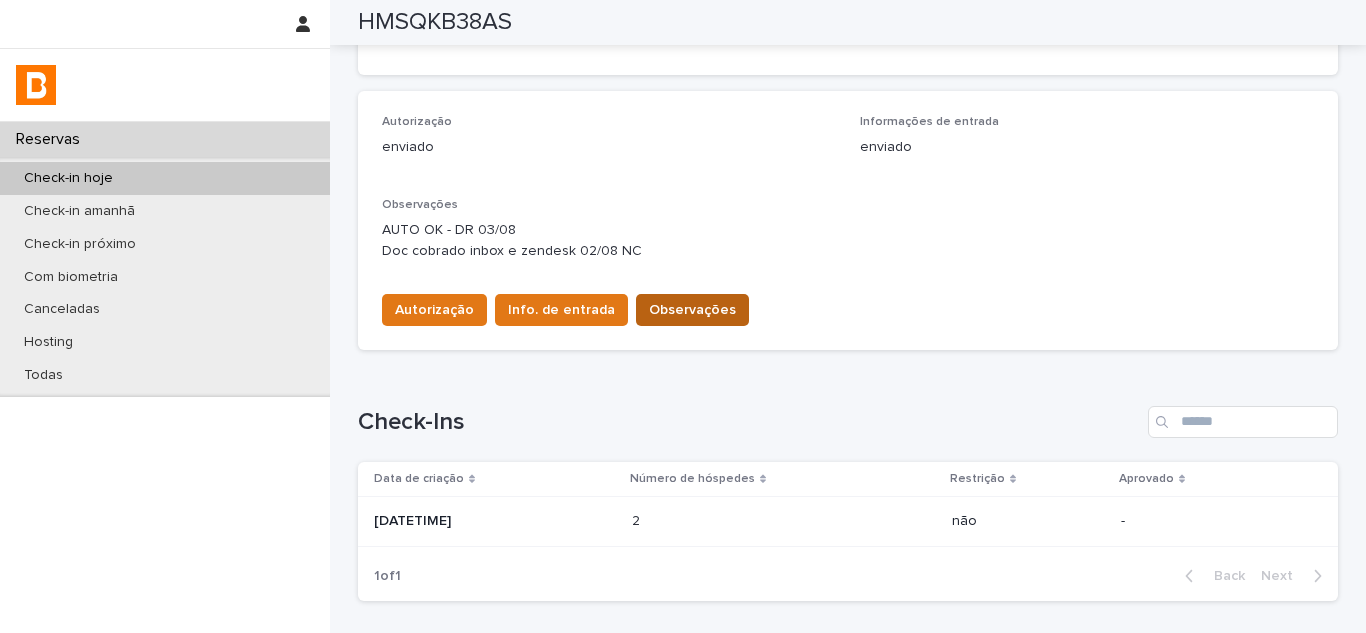 click on "Observações" at bounding box center (692, 310) 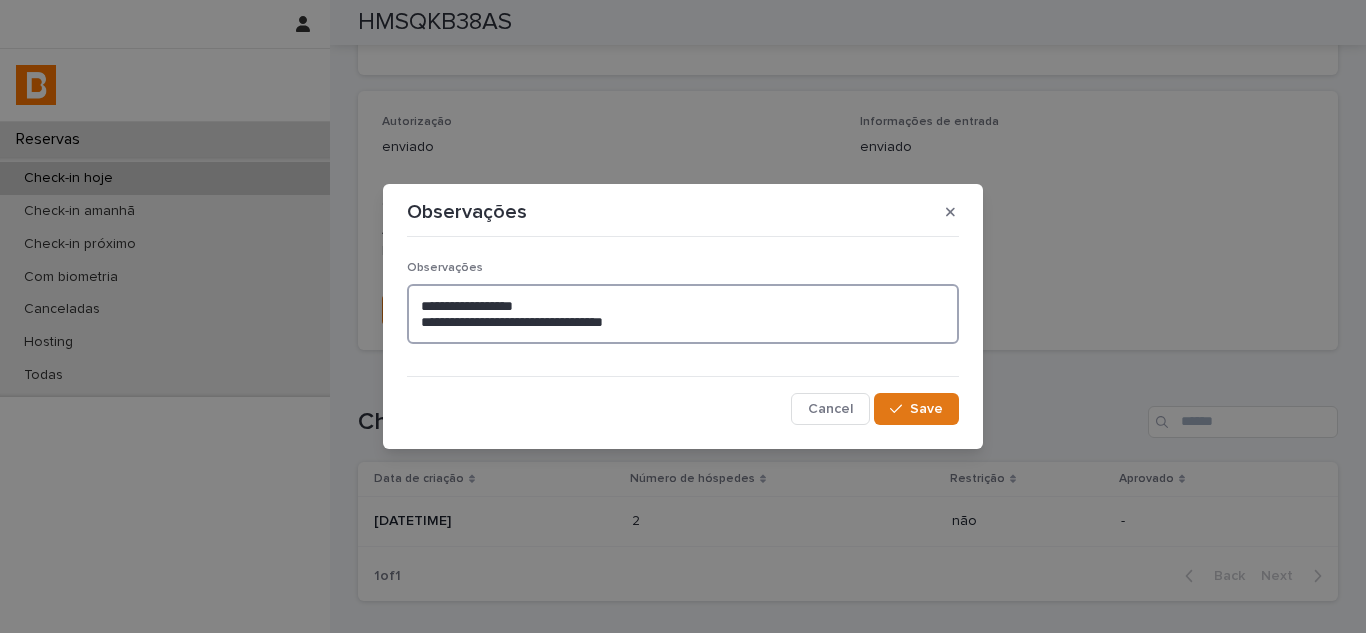 click on "**********" at bounding box center [683, 314] 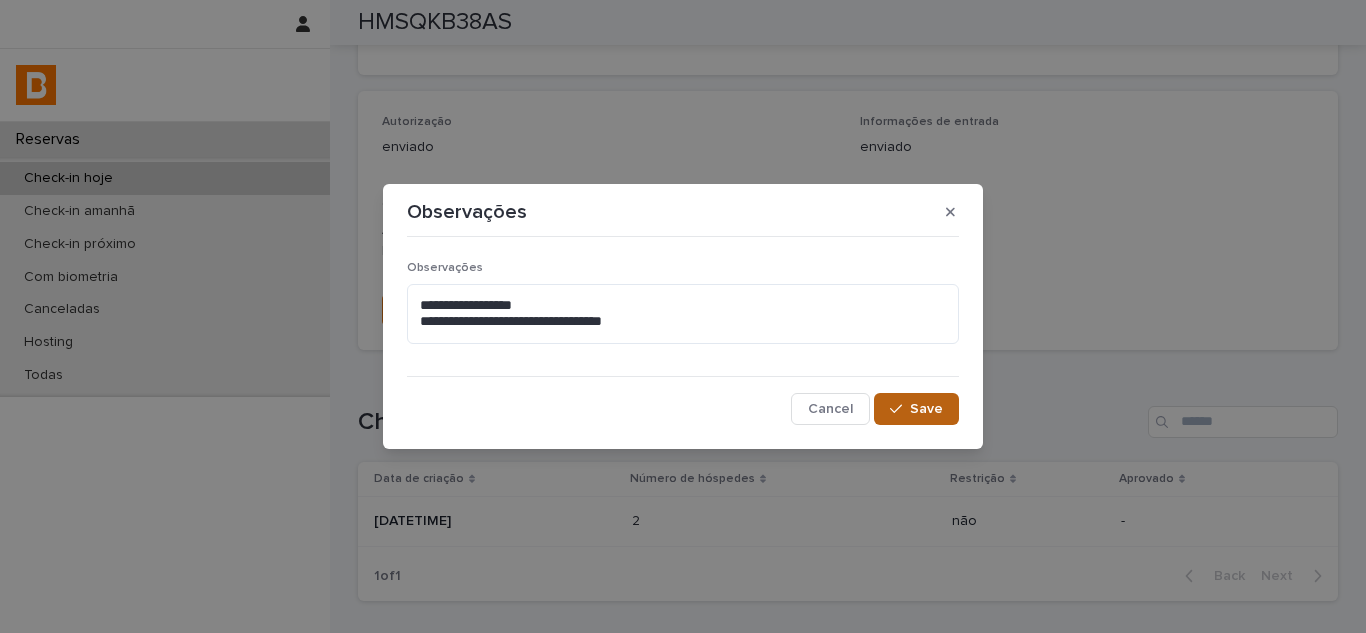 click on "Save" at bounding box center (916, 409) 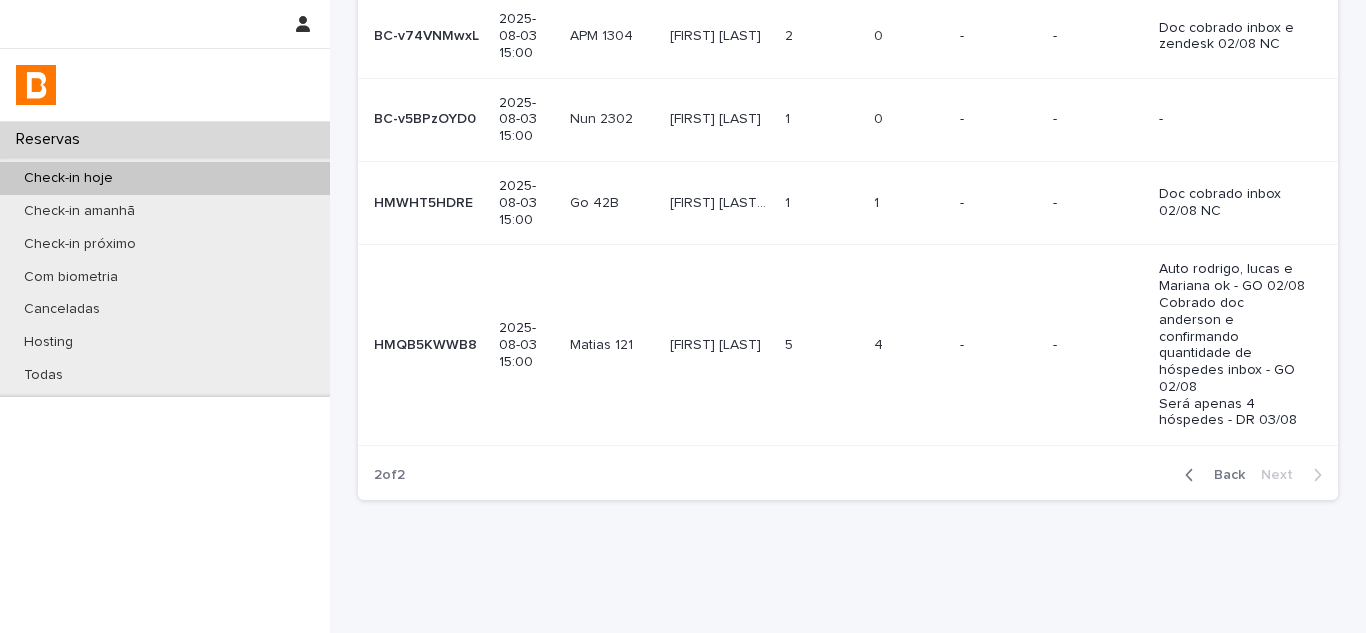 scroll, scrollTop: 540, scrollLeft: 0, axis: vertical 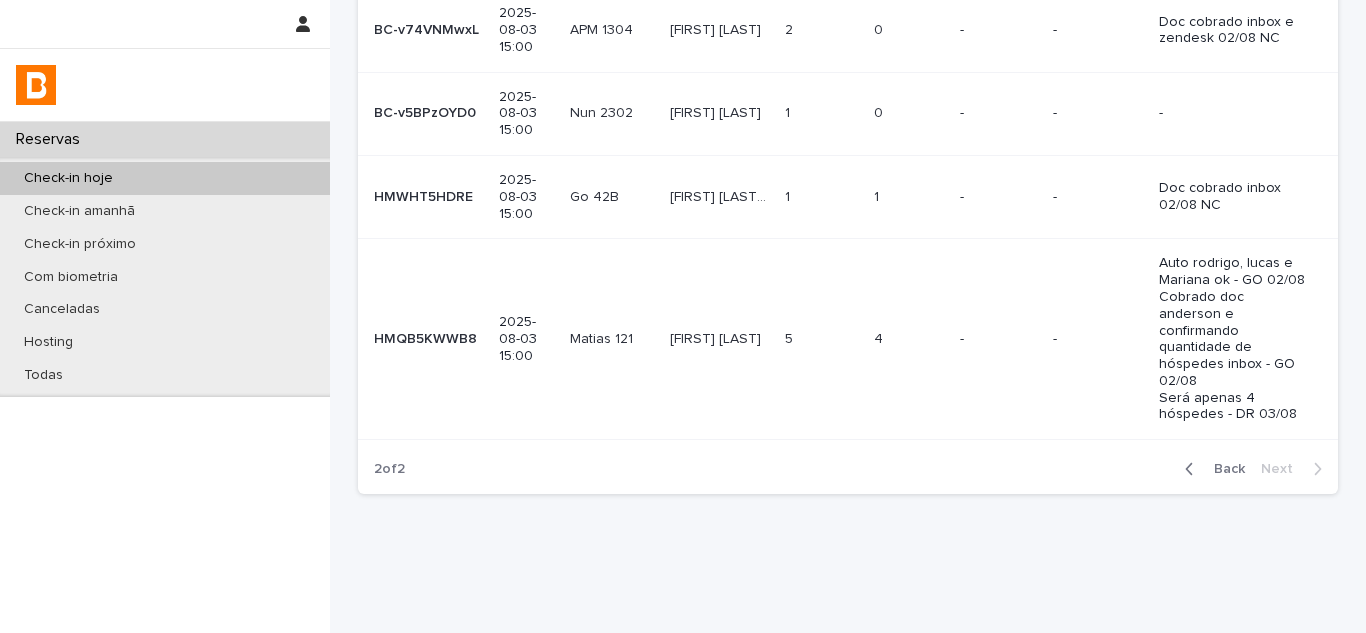 click at bounding box center (822, 197) 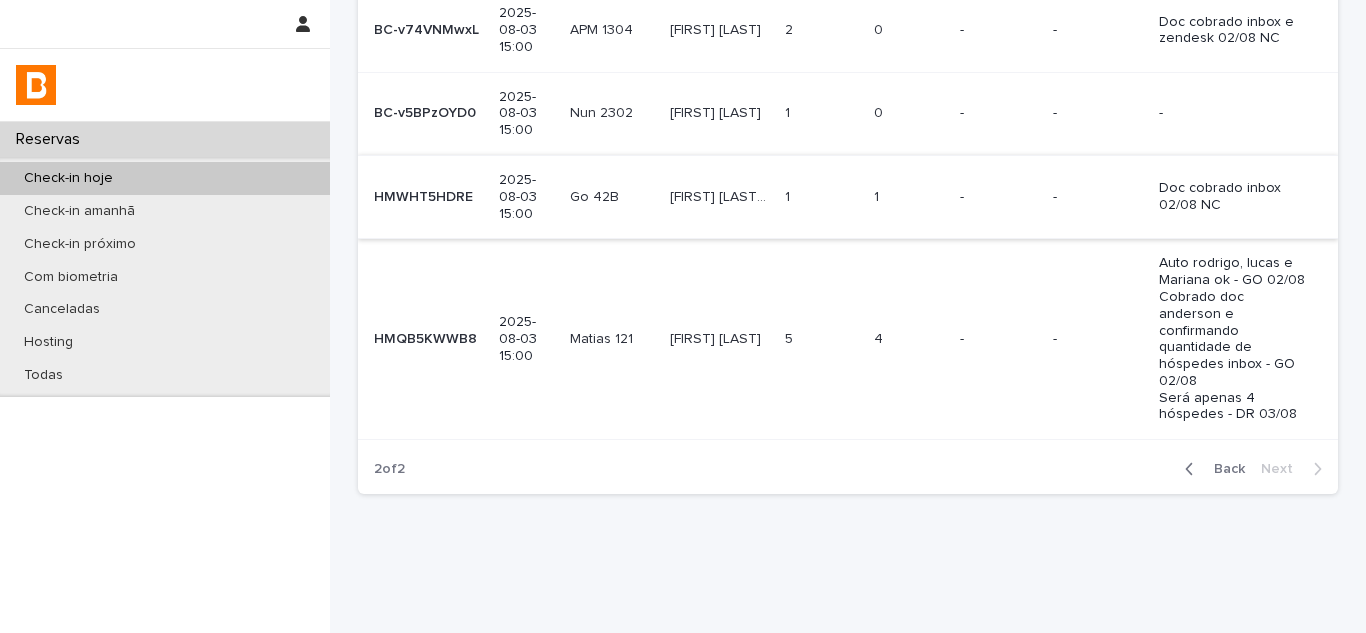 scroll, scrollTop: 0, scrollLeft: 0, axis: both 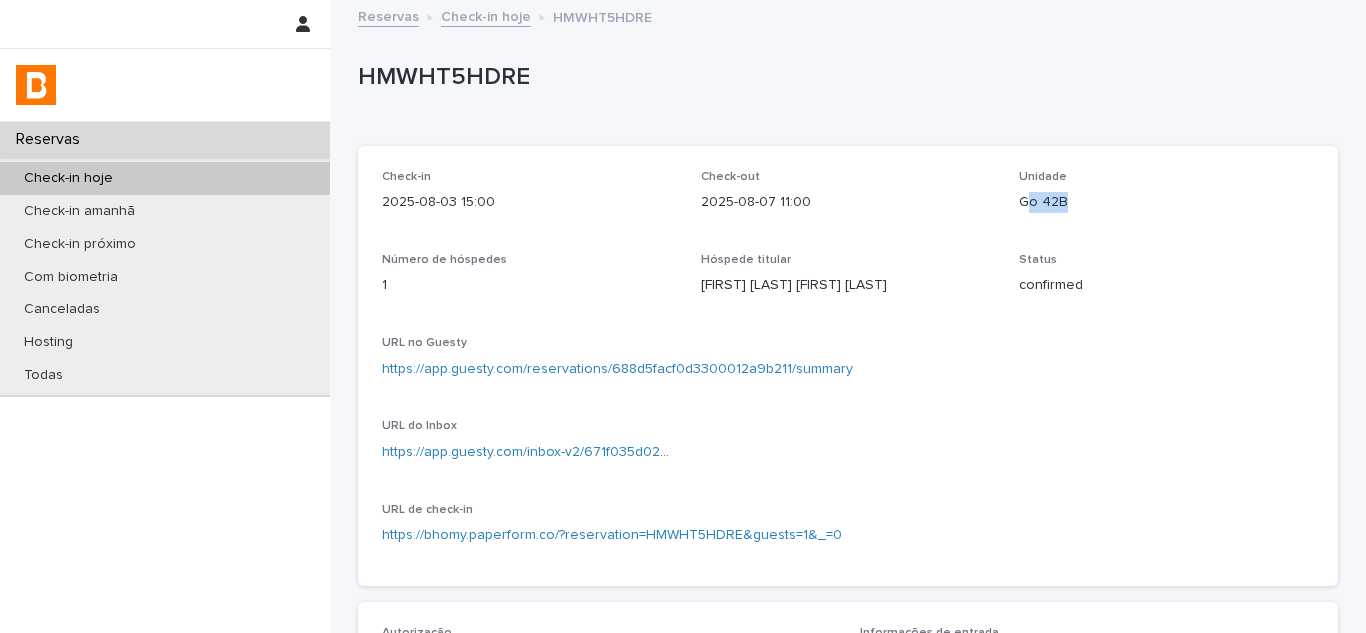 drag, startPoint x: 1017, startPoint y: 200, endPoint x: 1148, endPoint y: 198, distance: 131.01526 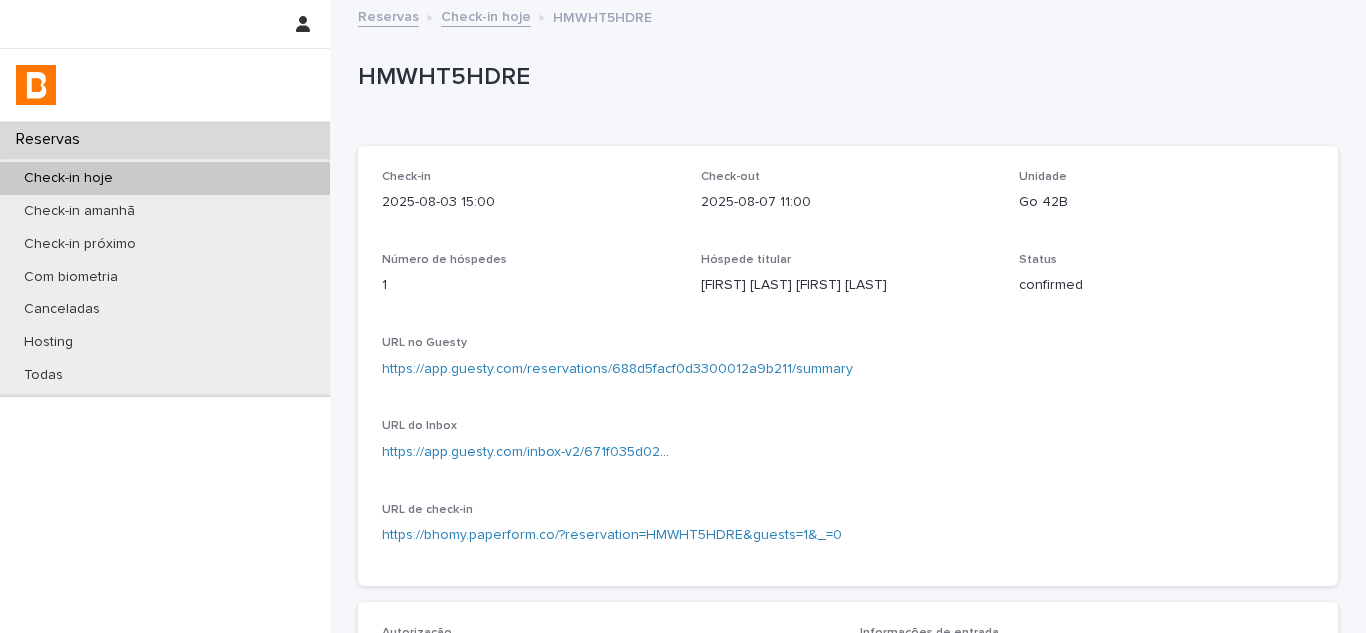 click on "2025-08-07 11:00" at bounding box center (848, 202) 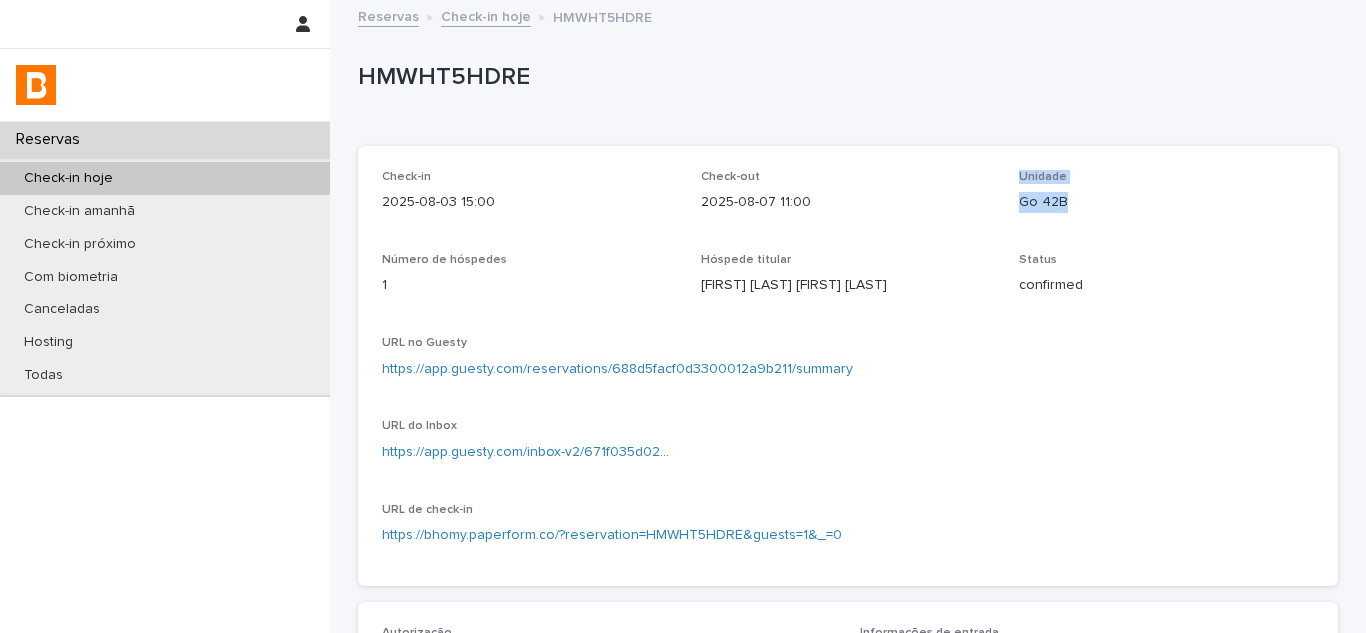 drag, startPoint x: 1060, startPoint y: 196, endPoint x: 995, endPoint y: 197, distance: 65.00769 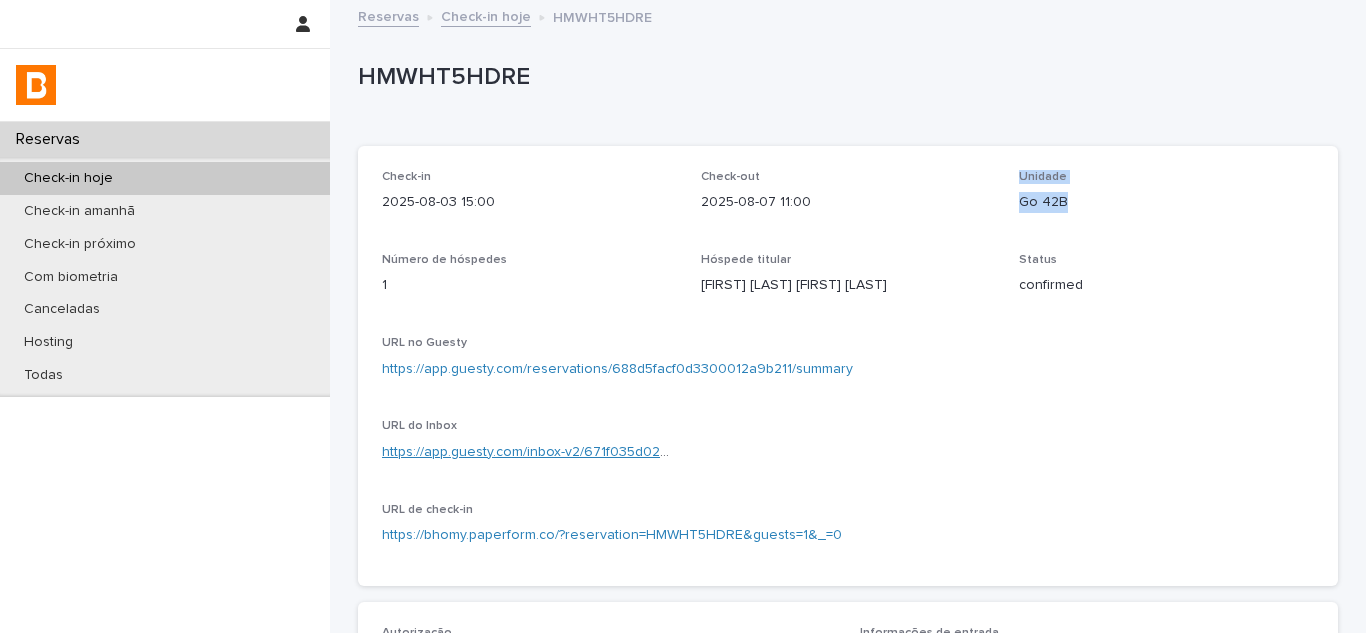 click on "https://app.guesty.com/inbox-v2/671f035d028bf9001102b783?reservationId=688d5facf0d3300012a9b211" at bounding box center [713, 452] 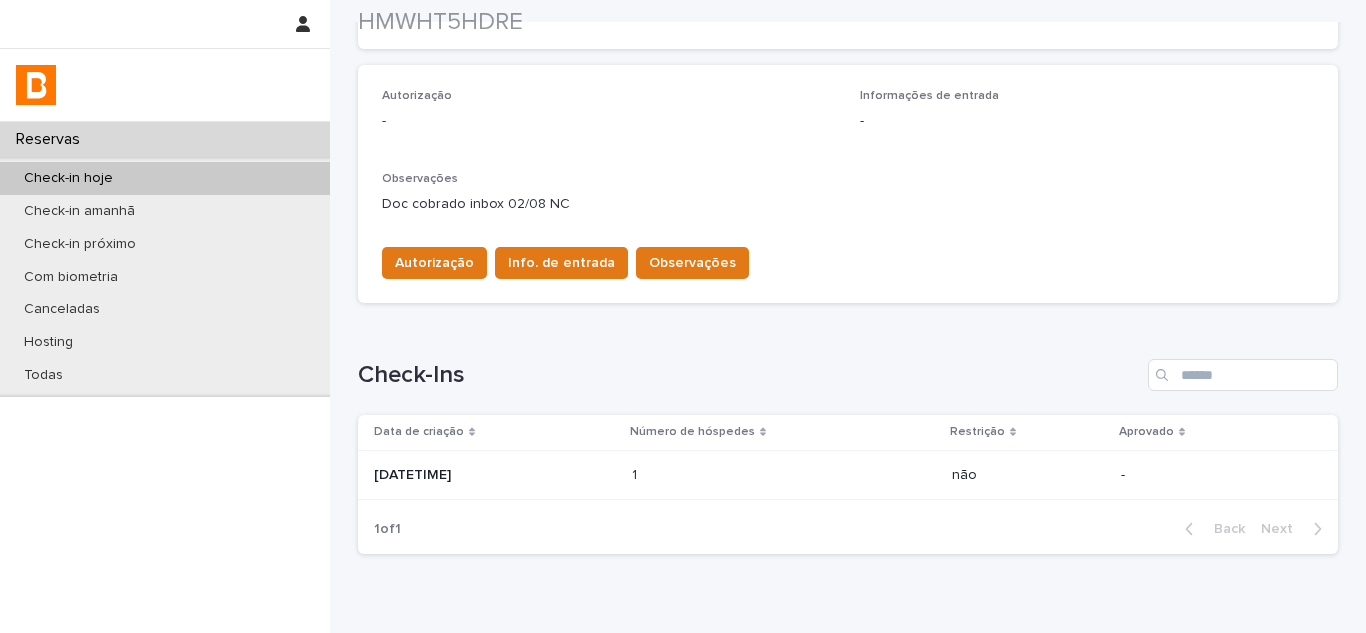 scroll, scrollTop: 600, scrollLeft: 0, axis: vertical 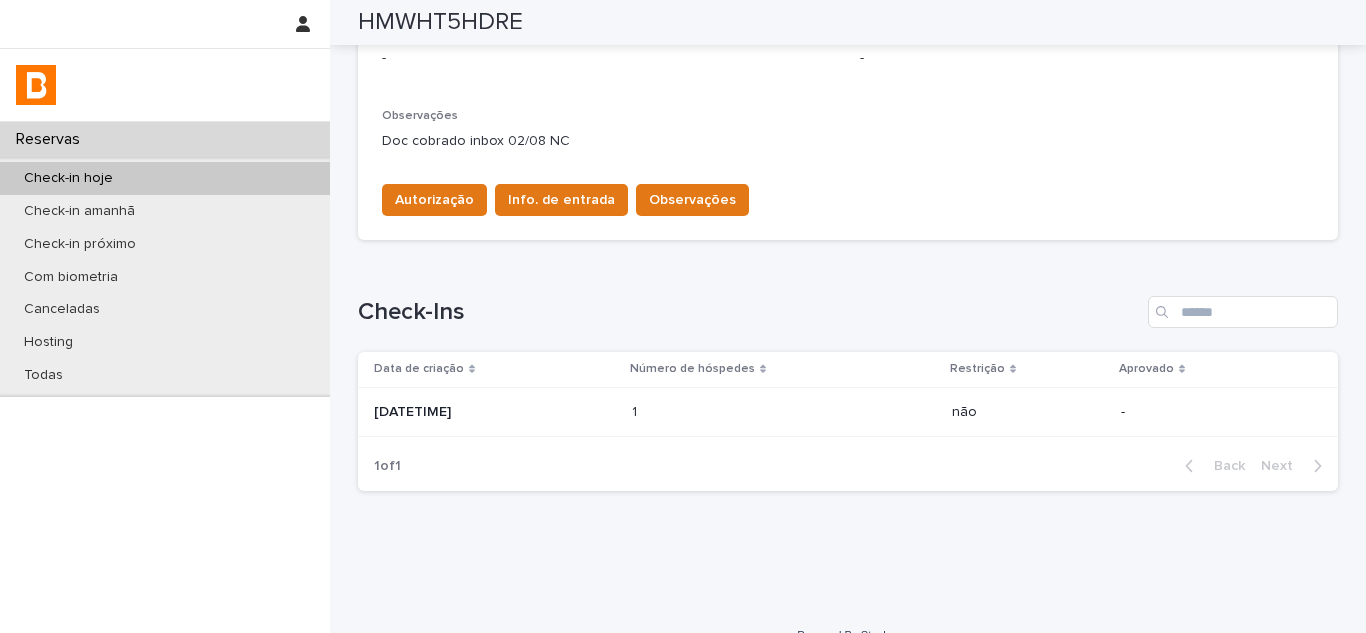 click on "1 1" at bounding box center (784, 412) 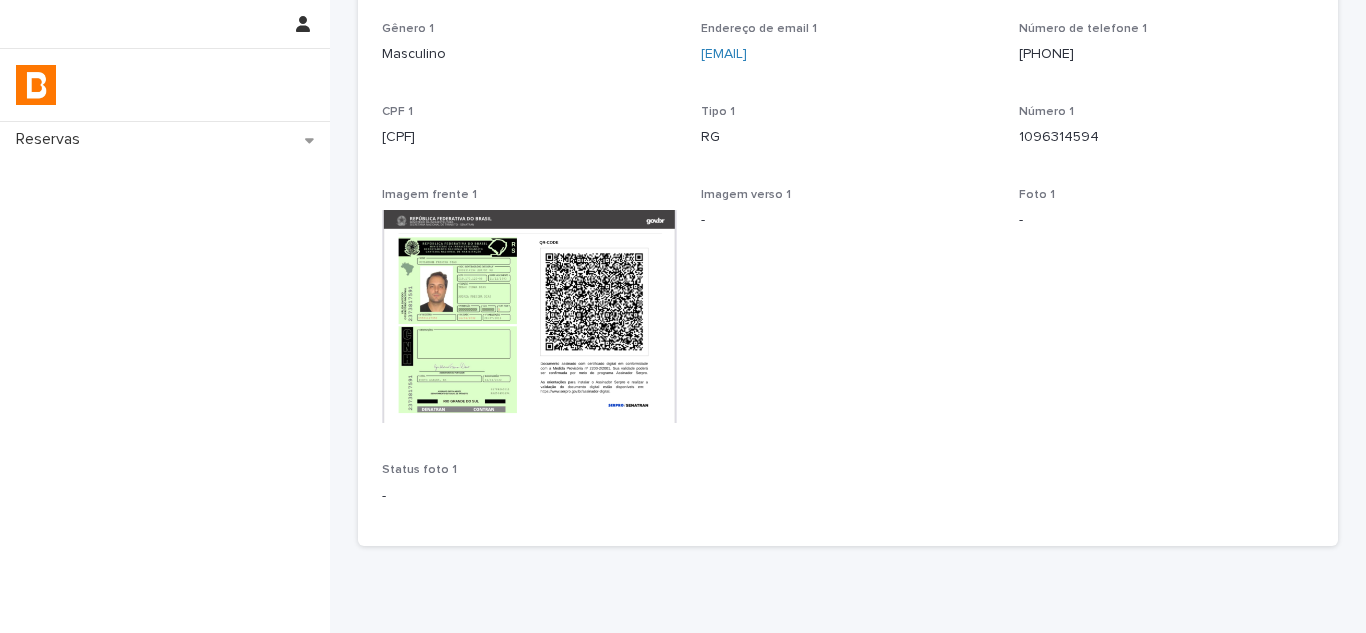 scroll, scrollTop: 300, scrollLeft: 0, axis: vertical 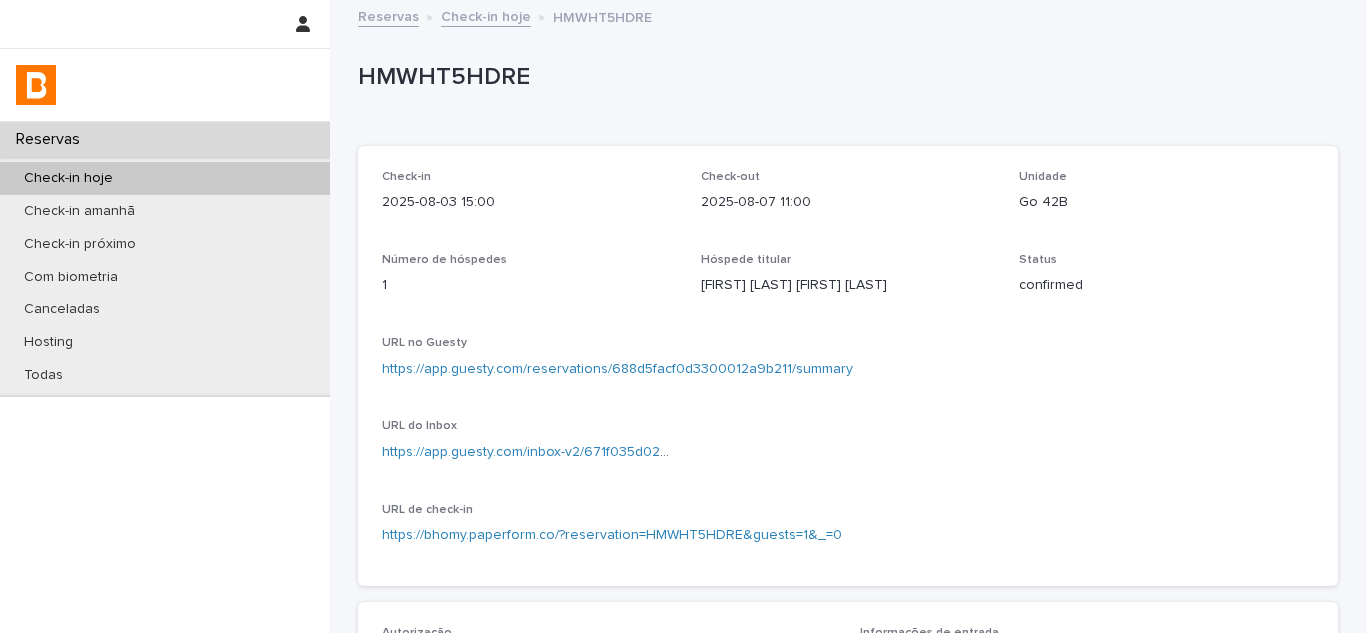 click on "https://app.guesty.com/reservations/688d5facf0d3300012a9b211/summary" at bounding box center [617, 369] 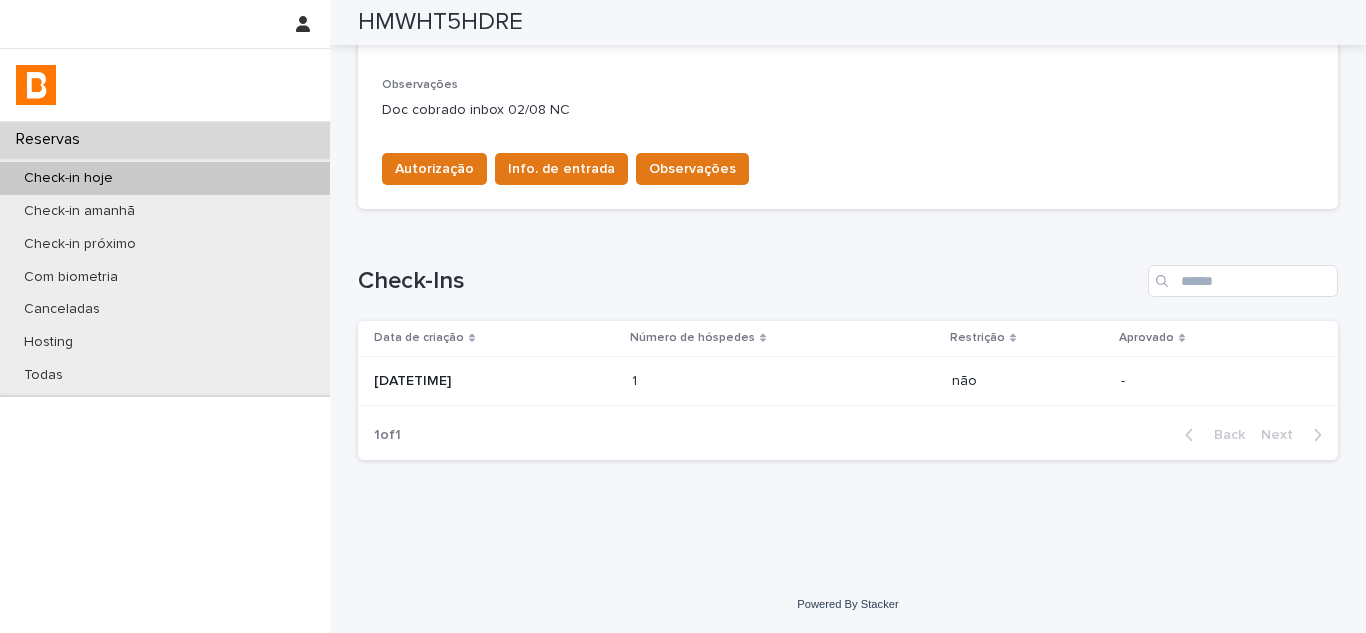 click on "[DATETIME]" at bounding box center (495, 381) 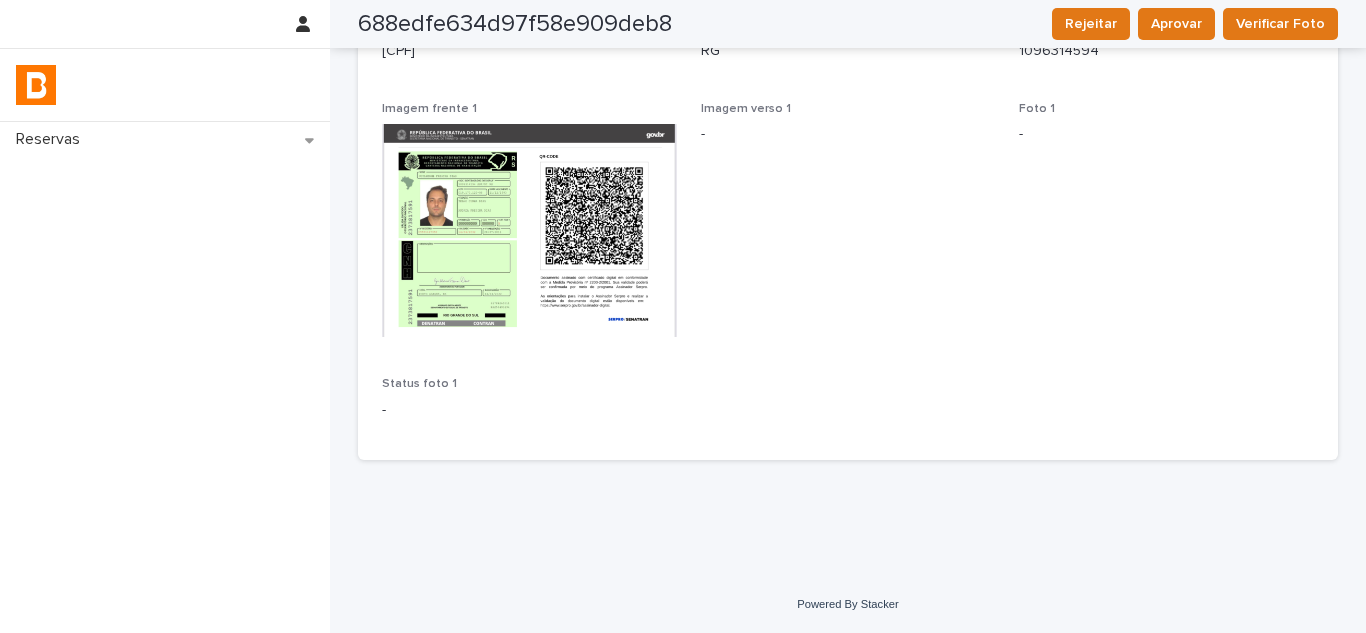 scroll, scrollTop: 70, scrollLeft: 0, axis: vertical 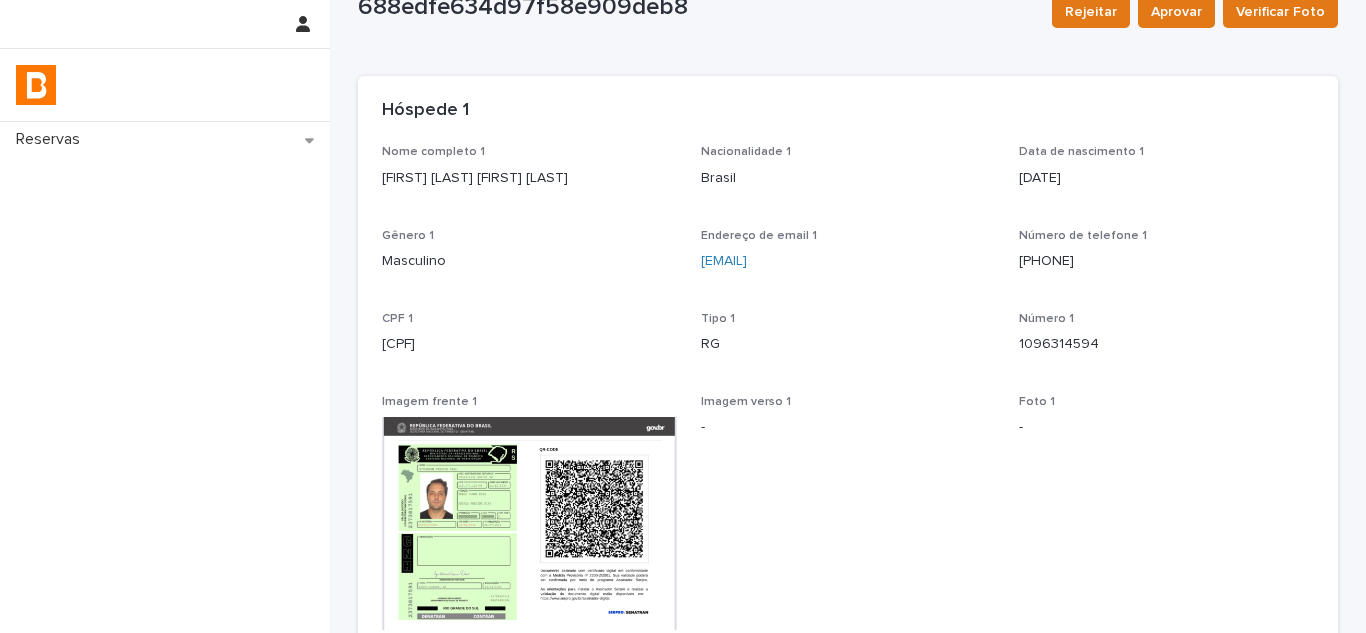 click on "Imagem verso 1 -" at bounding box center [848, 520] 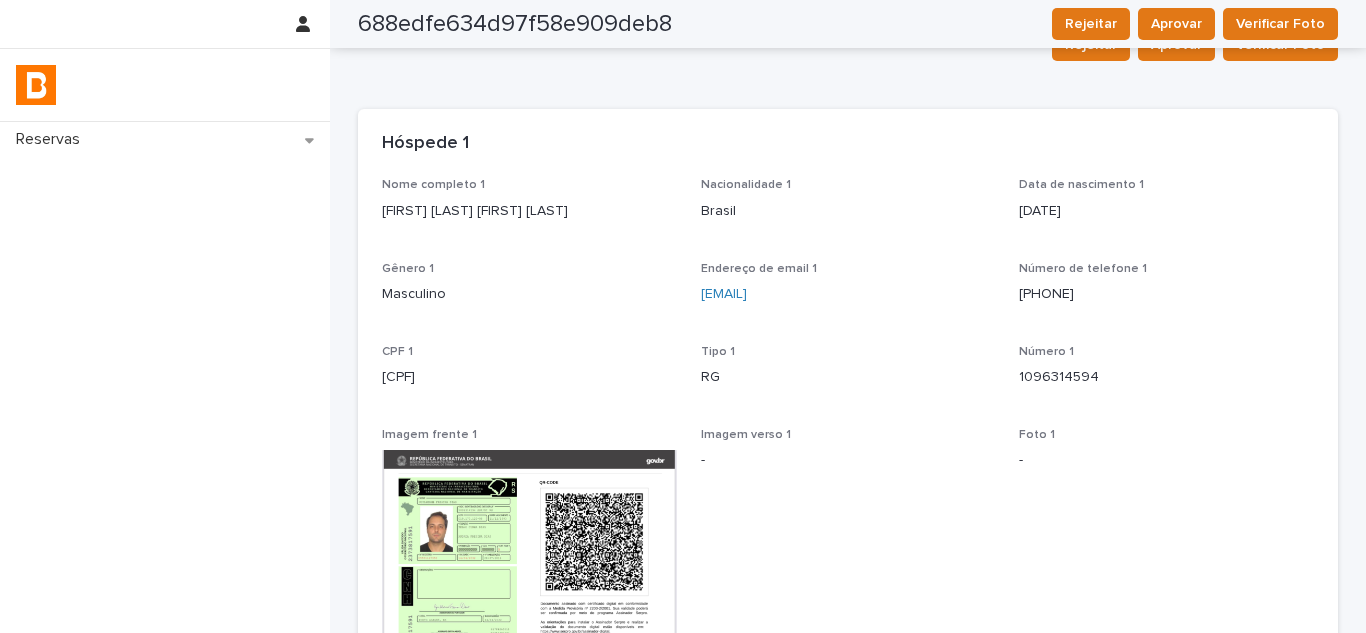 scroll, scrollTop: 0, scrollLeft: 0, axis: both 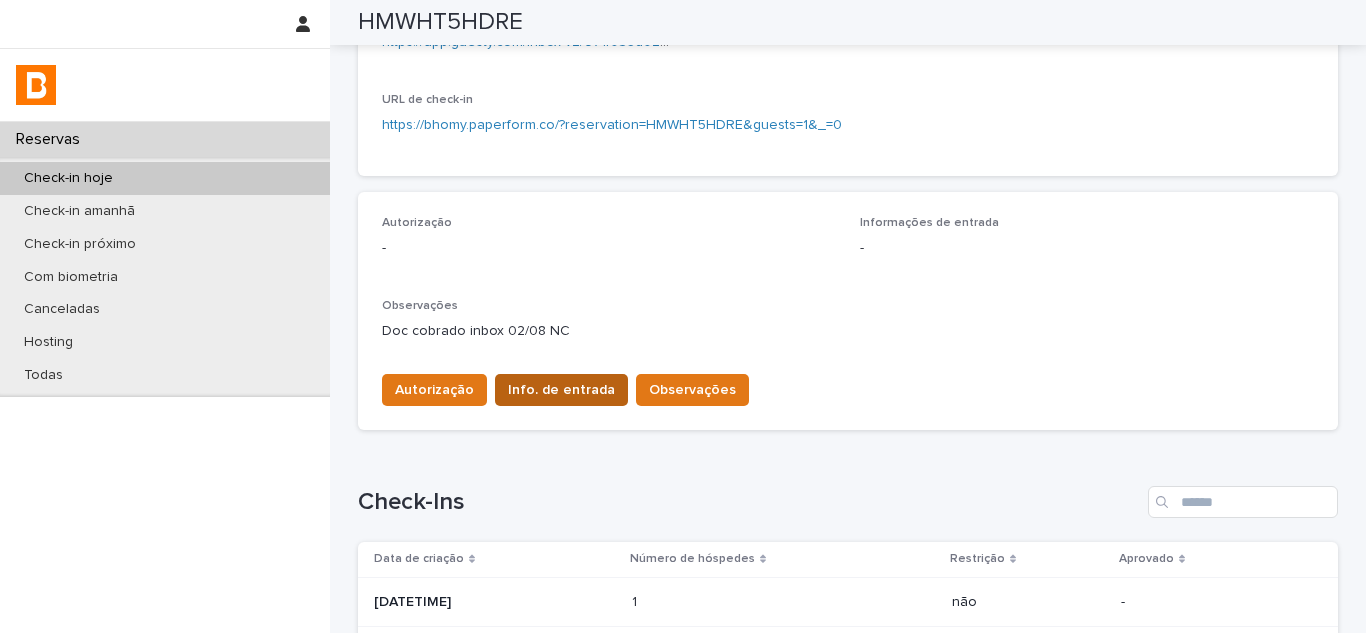 click on "Info. de entrada" at bounding box center (561, 390) 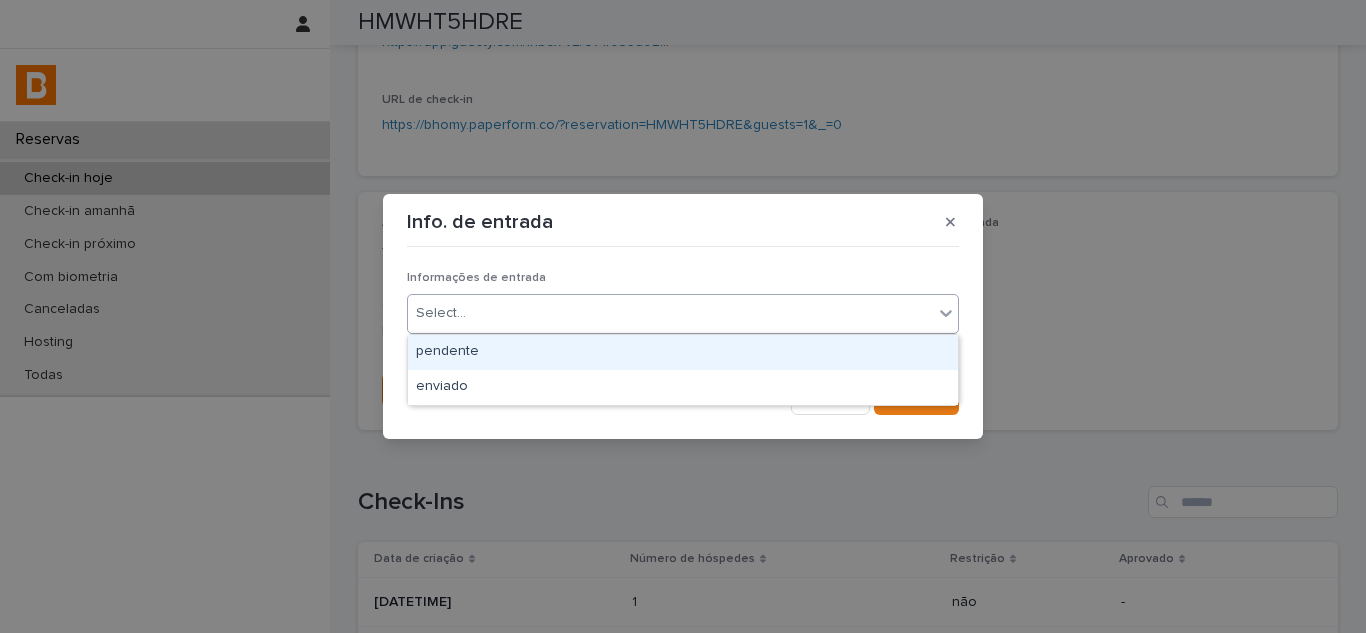 click on "Select..." at bounding box center (670, 313) 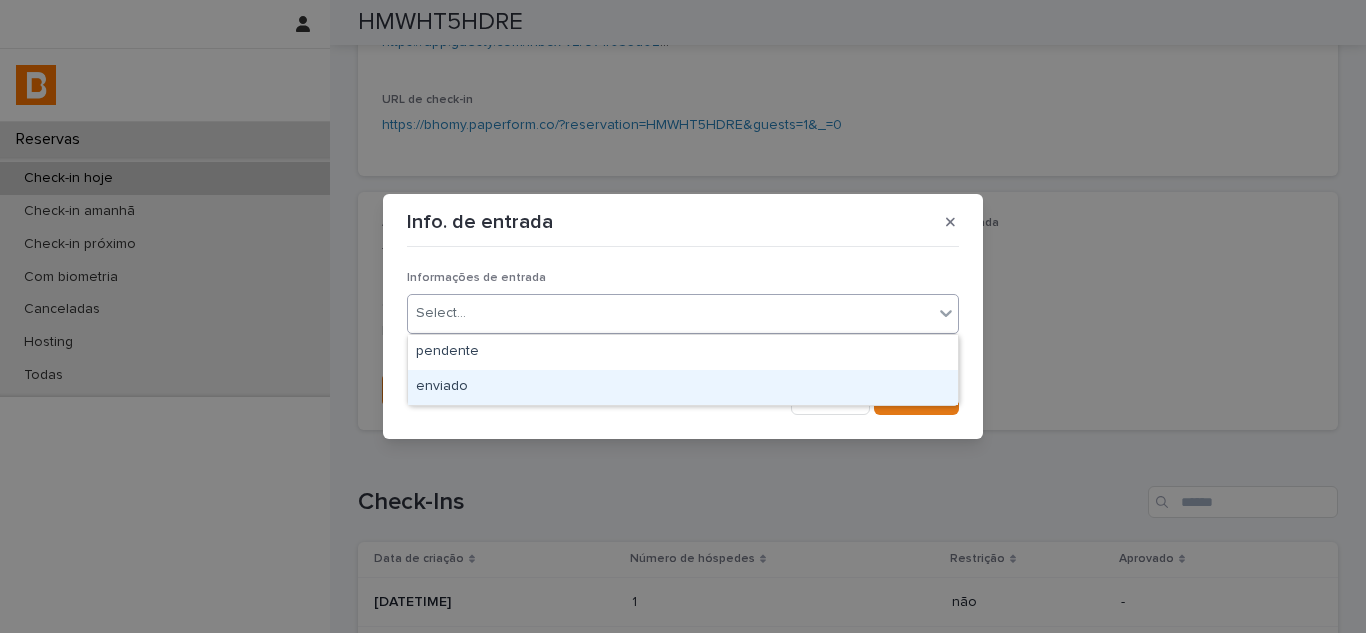 click on "enviado" at bounding box center (683, 387) 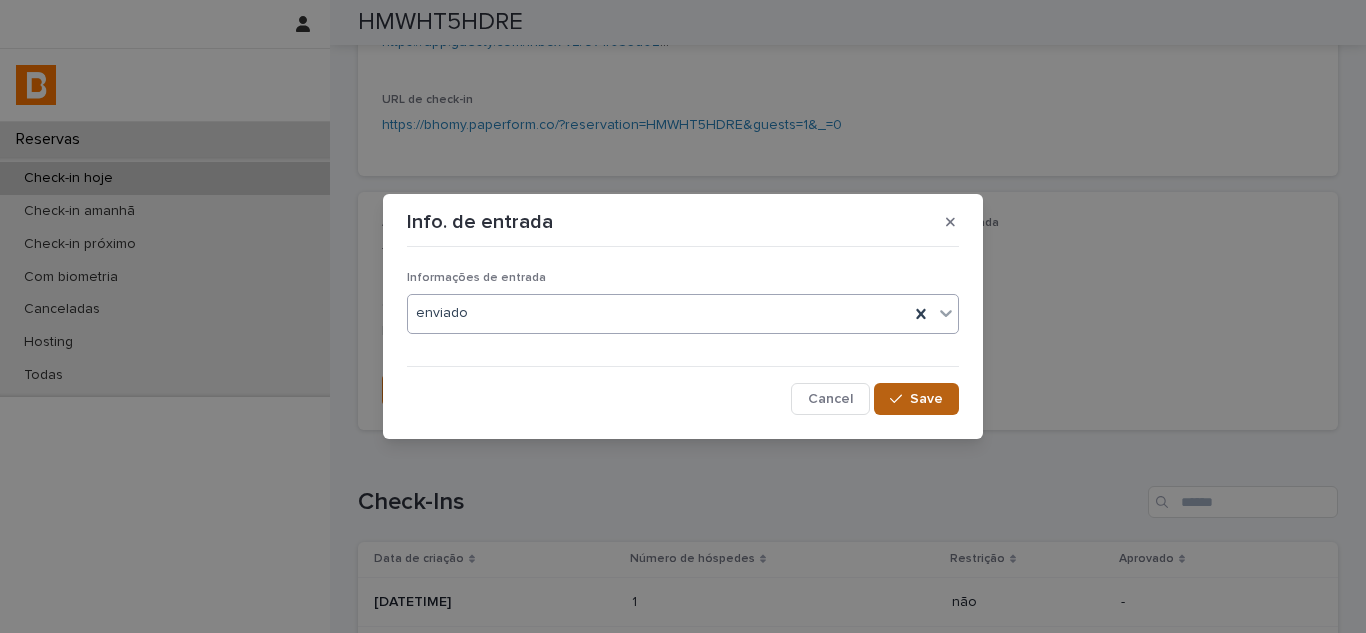 click 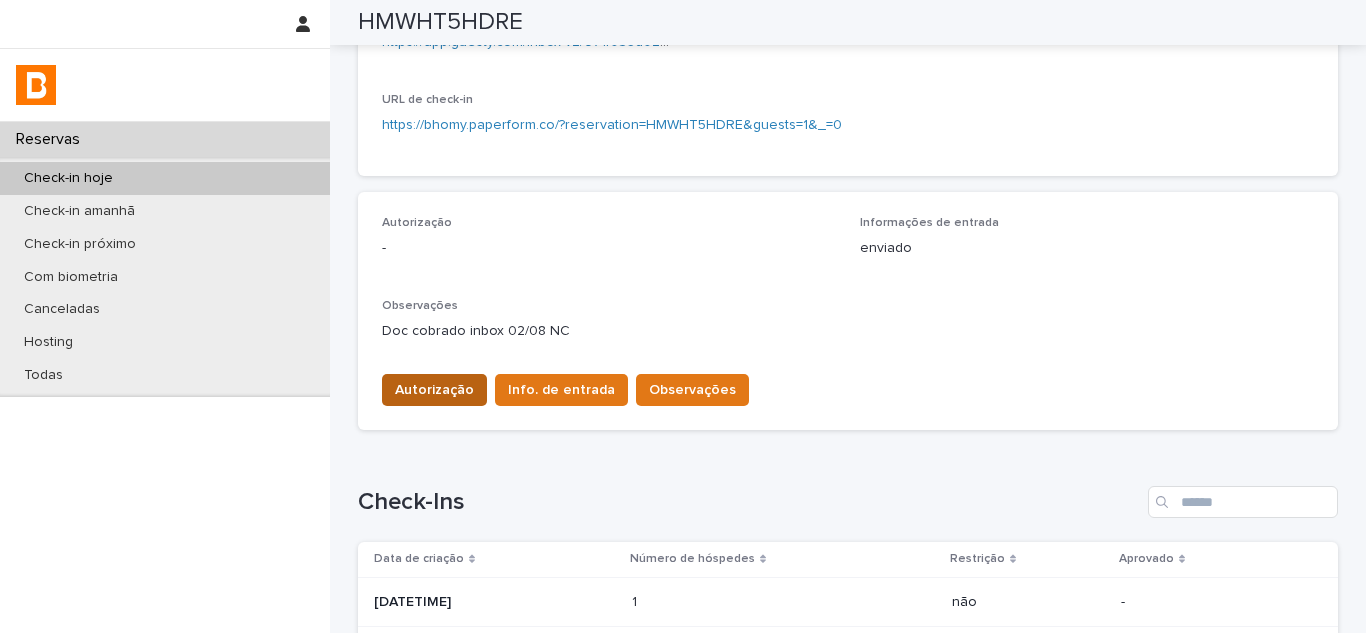 click on "Autorização" at bounding box center (434, 390) 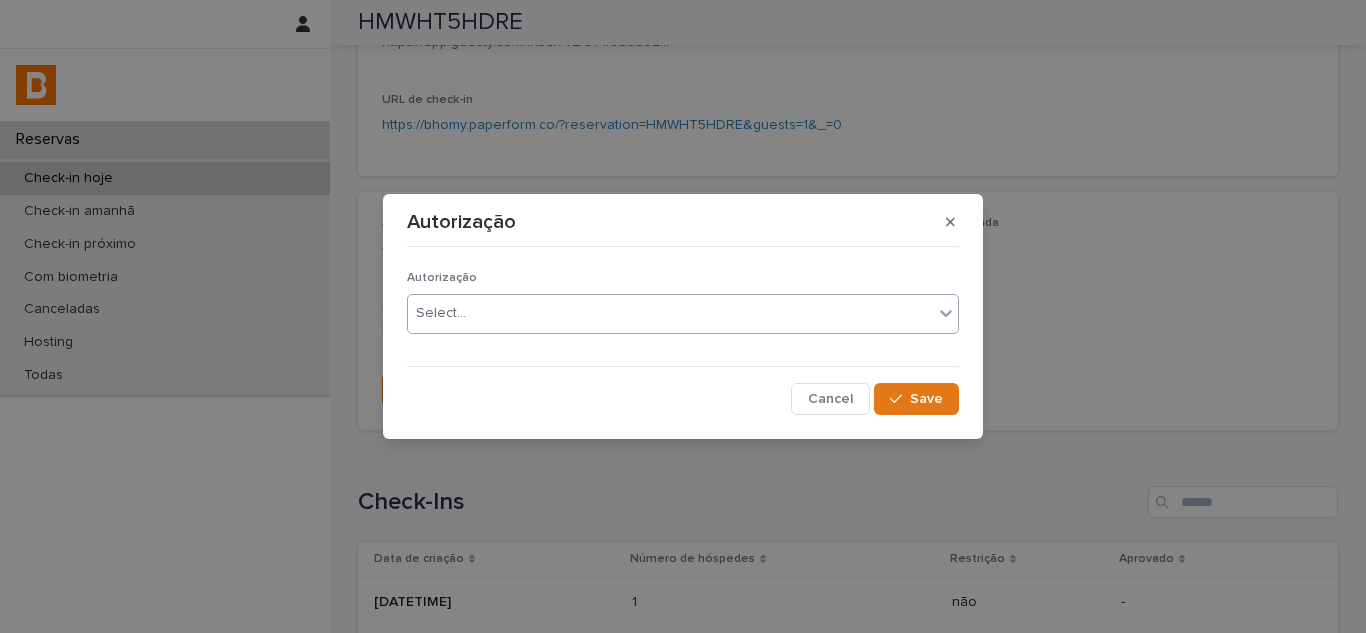 click on "Select..." at bounding box center (670, 313) 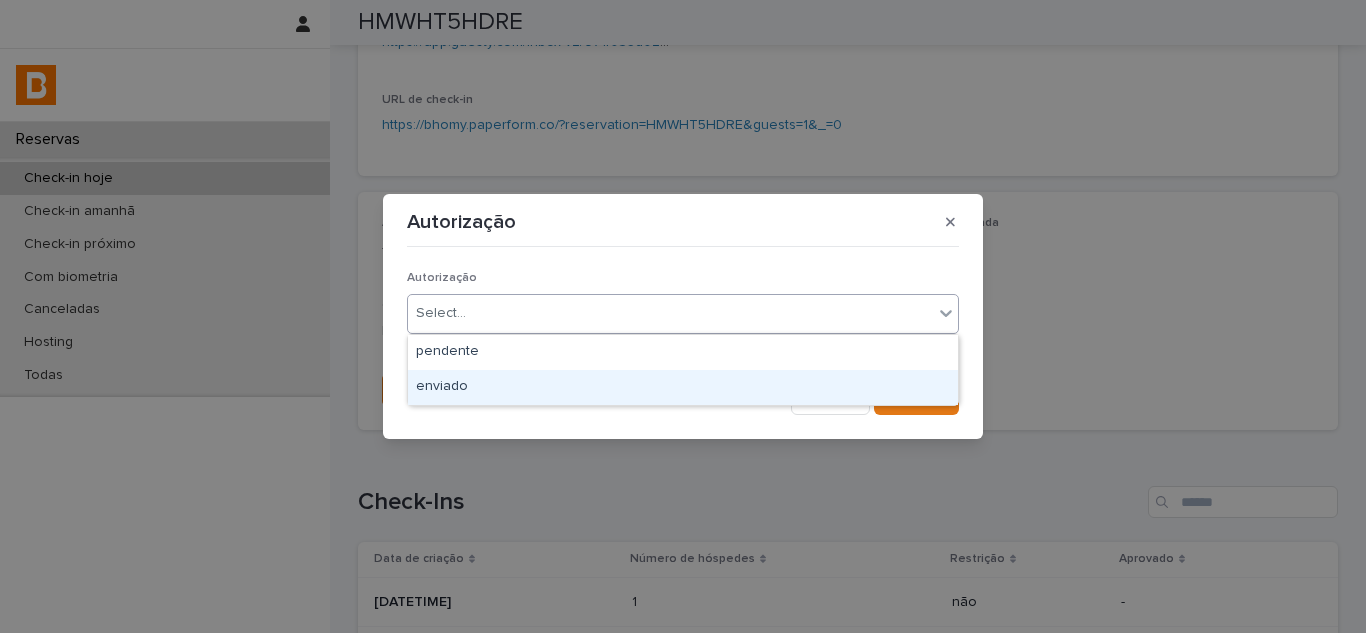 click on "enviado" at bounding box center [683, 387] 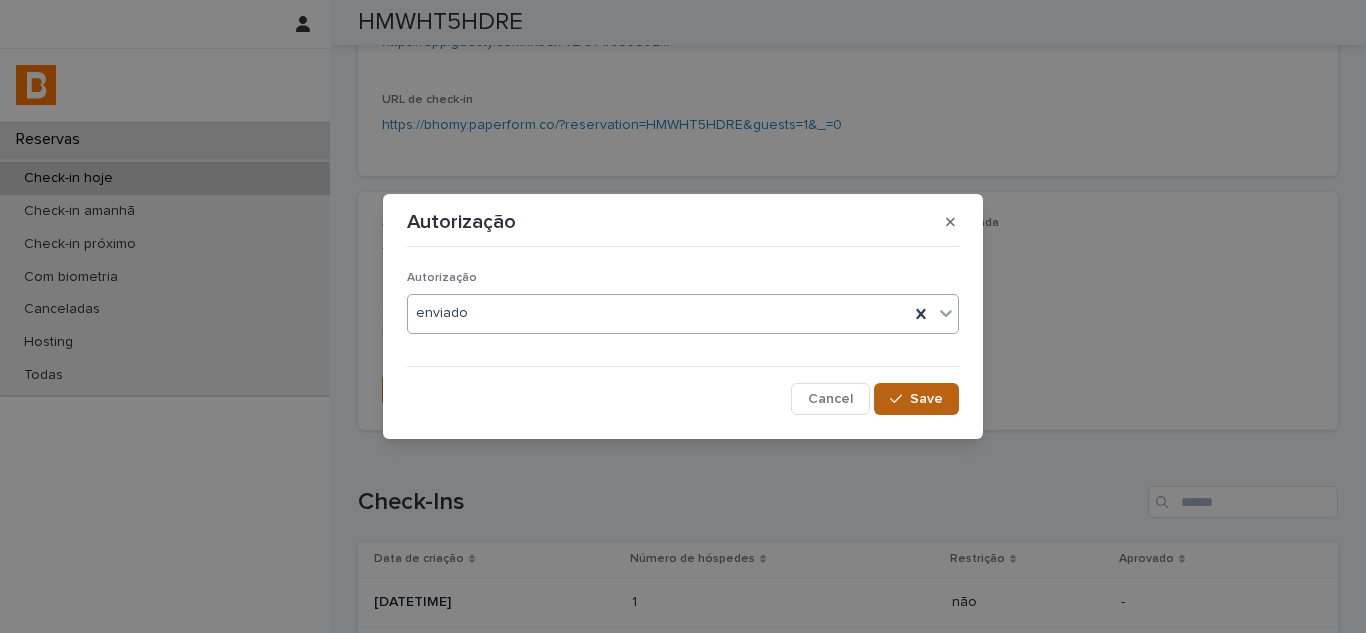 click on "Save" at bounding box center (926, 399) 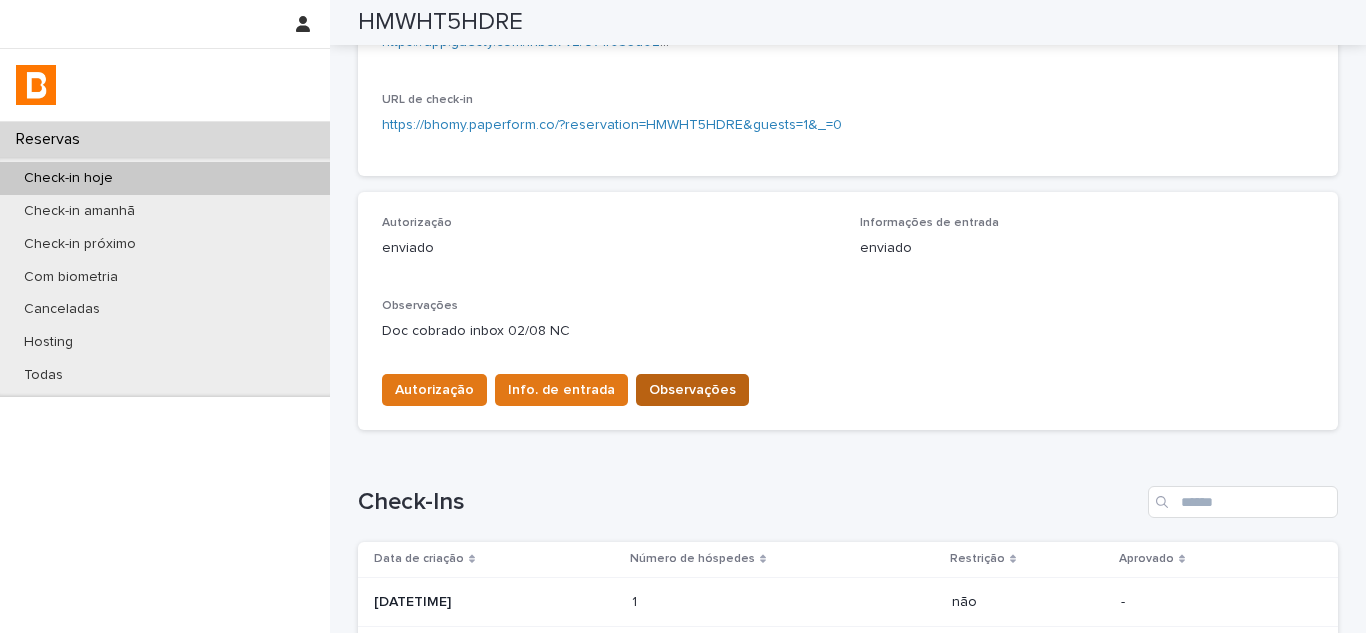 click on "Observações" at bounding box center [692, 390] 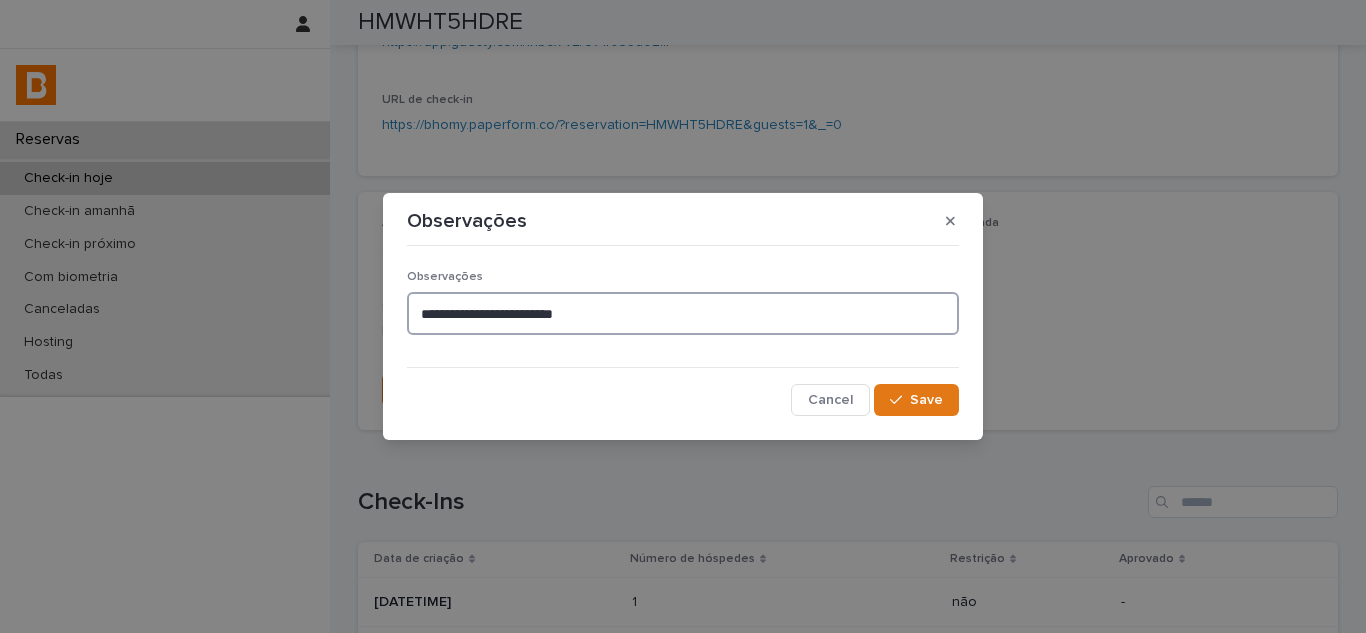 click on "**********" at bounding box center (683, 313) 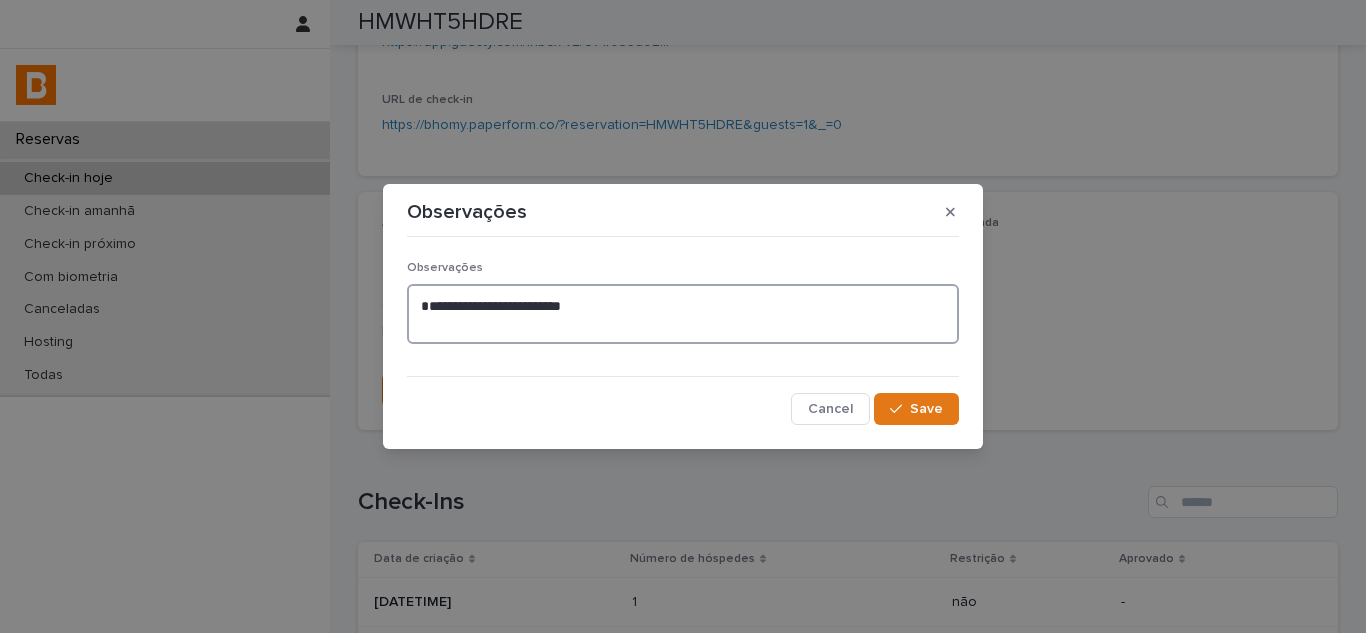 paste on "**********" 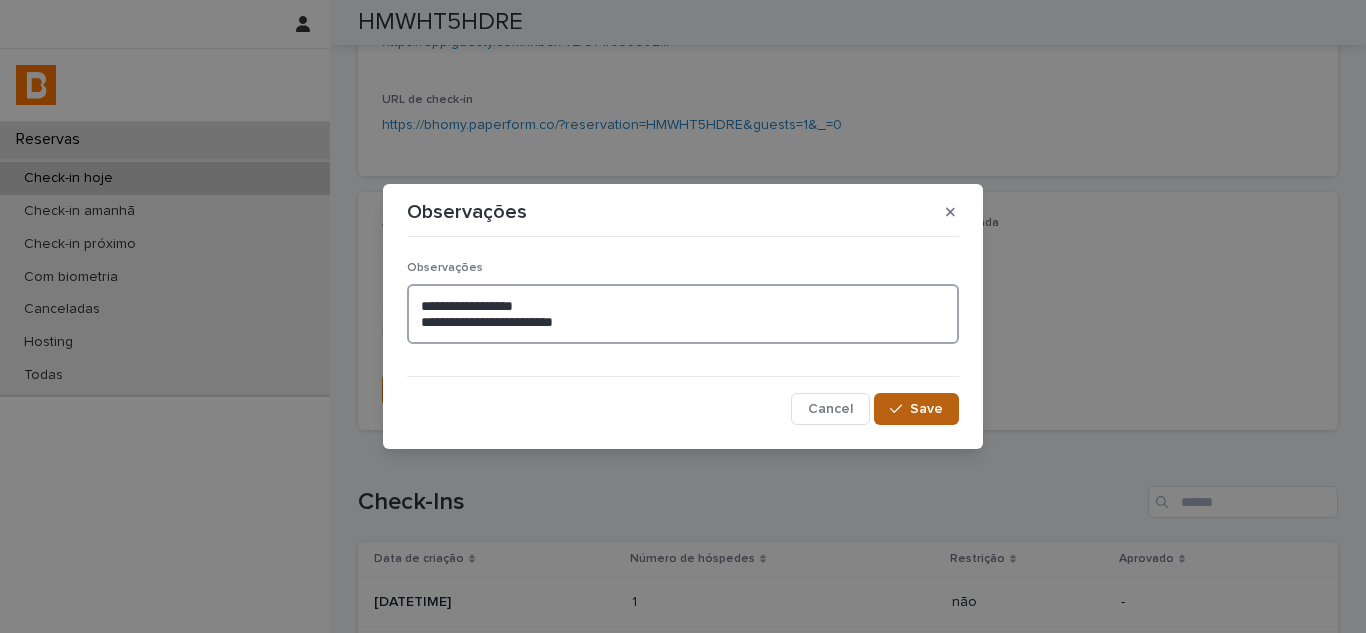 type on "**********" 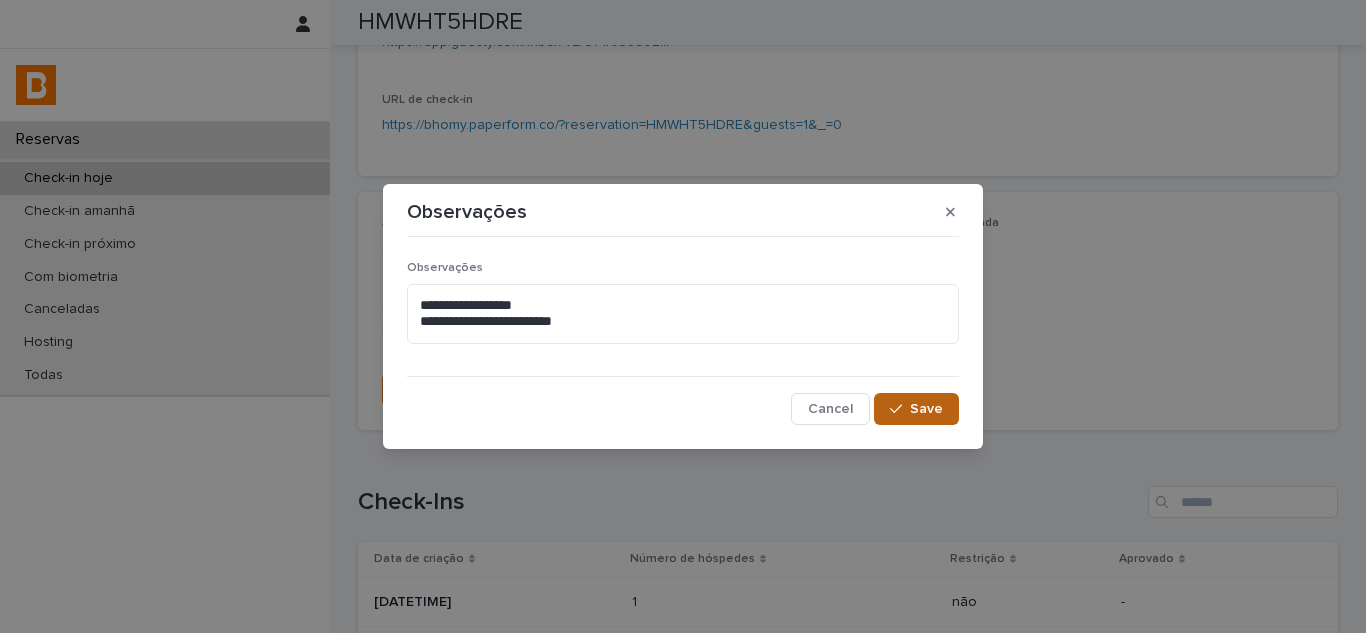 click on "Save" at bounding box center (916, 409) 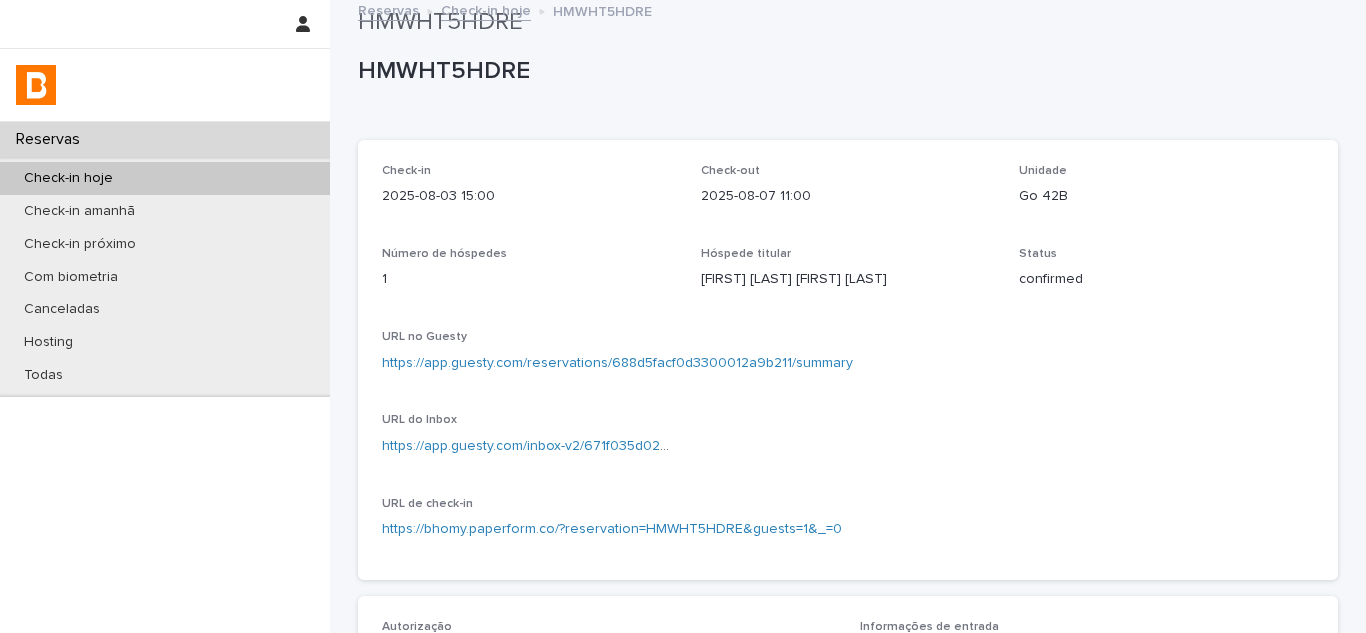 scroll, scrollTop: 0, scrollLeft: 0, axis: both 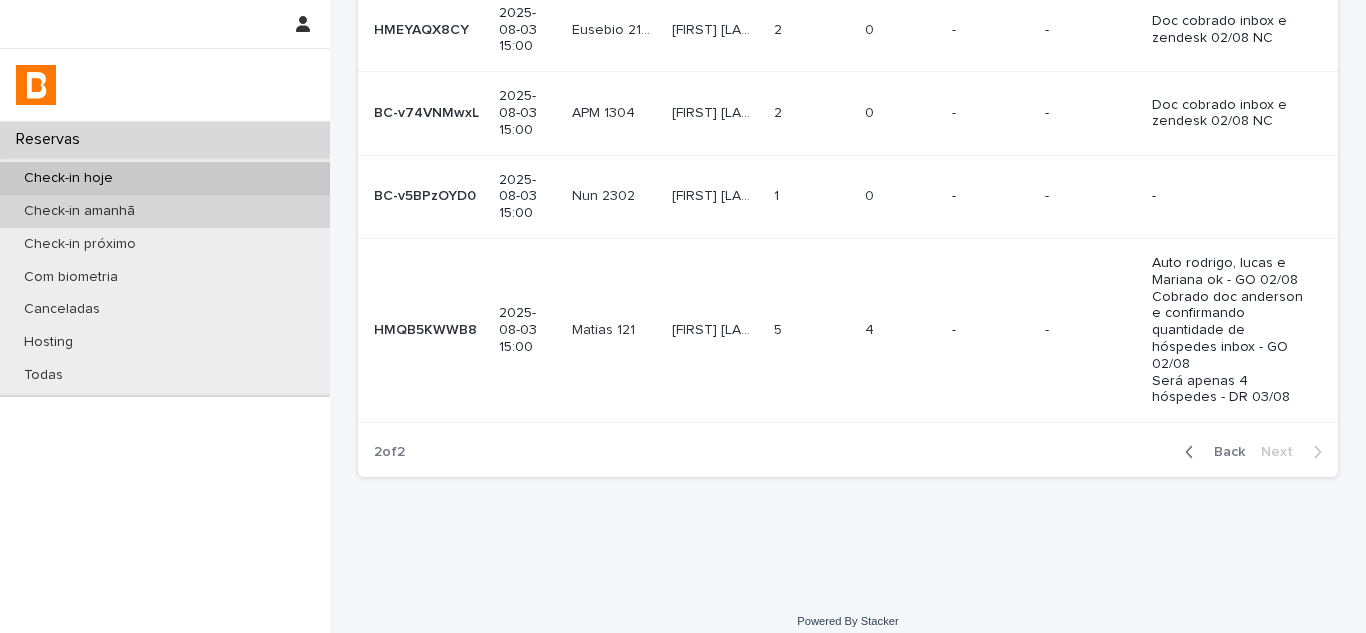 click on "Check-in amanhã" at bounding box center [165, 211] 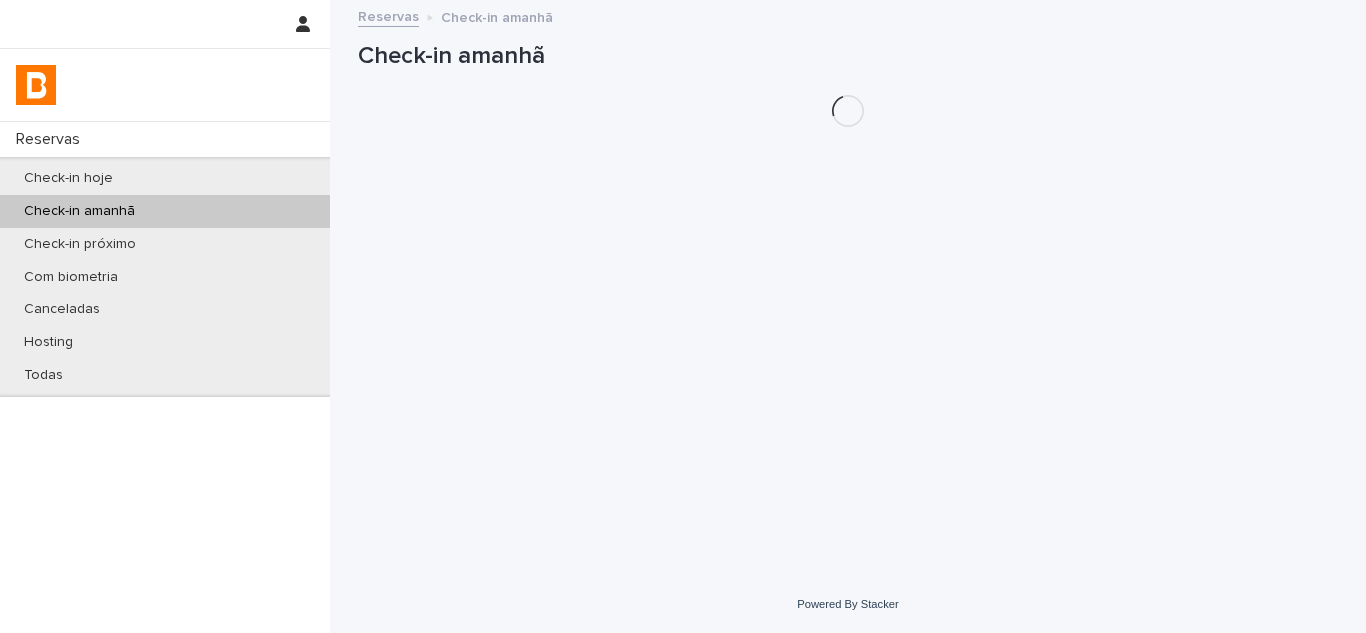 scroll, scrollTop: 0, scrollLeft: 0, axis: both 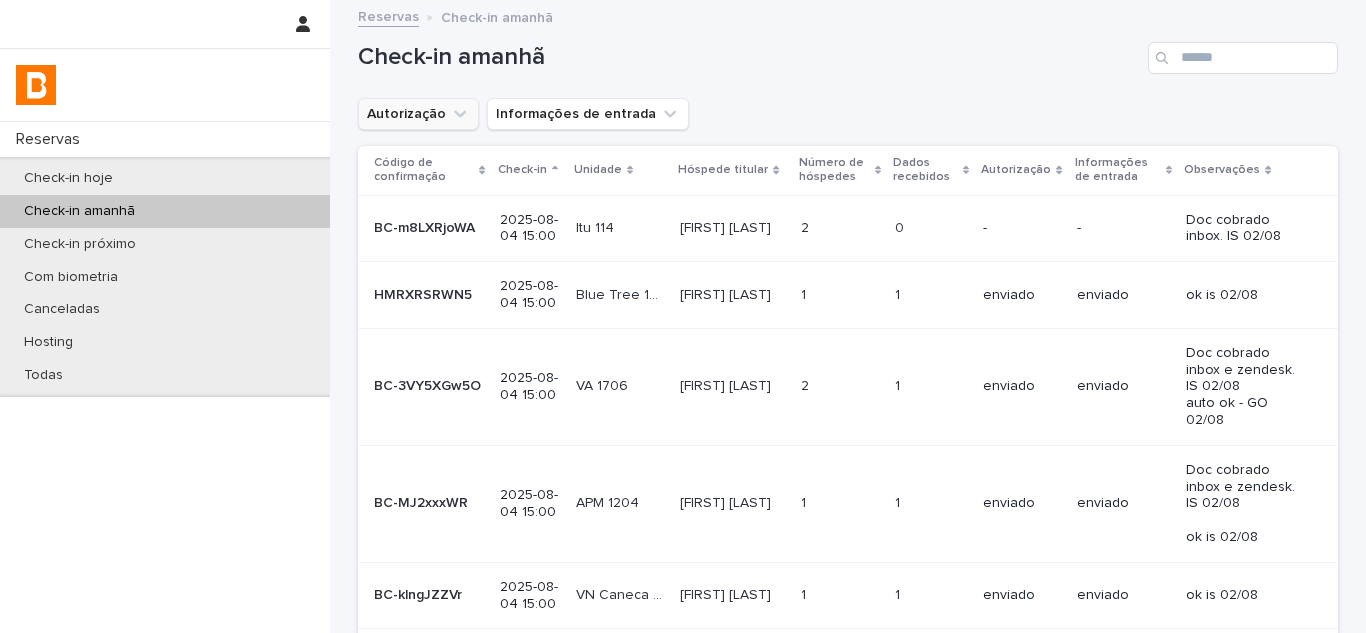 click 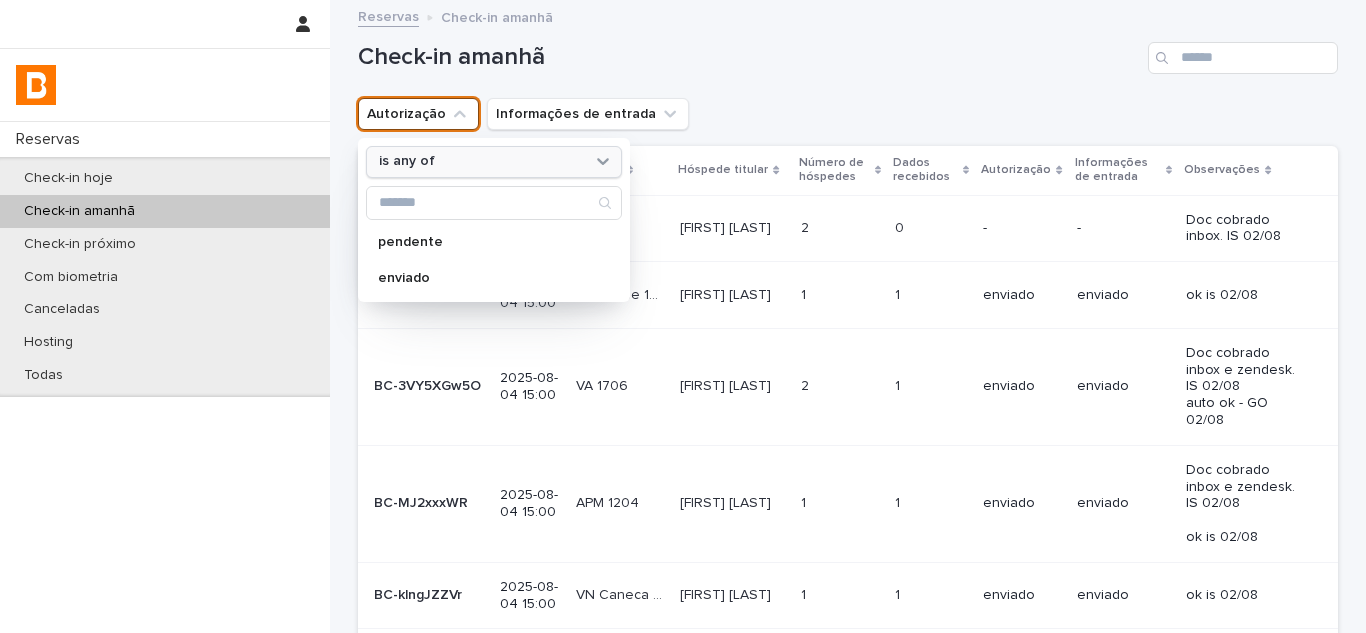 click on "is any of" at bounding box center (481, 161) 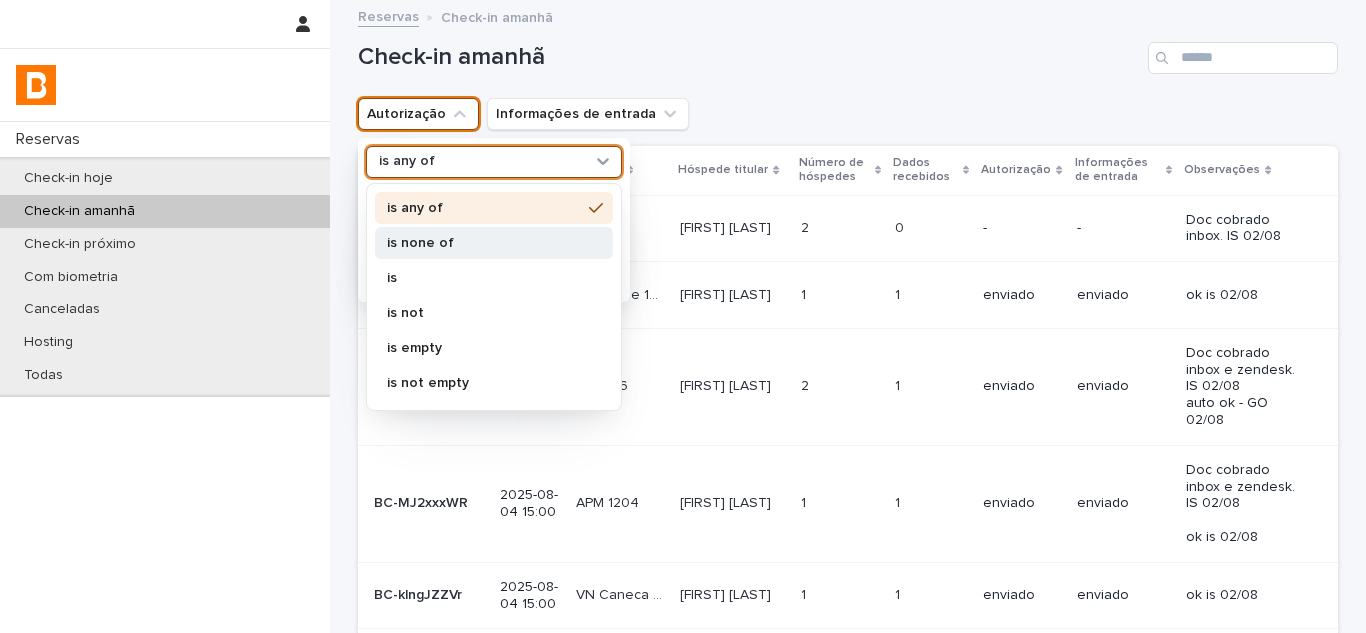 click on "is none of" at bounding box center (484, 243) 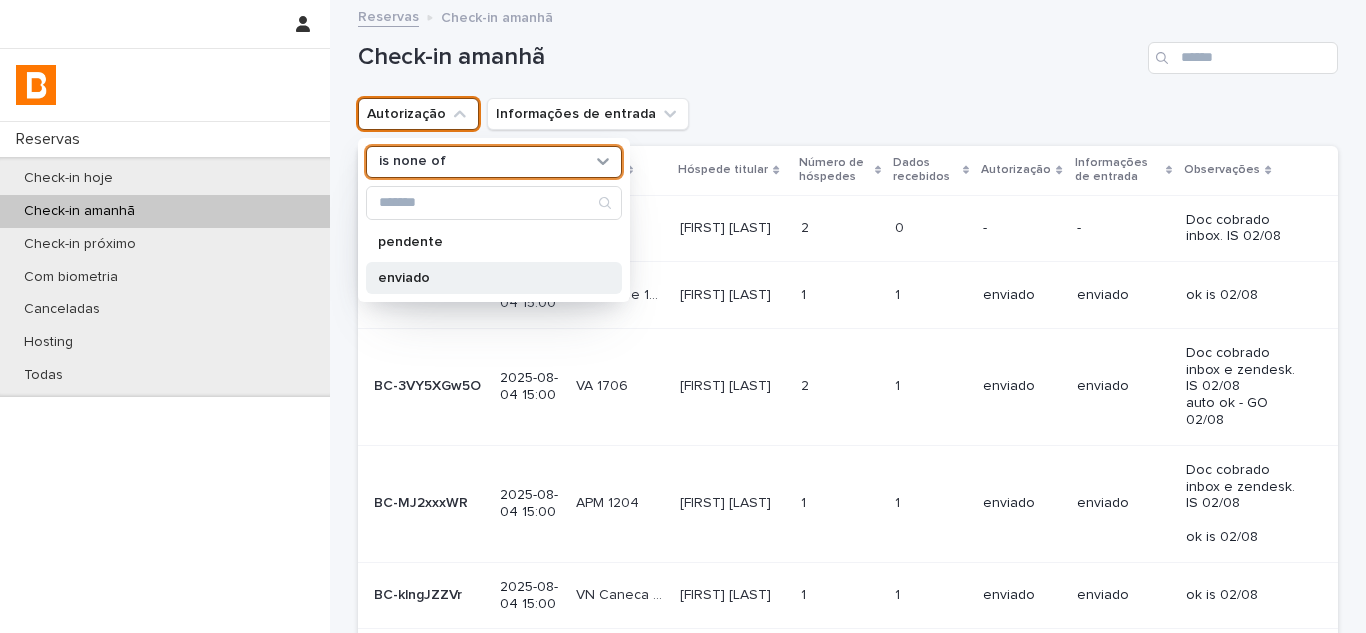 click on "enviado" at bounding box center [484, 278] 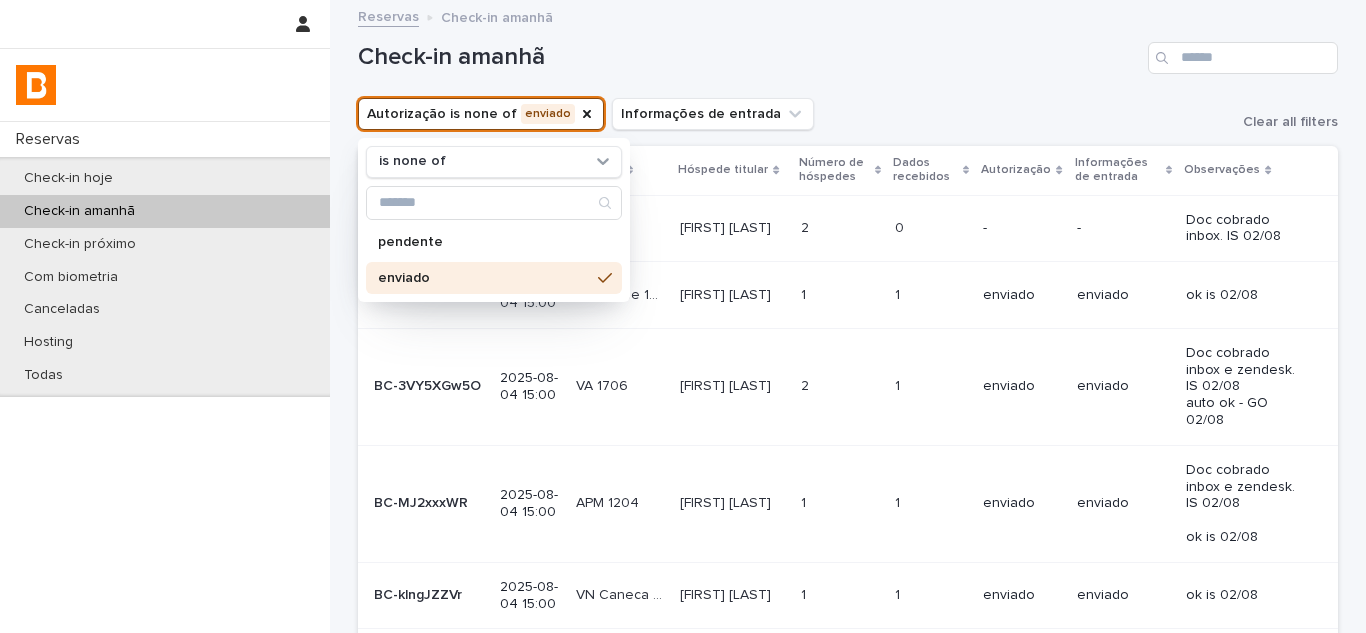 click on "Check-in amanhã" at bounding box center (749, 57) 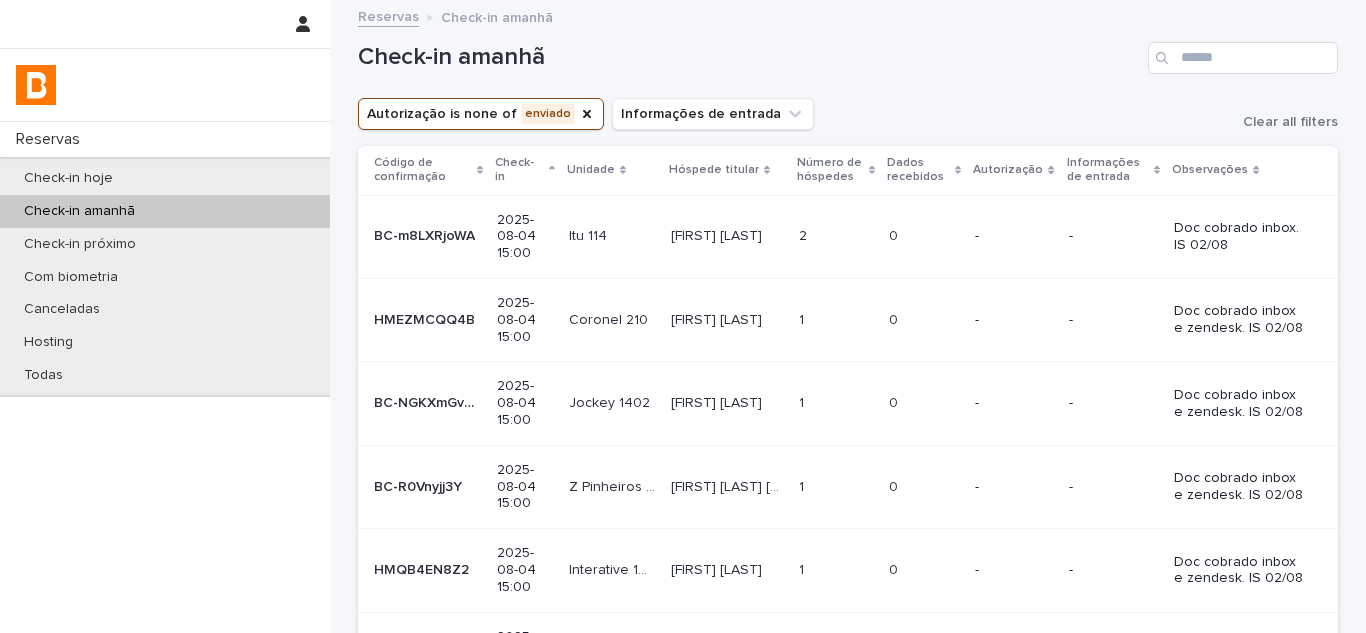 click on "Dados recebidos" at bounding box center (918, 170) 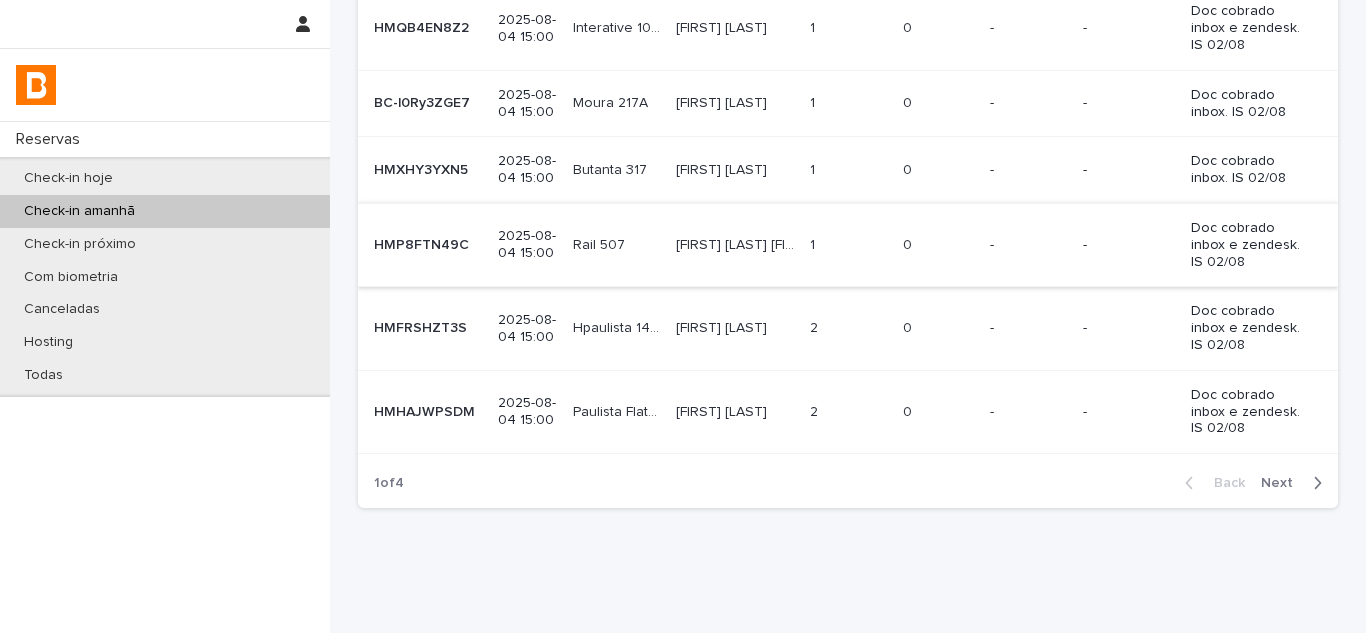 scroll, scrollTop: 573, scrollLeft: 0, axis: vertical 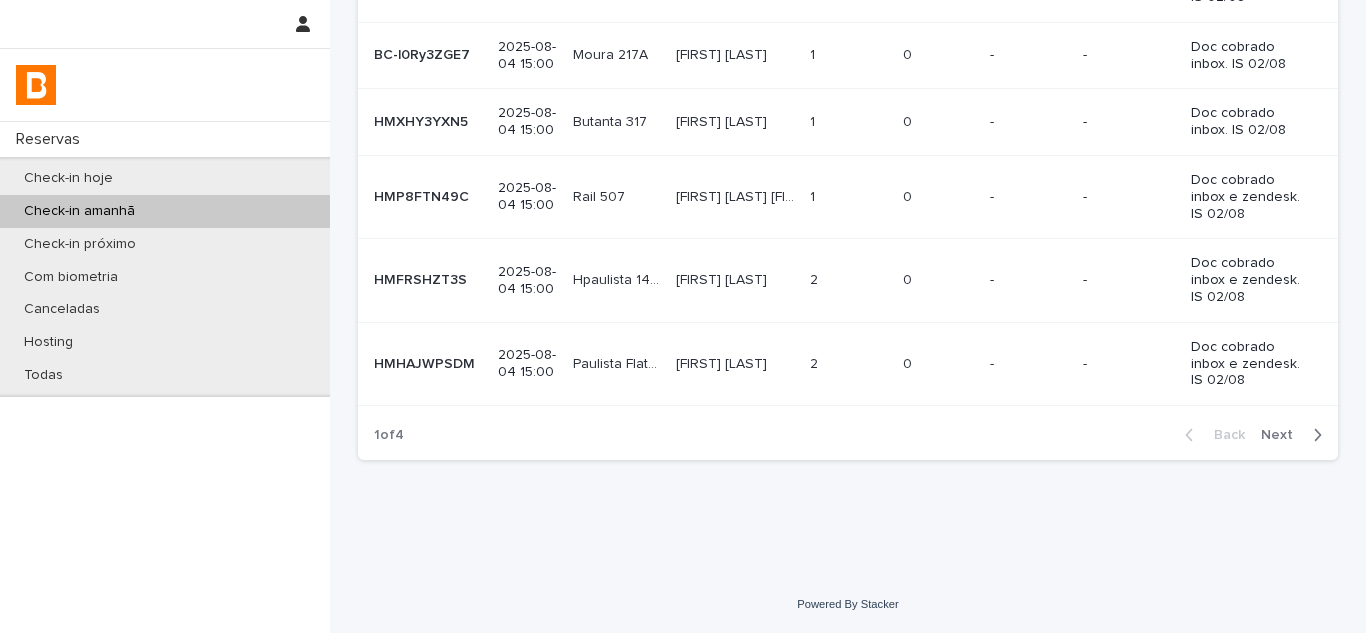 click on "Next" at bounding box center [1295, 435] 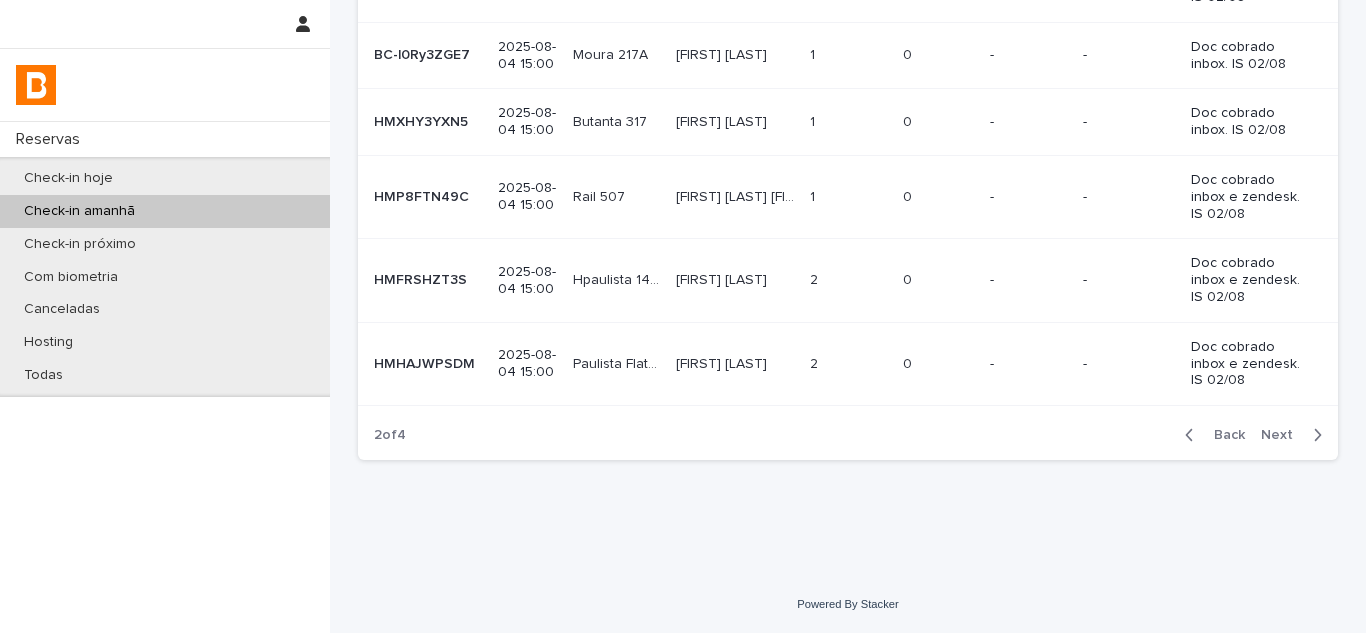 scroll, scrollTop: 455, scrollLeft: 0, axis: vertical 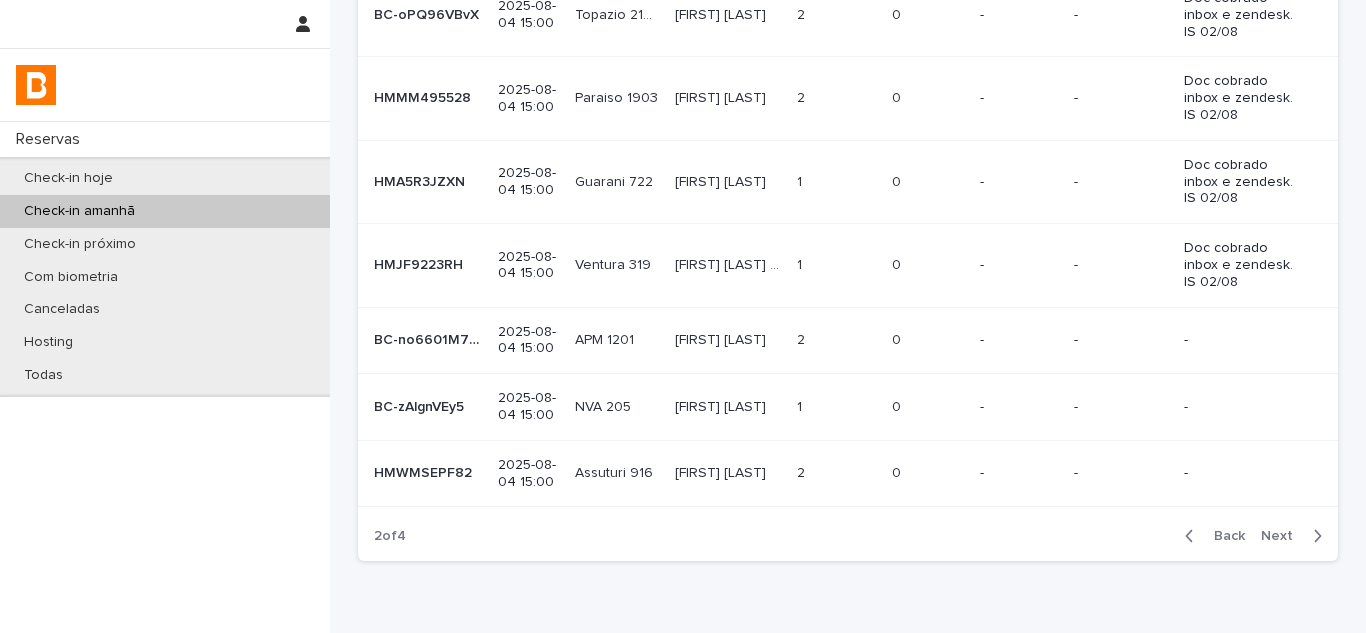 click on "Next" at bounding box center [1283, 536] 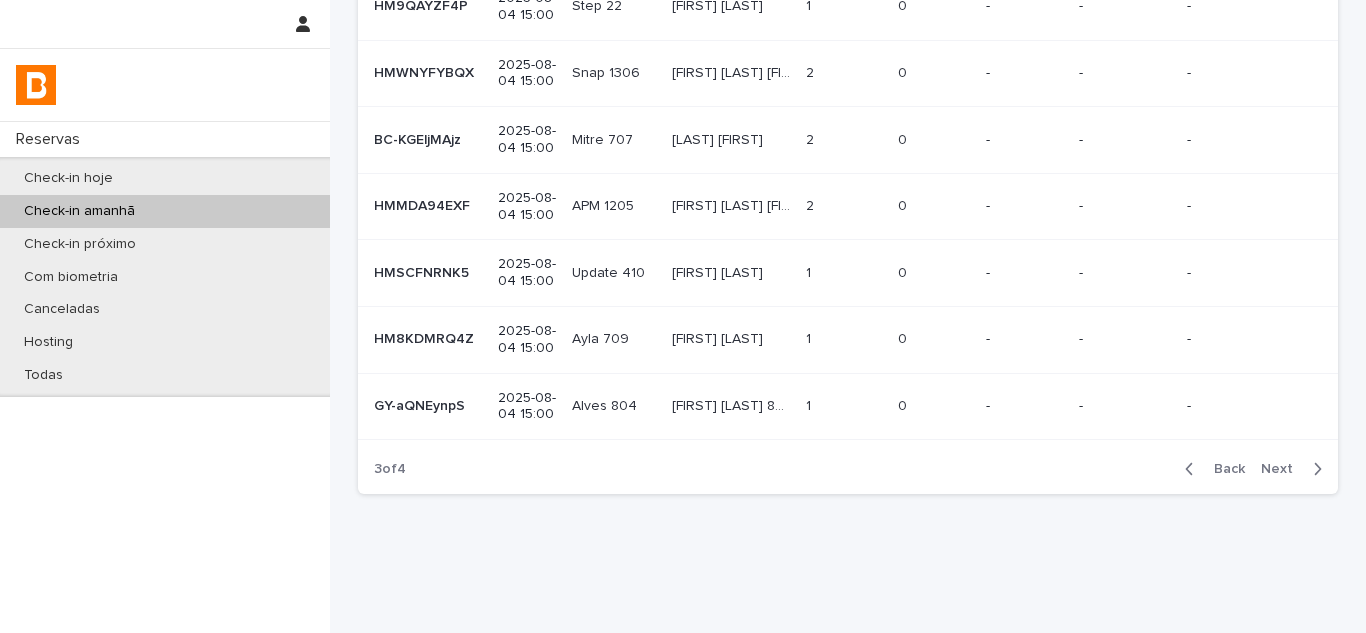 scroll, scrollTop: 464, scrollLeft: 0, axis: vertical 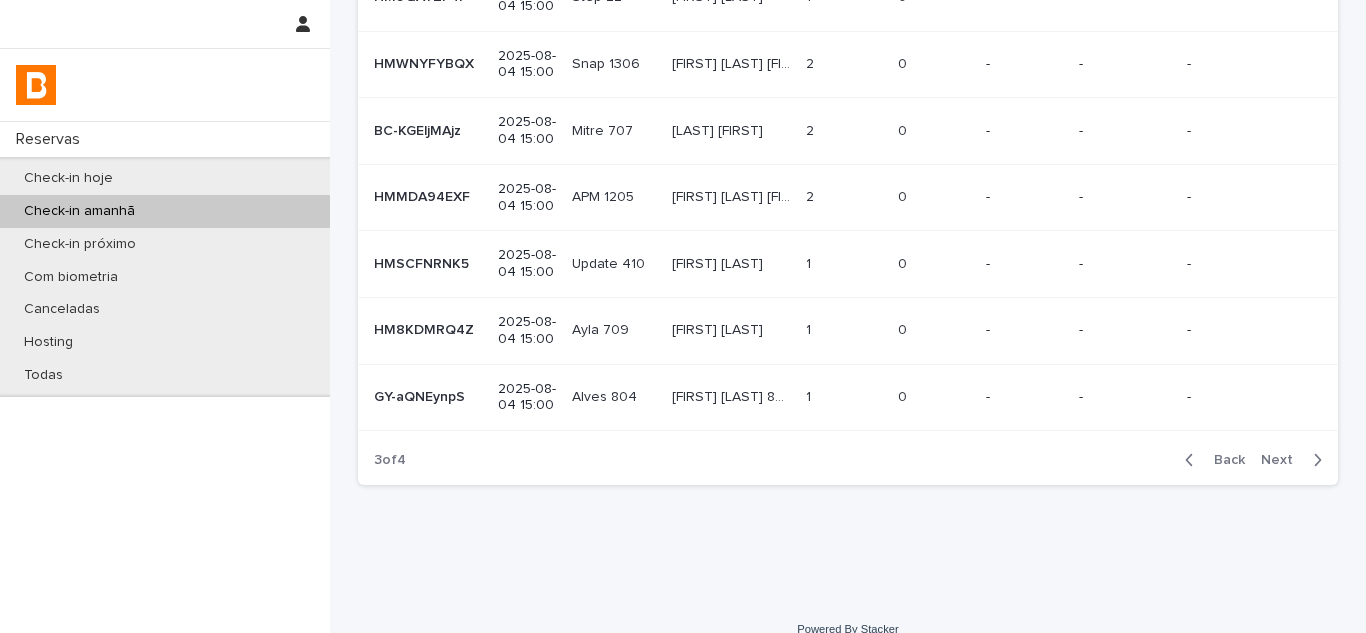 click on "Next" at bounding box center (1283, 460) 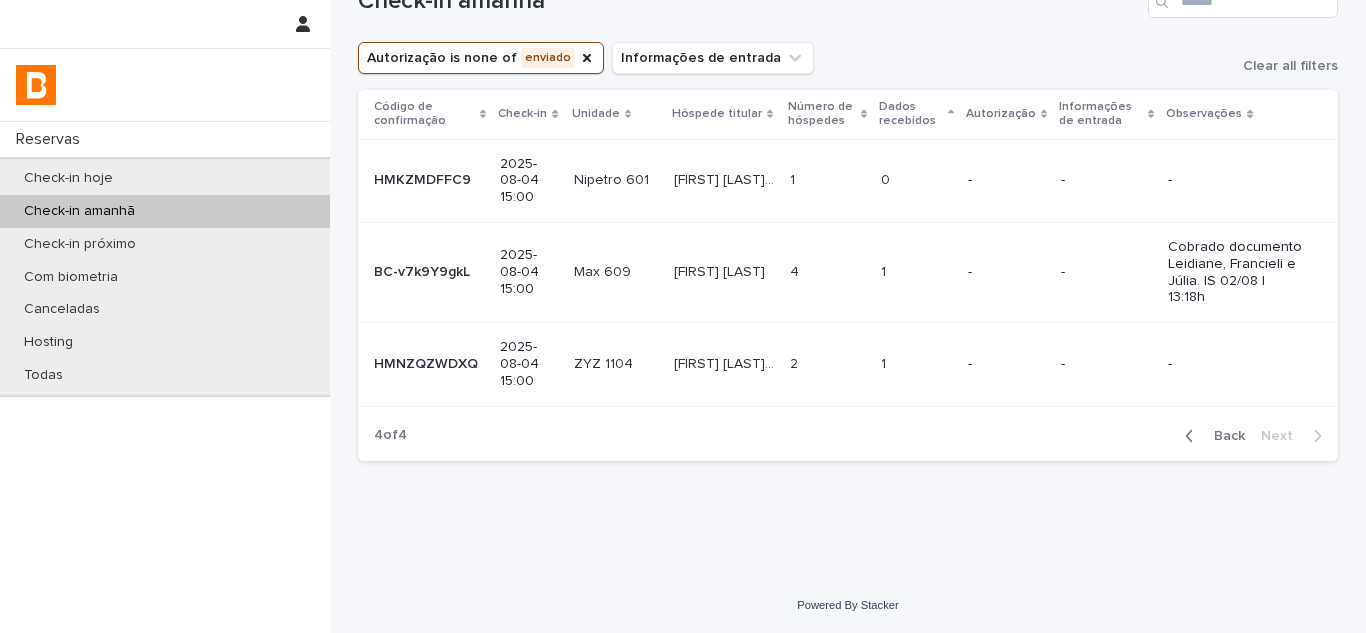 scroll, scrollTop: 6, scrollLeft: 0, axis: vertical 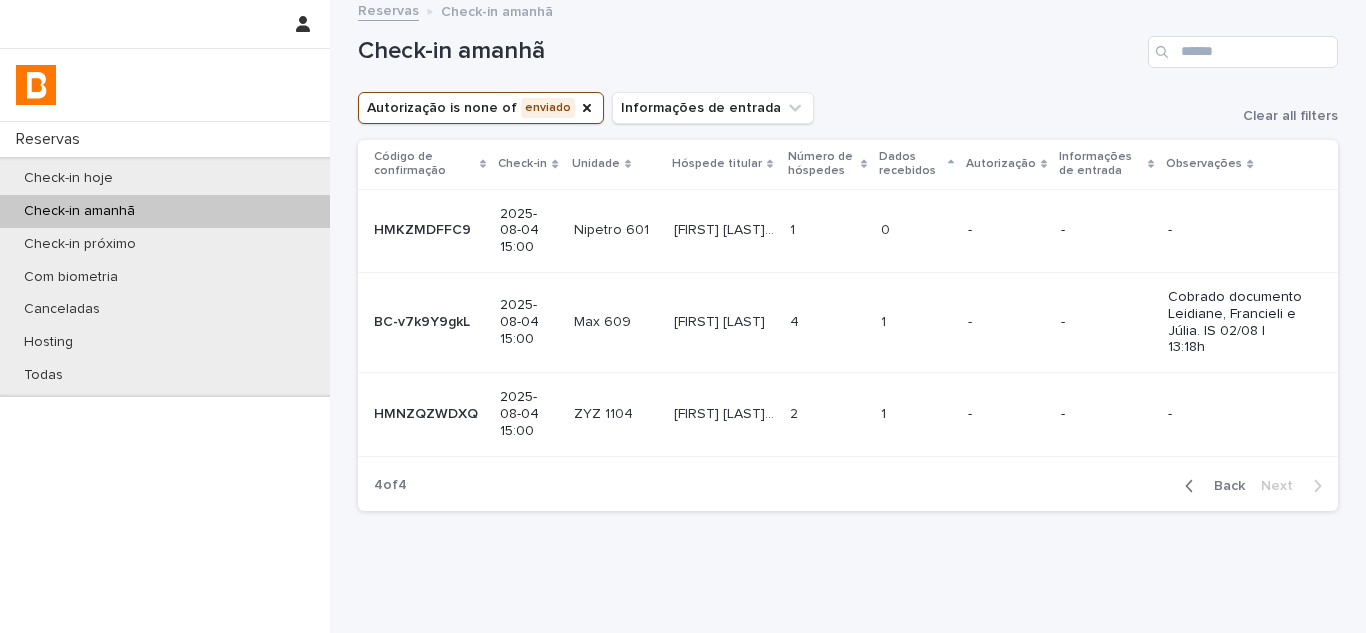 click 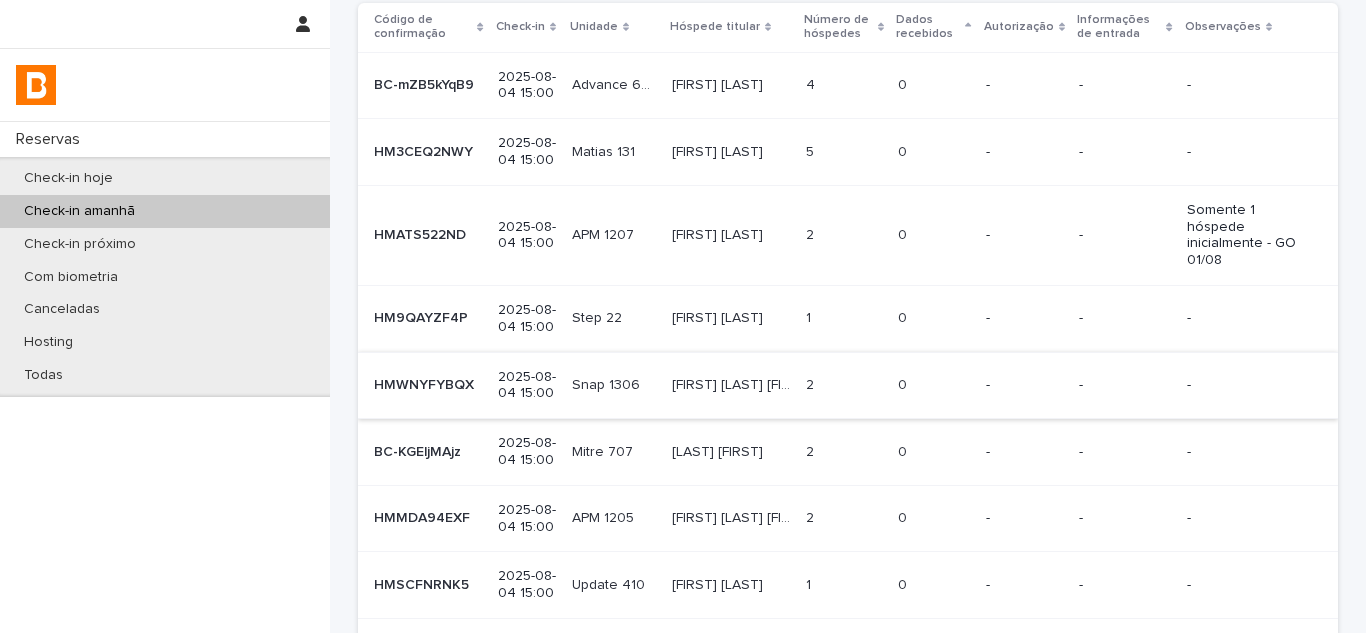 scroll, scrollTop: 406, scrollLeft: 0, axis: vertical 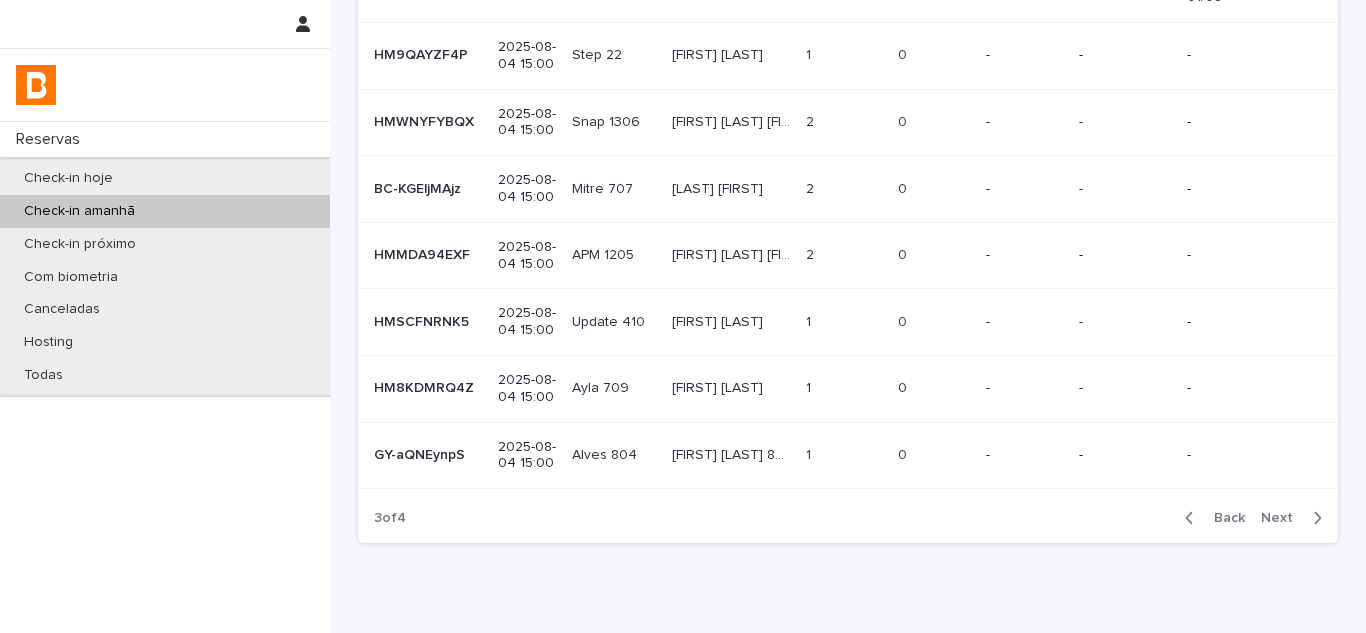 click at bounding box center (1193, 518) 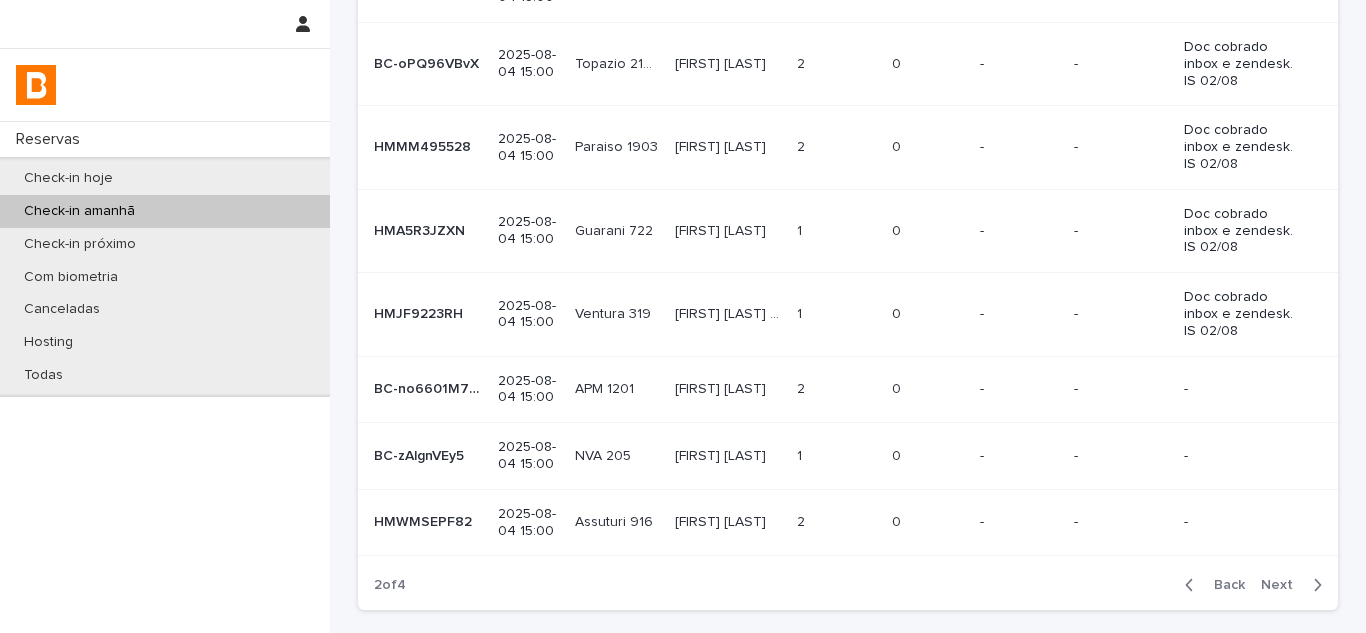 scroll, scrollTop: 397, scrollLeft: 0, axis: vertical 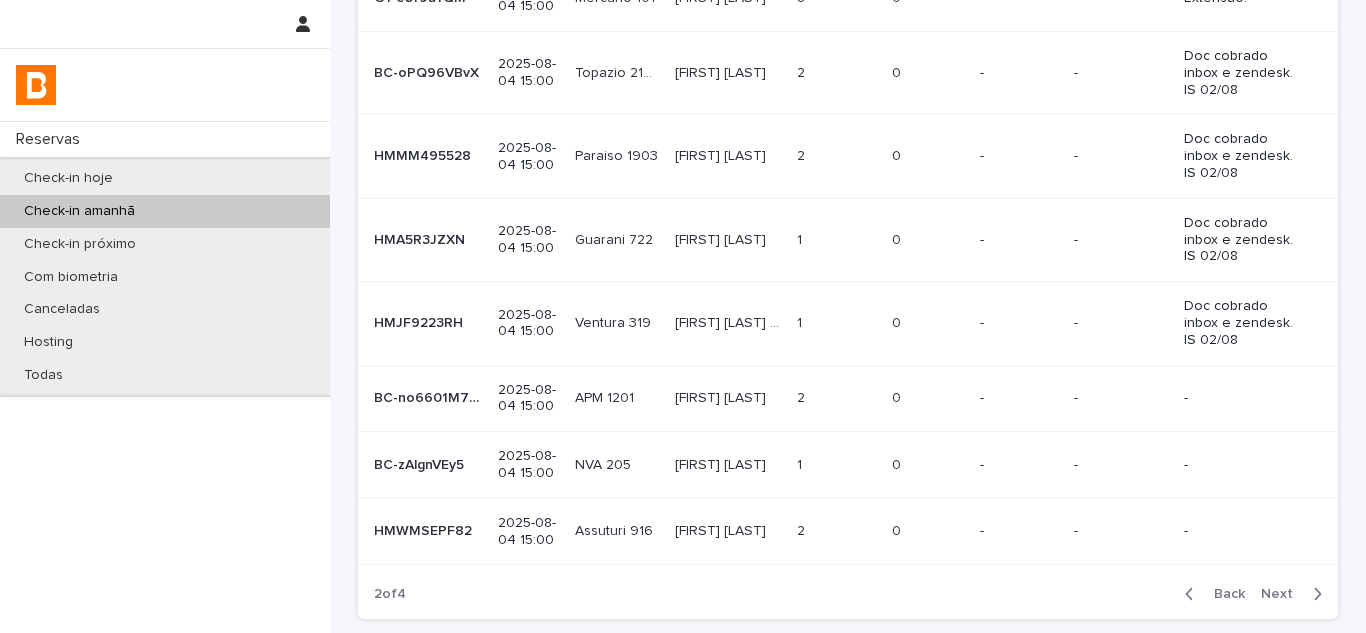 click on "Next" at bounding box center (1283, 594) 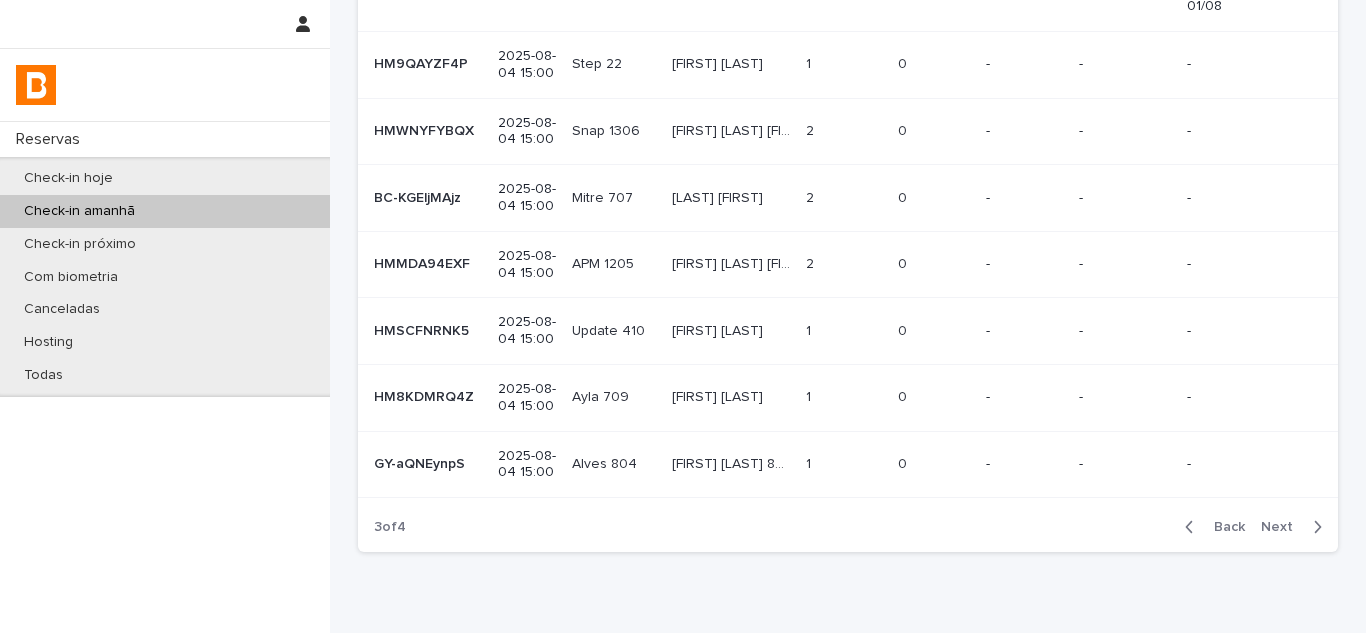scroll, scrollTop: 406, scrollLeft: 0, axis: vertical 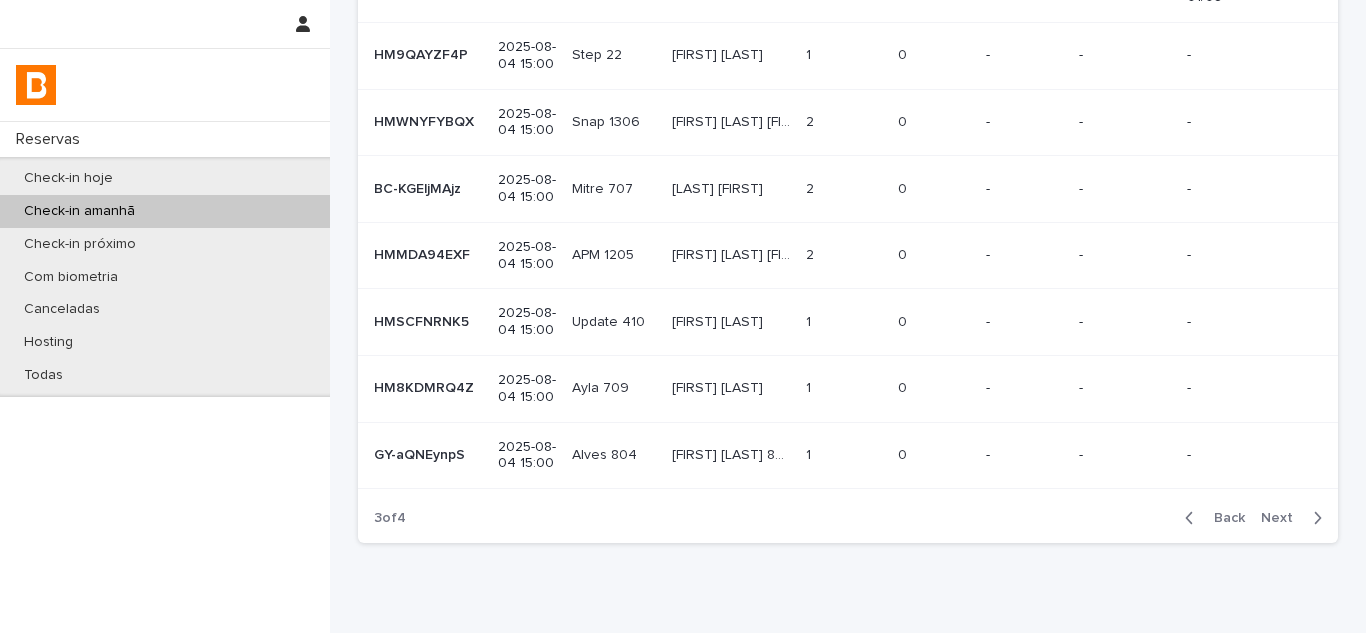 click on "Back Next" at bounding box center [1253, 518] 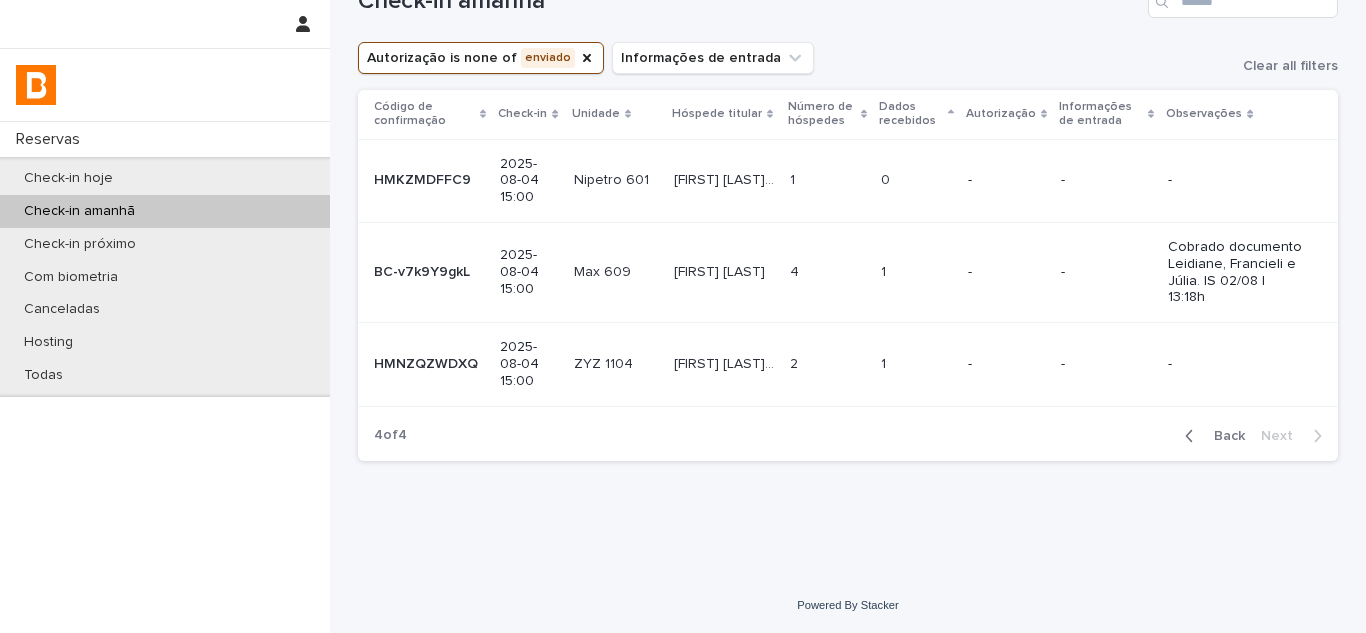 scroll, scrollTop: 6, scrollLeft: 0, axis: vertical 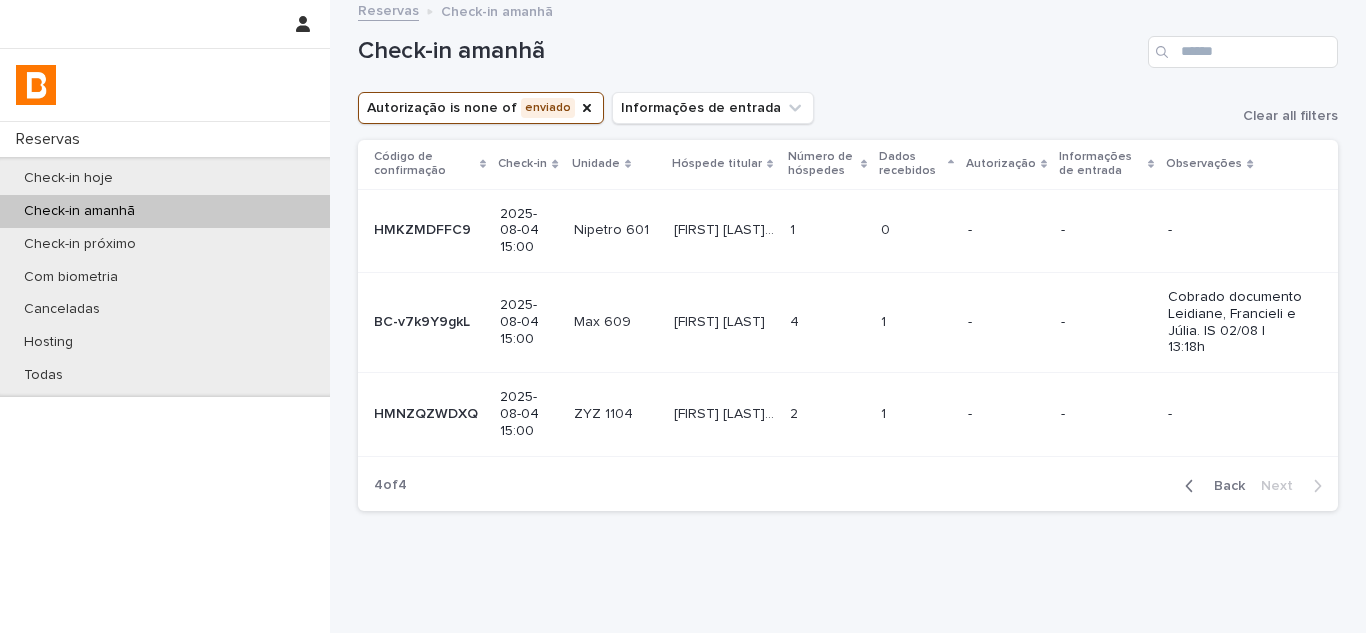 click on "-" at bounding box center [1106, 414] 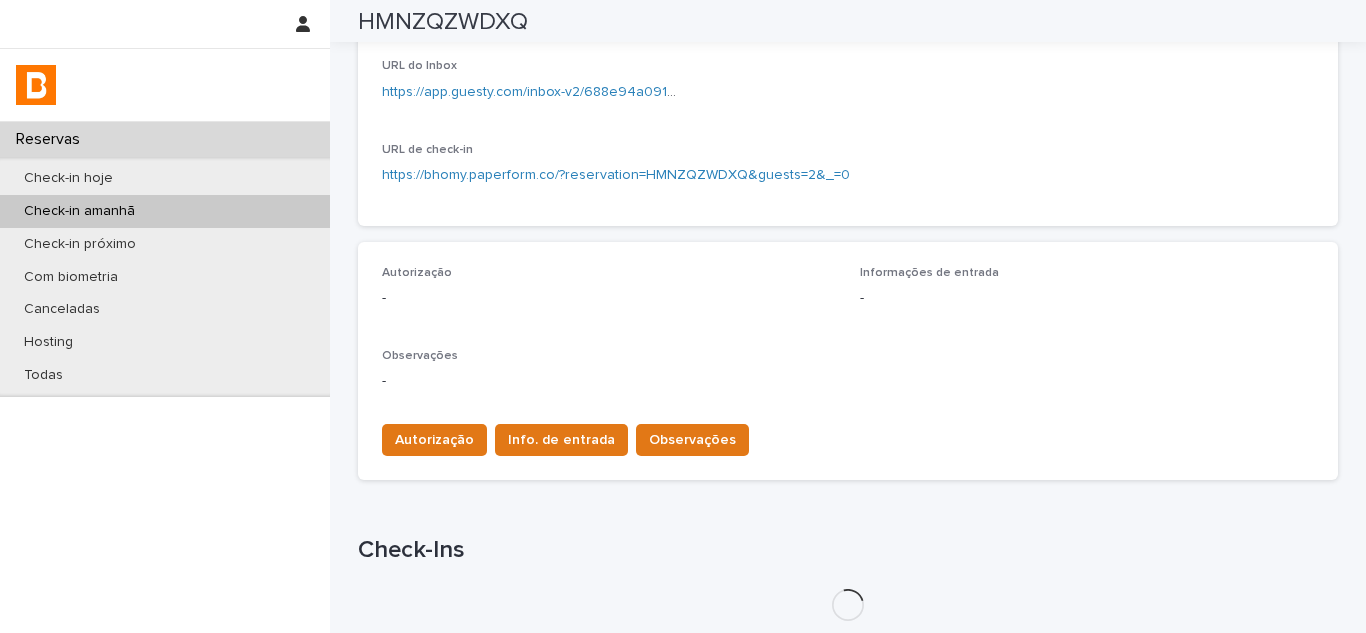 scroll, scrollTop: 455, scrollLeft: 0, axis: vertical 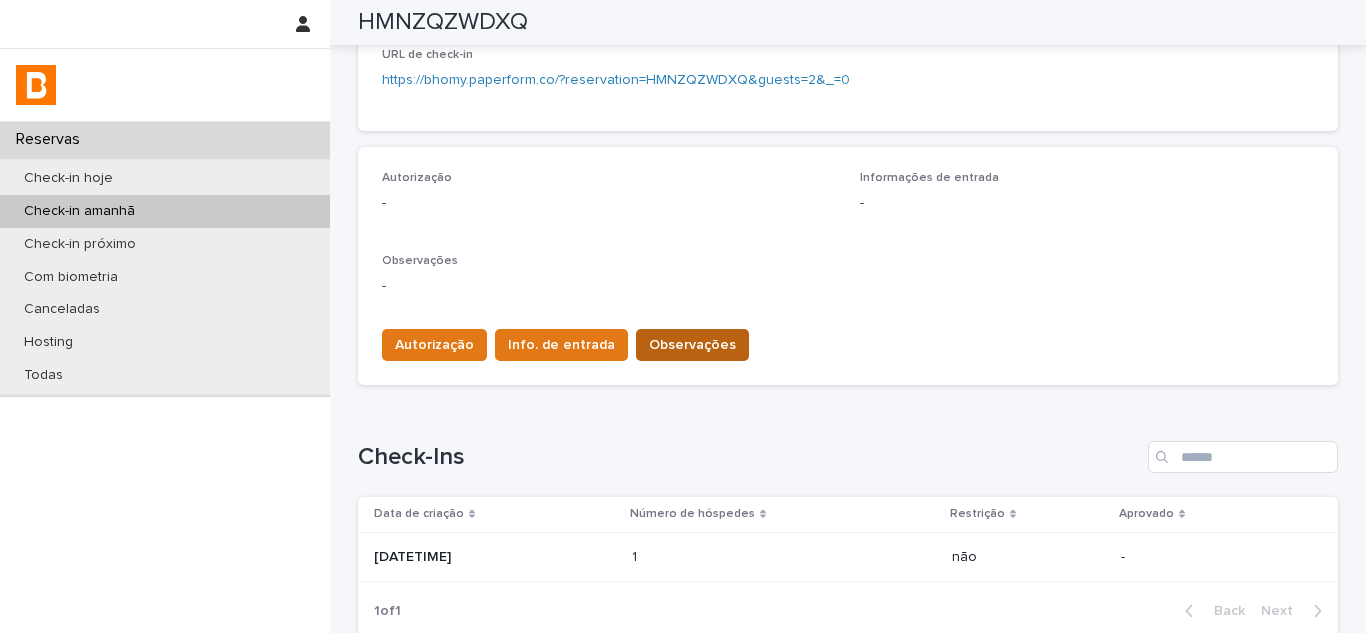 click on "Observações" at bounding box center (692, 345) 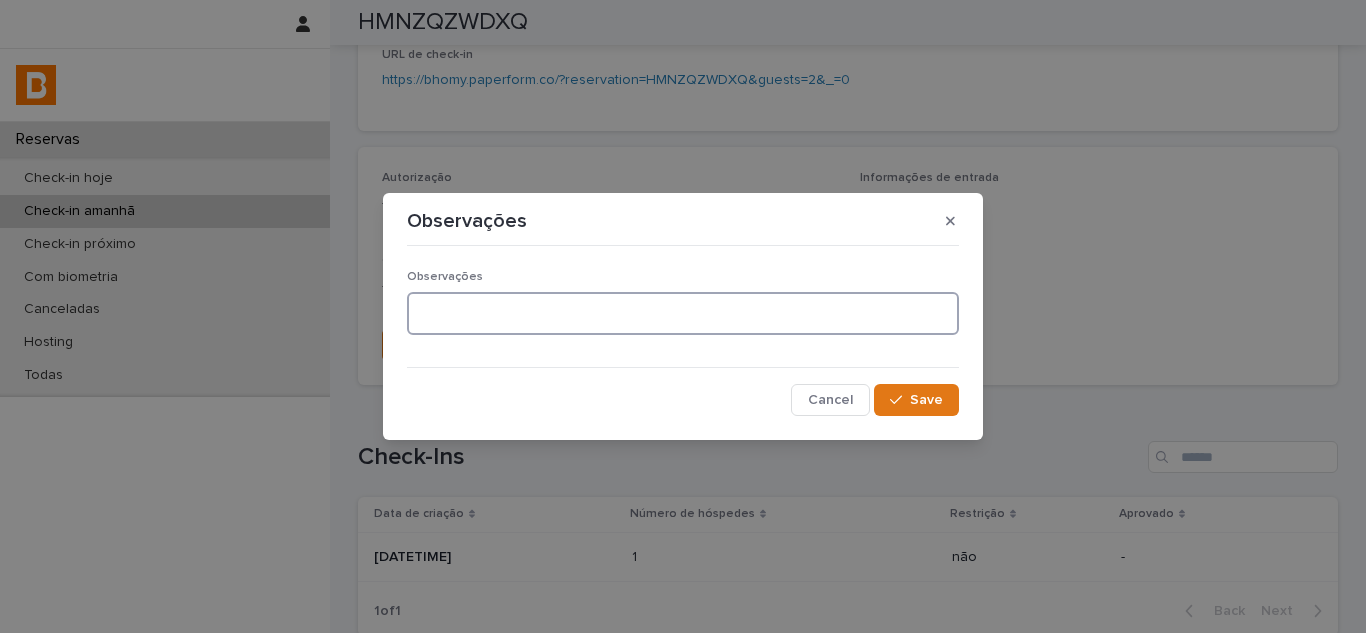 click at bounding box center (683, 313) 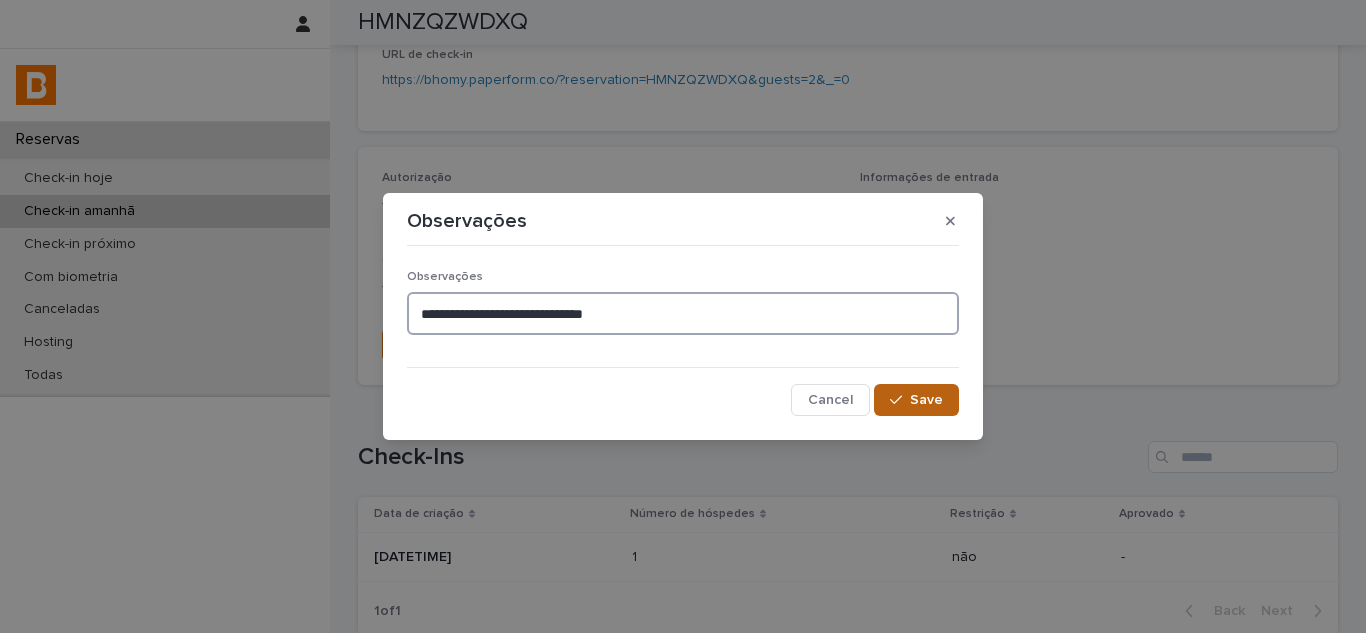 type on "**********" 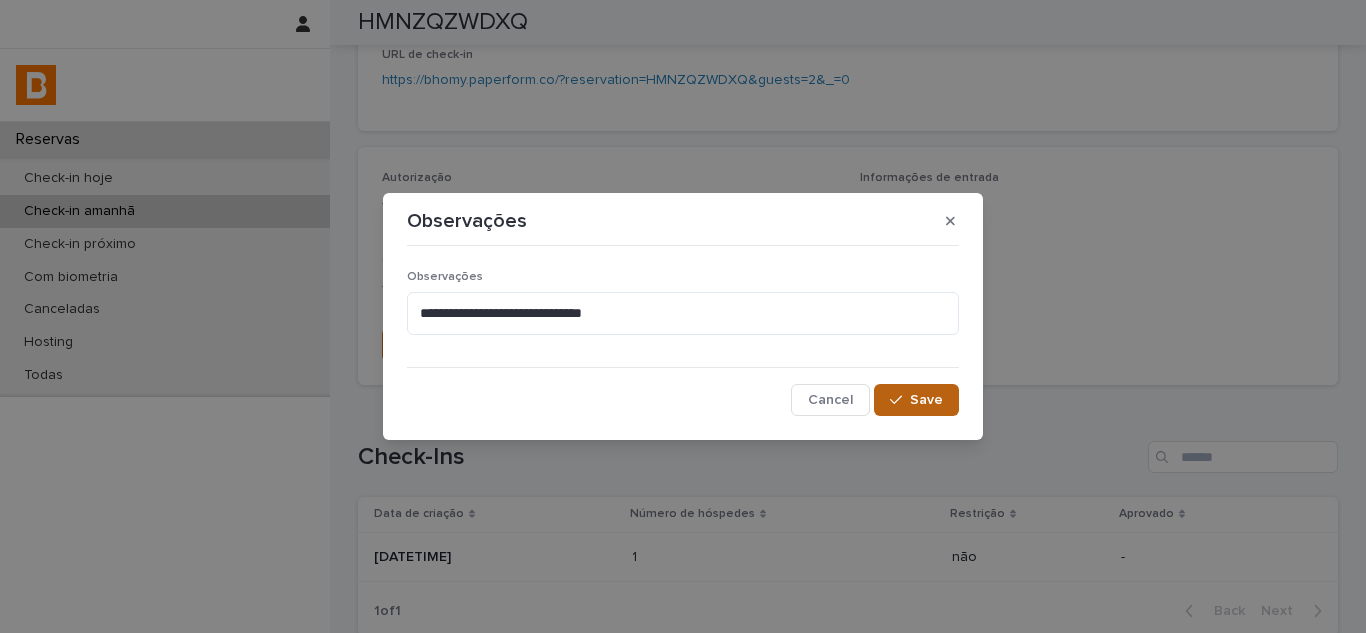 click at bounding box center [900, 400] 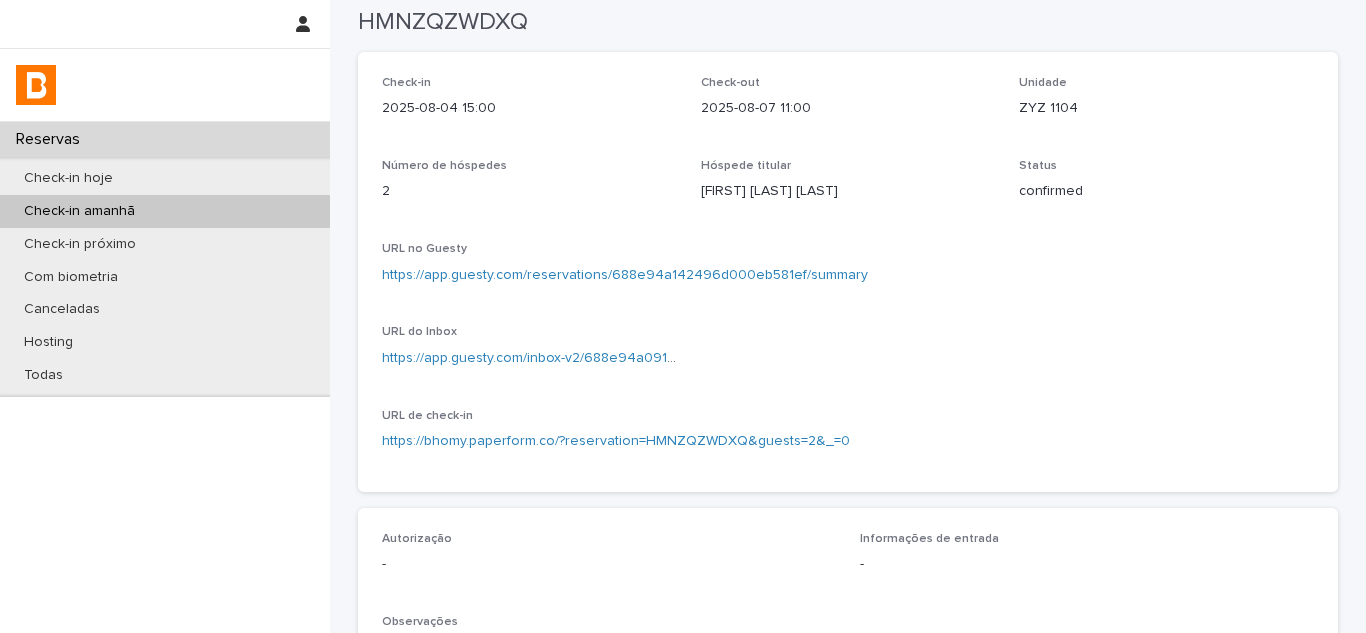 scroll, scrollTop: 0, scrollLeft: 0, axis: both 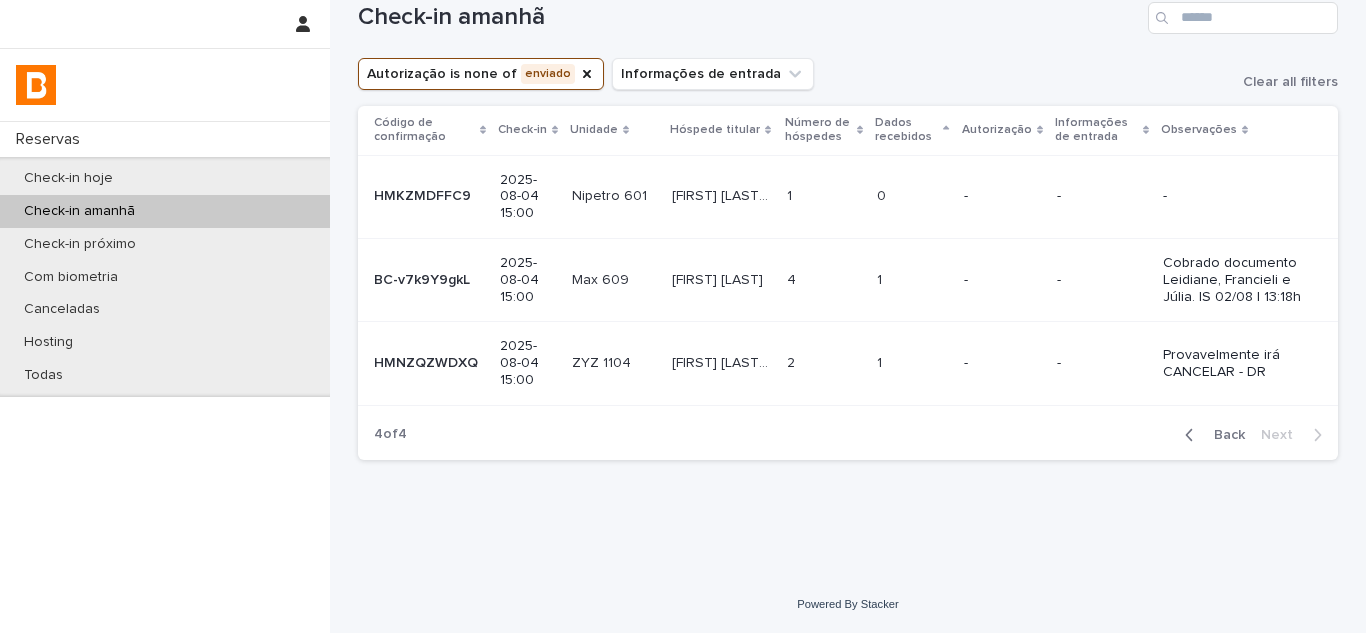 click on "Back" at bounding box center (1223, 435) 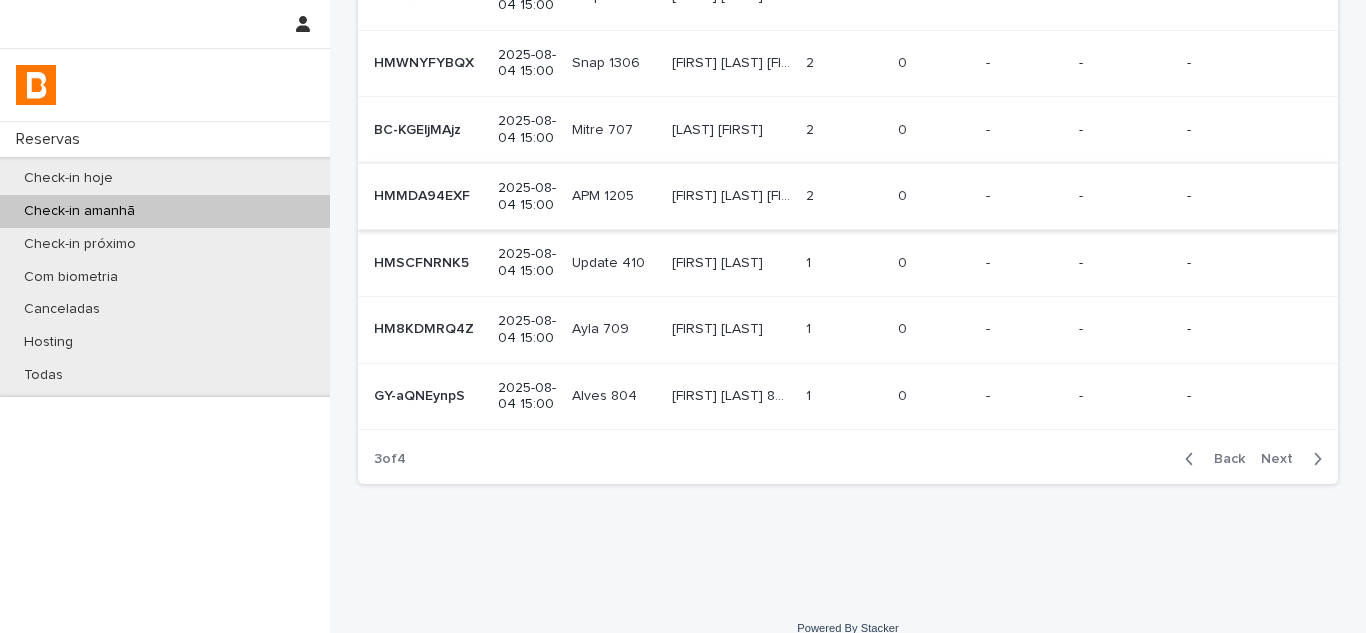 scroll, scrollTop: 472, scrollLeft: 0, axis: vertical 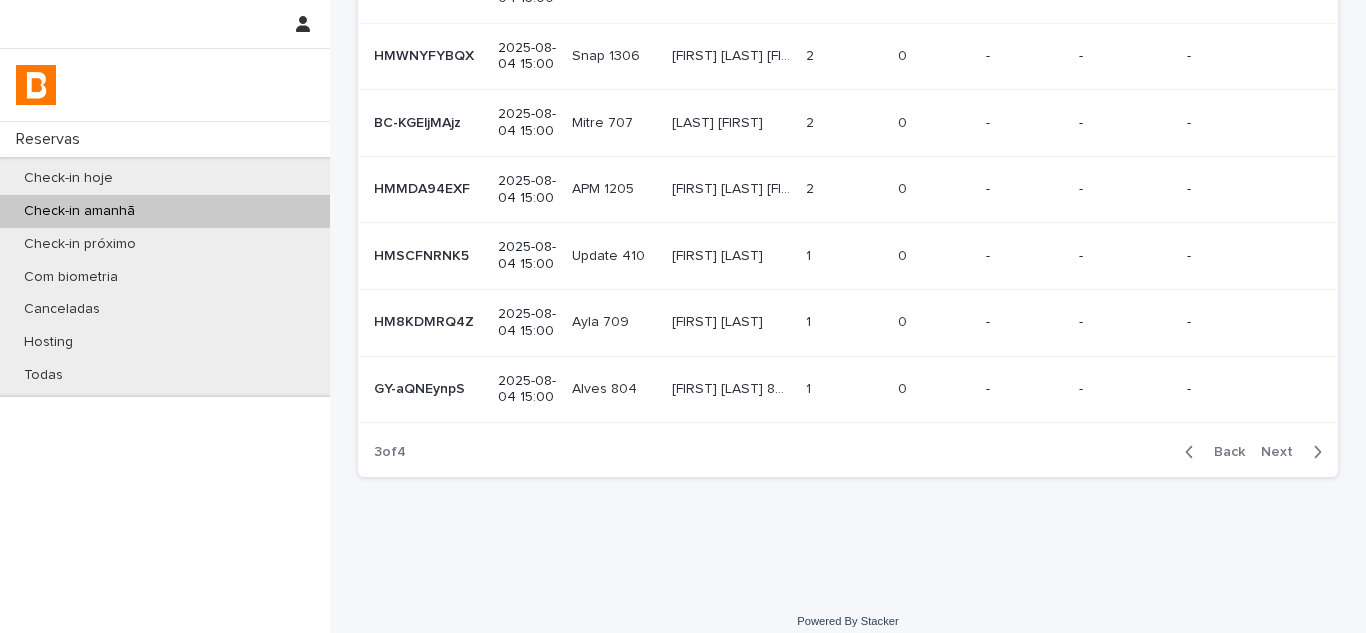 click at bounding box center (1193, 452) 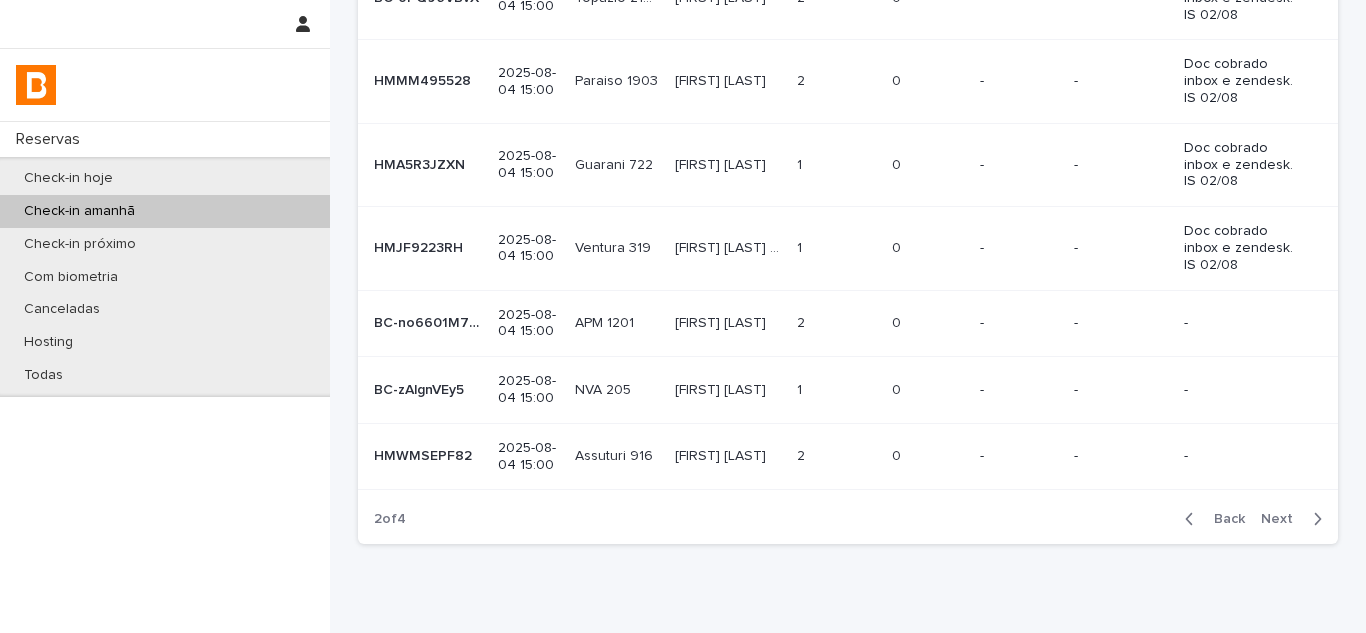 scroll, scrollTop: 455, scrollLeft: 0, axis: vertical 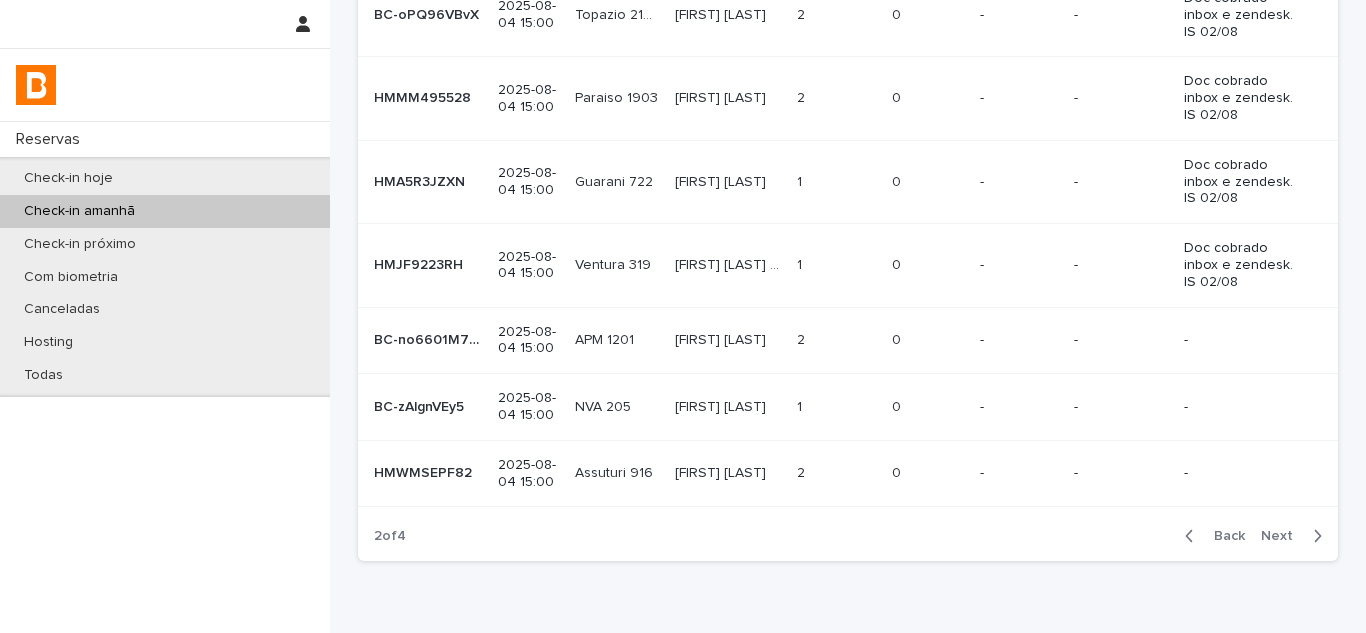 click at bounding box center (1193, 536) 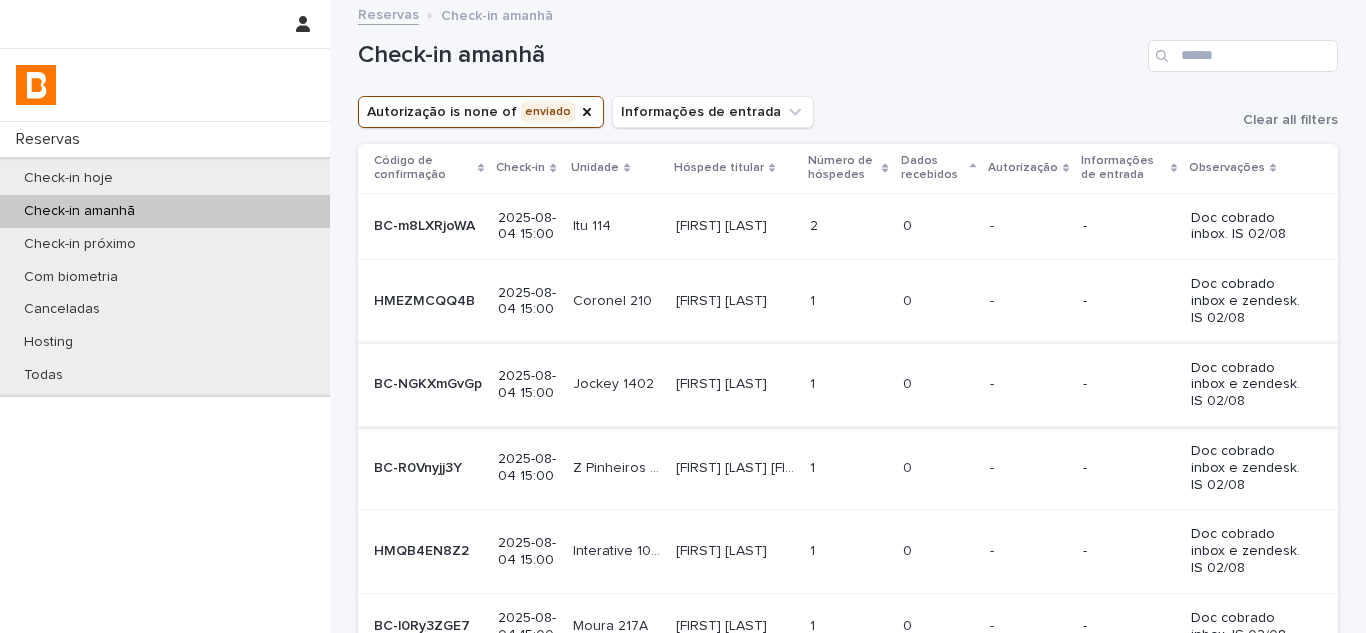 scroll, scrollTop: 0, scrollLeft: 0, axis: both 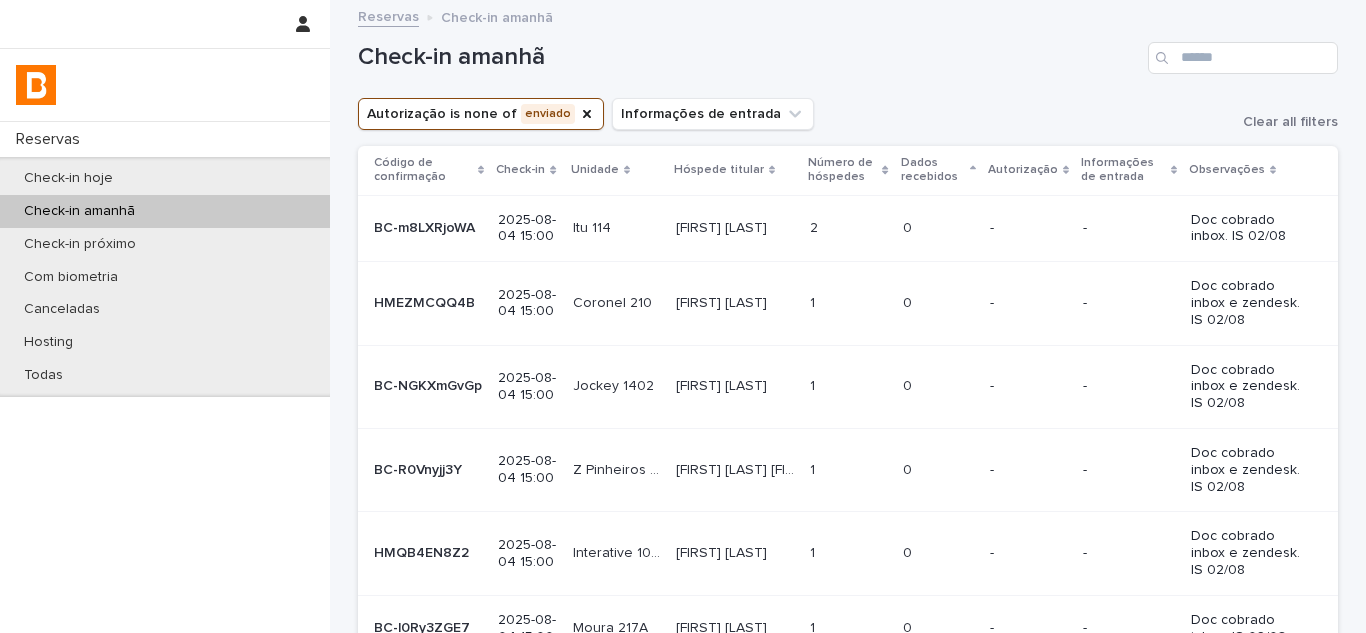 click on "Check-in amanhã" at bounding box center (848, 50) 